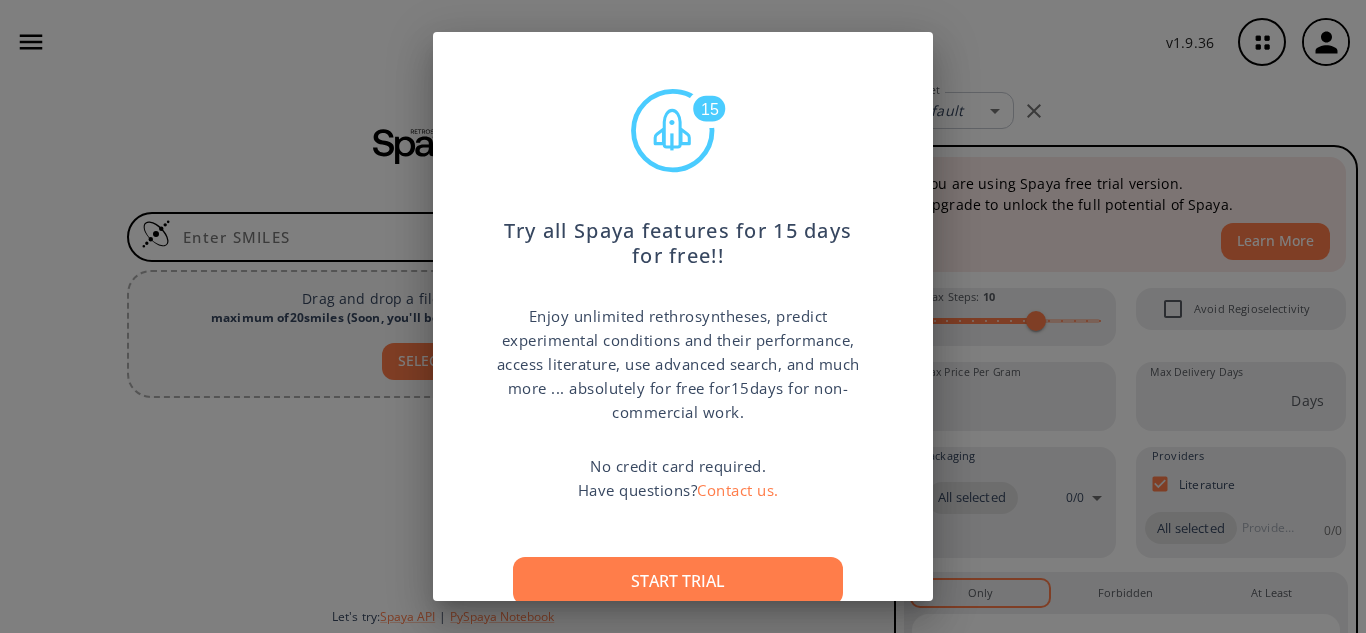 scroll, scrollTop: 0, scrollLeft: 0, axis: both 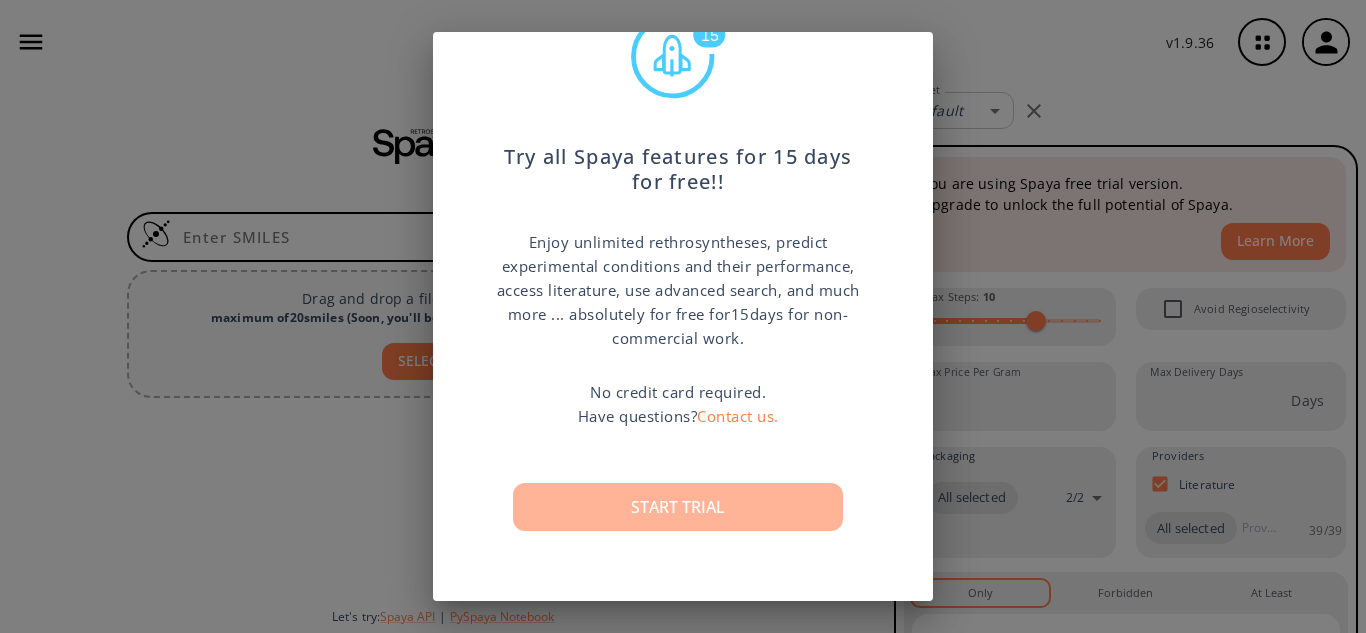 click on "Start trial" at bounding box center [678, 507] 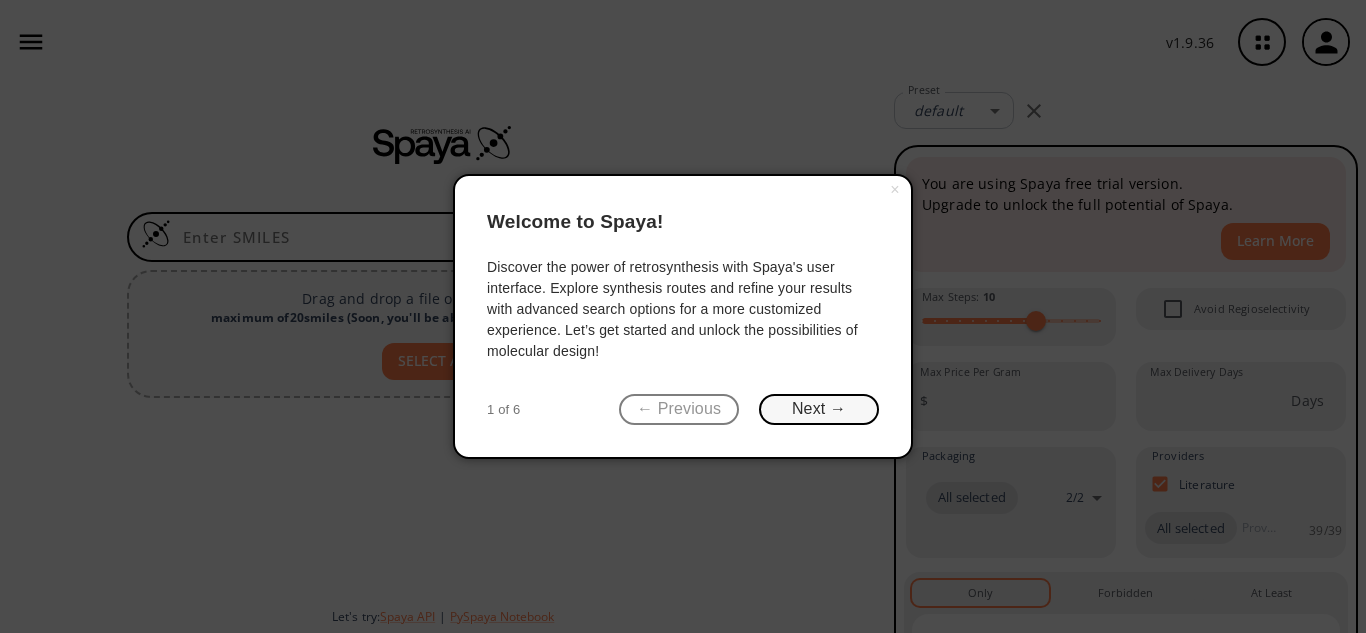 click on "Next →" at bounding box center [819, 409] 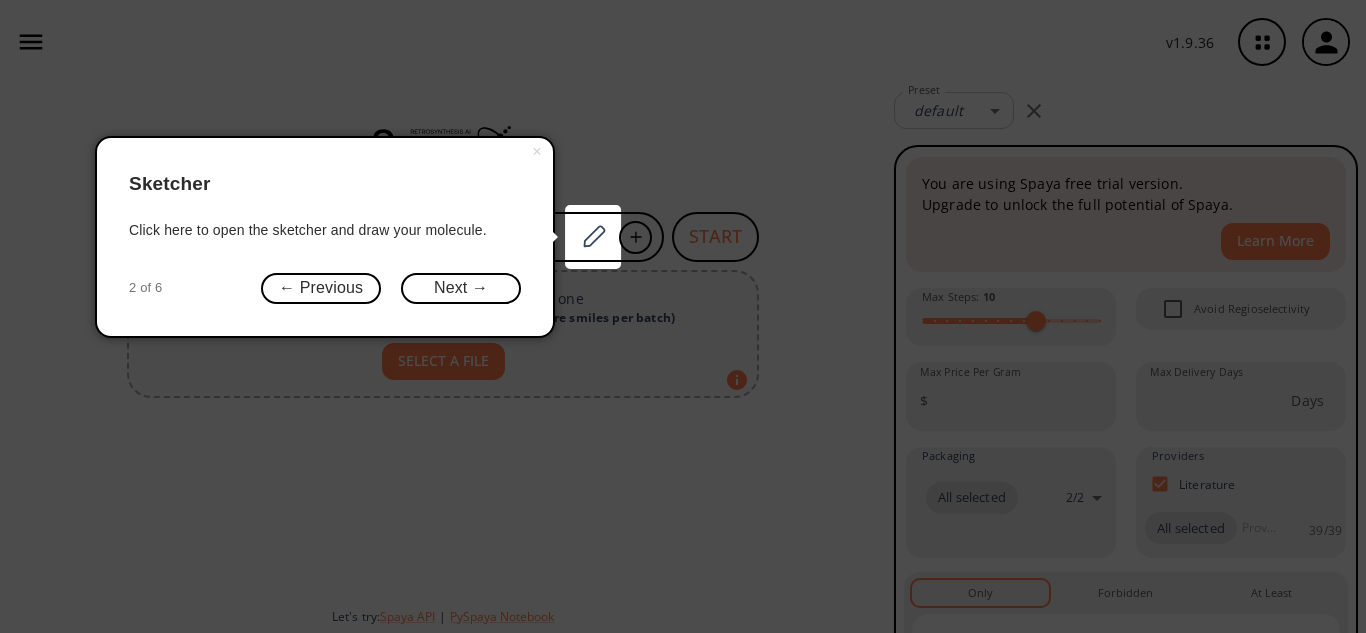 click 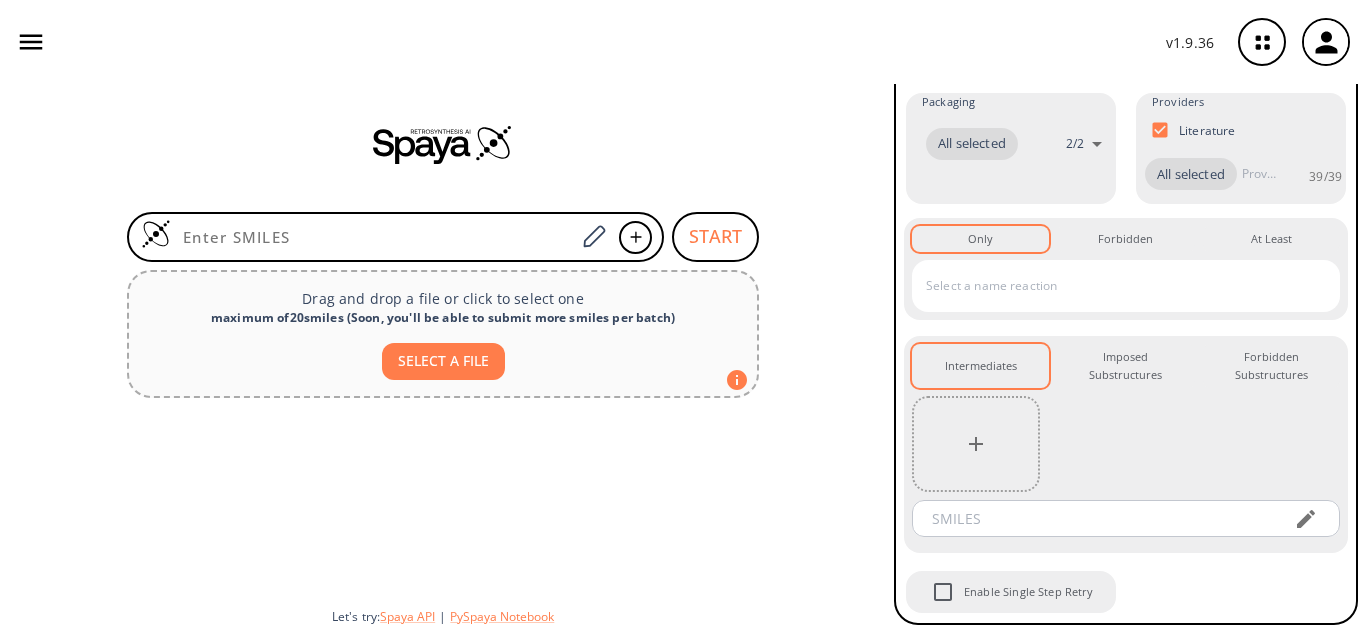 scroll, scrollTop: 386, scrollLeft: 0, axis: vertical 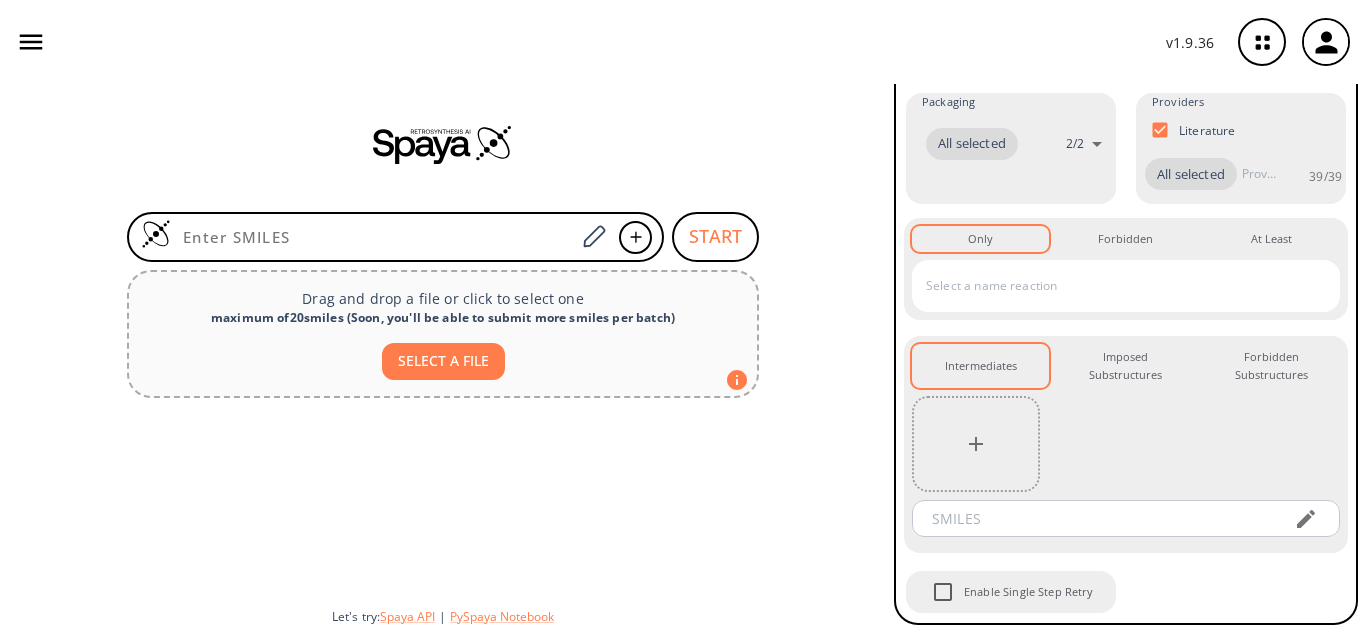click on "START Drag and drop a file or click to select one maximum of  20  smiles ( Soon, you'll be able to submit more smiles per batch ) SELECT A FILE Let's try:  Spaya API | PySpaya Notebook" at bounding box center [443, 358] 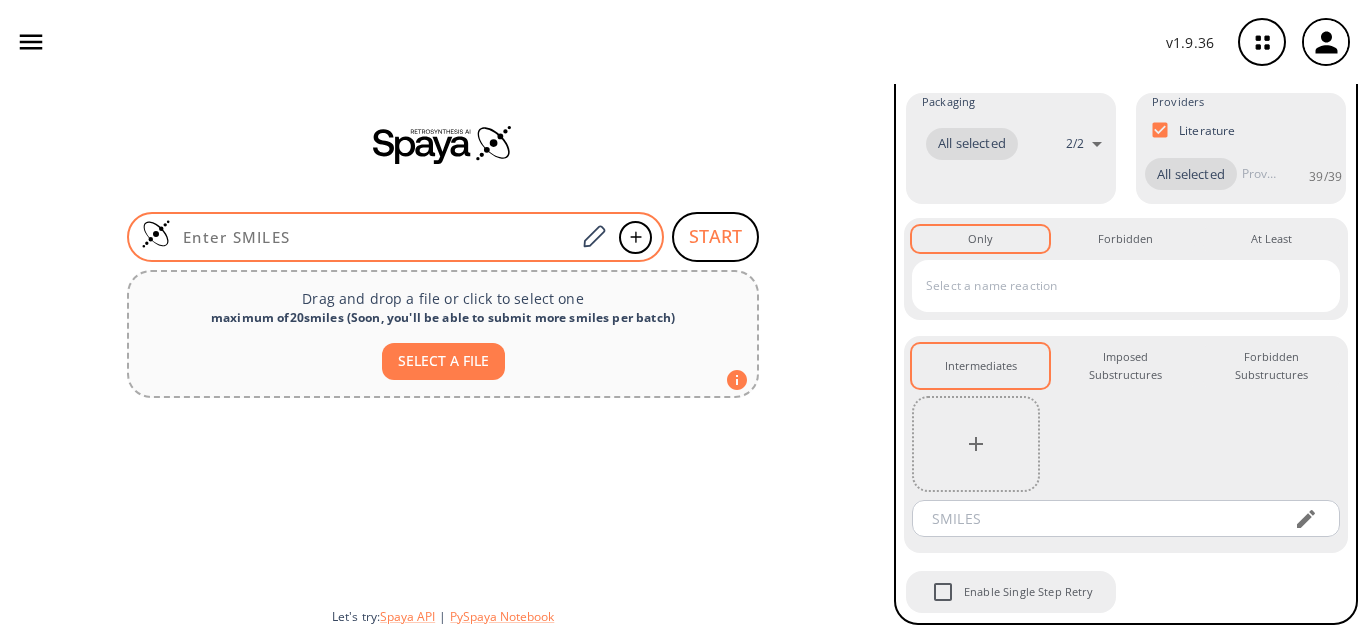 click at bounding box center [373, 237] 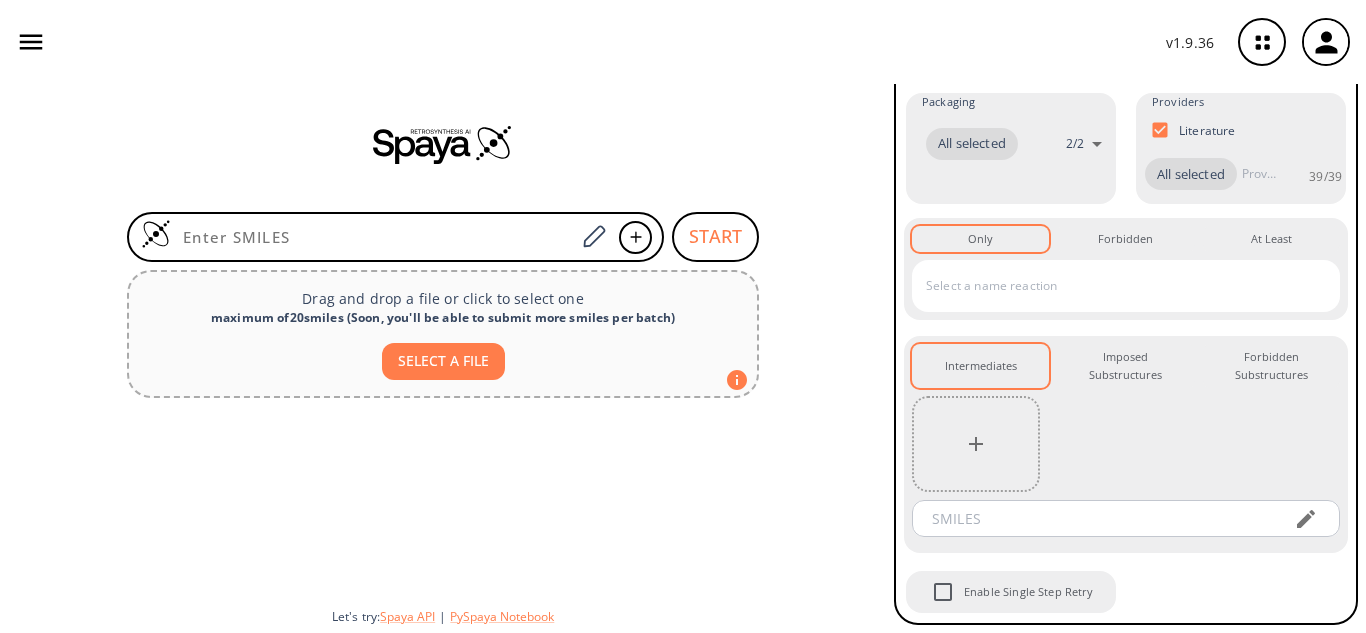 paste on "O=S(=O)(N[NUMBER]CCN(CC[NUMBER])c[NUMBER]ccc([N+](=O)[O-])c[NUMBER](NCc[NUMBER]nocn[NUMBER])c[NUMBER])c[NUMBER]ccc(F)cc[NUMBER]" 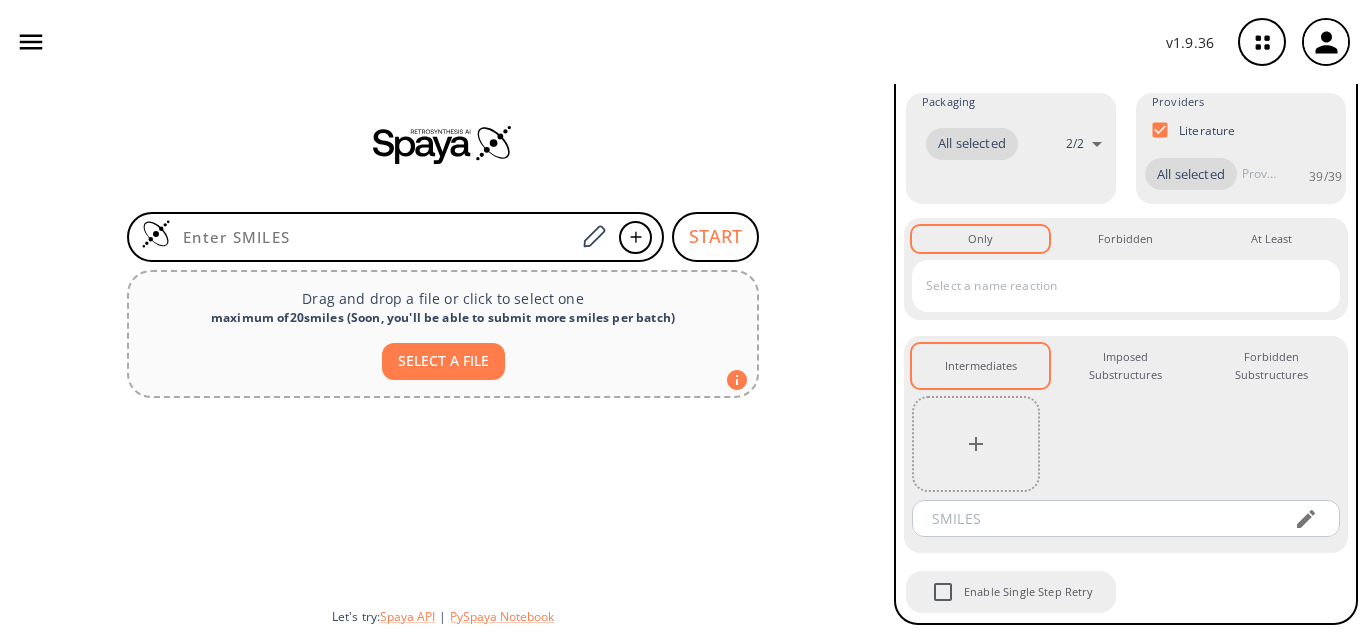 type on "O=S(=O)(N[NUMBER]CCN(CC[NUMBER])c[NUMBER]ccc([N+](=O)[O-])c[NUMBER](NCc[NUMBER]nocn[NUMBER])c[NUMBER])c[NUMBER]ccc(F)cc[NUMBER]" 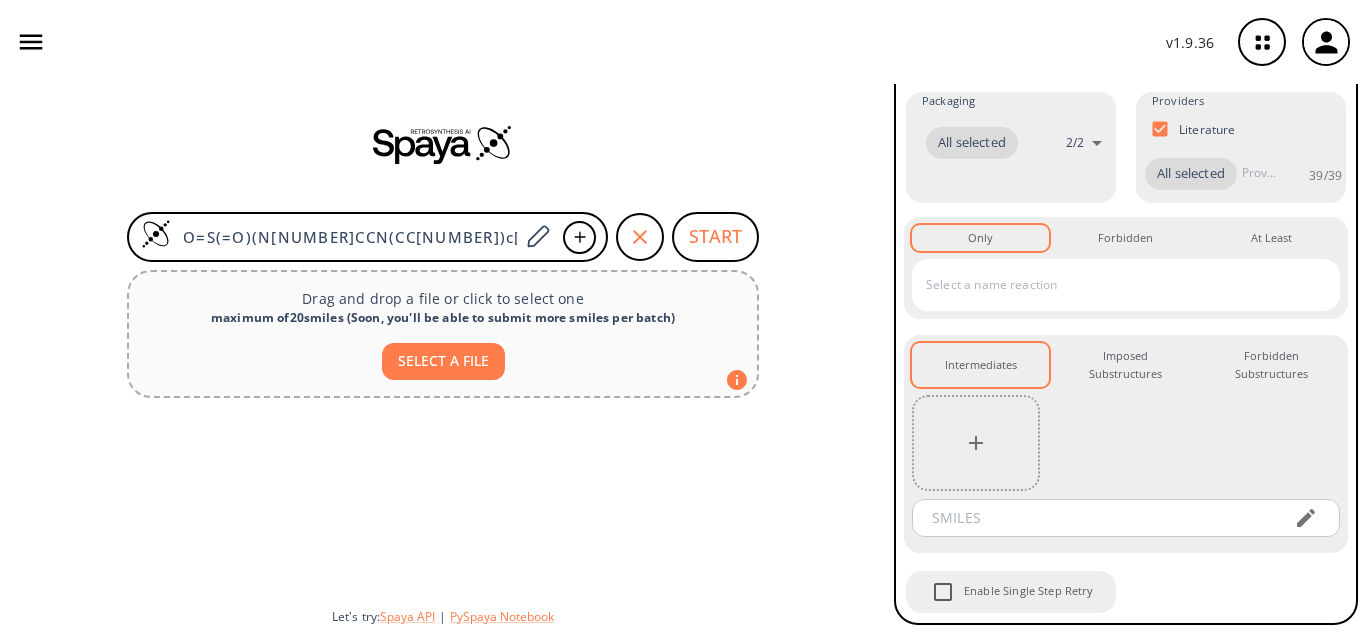 scroll, scrollTop: 580, scrollLeft: 0, axis: vertical 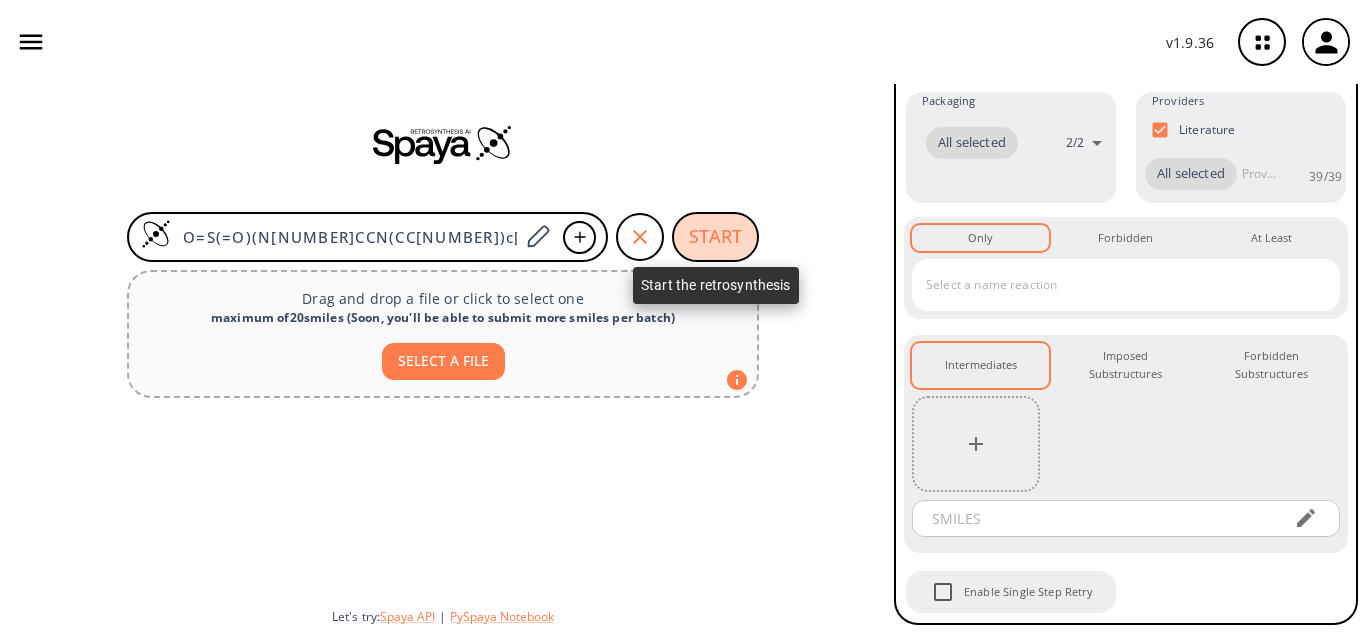 click on "START" at bounding box center [715, 237] 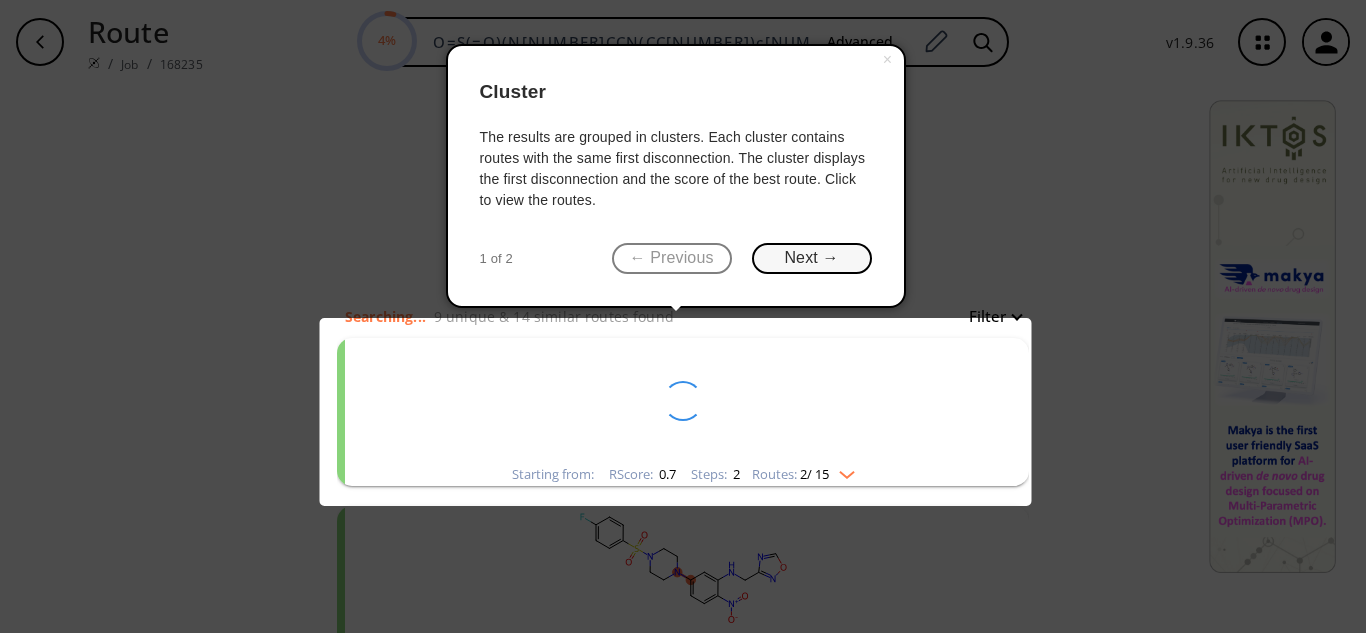 click on "Next →" at bounding box center [812, 258] 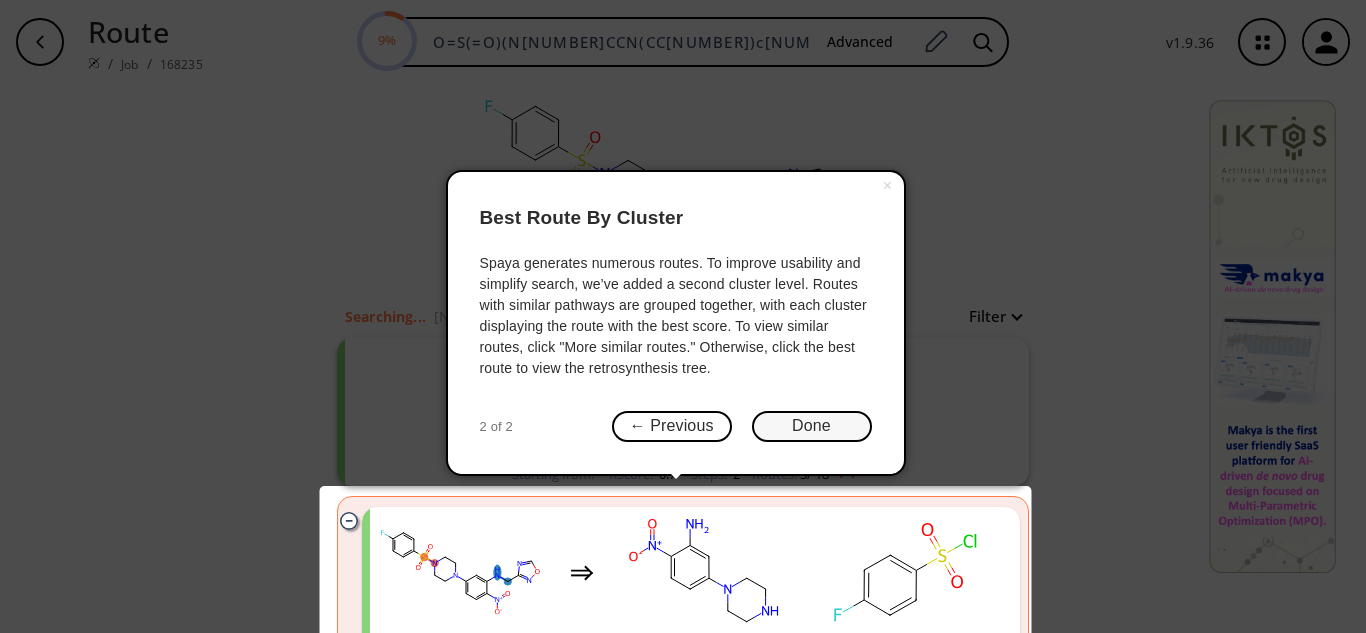 click on "Done" at bounding box center (812, 426) 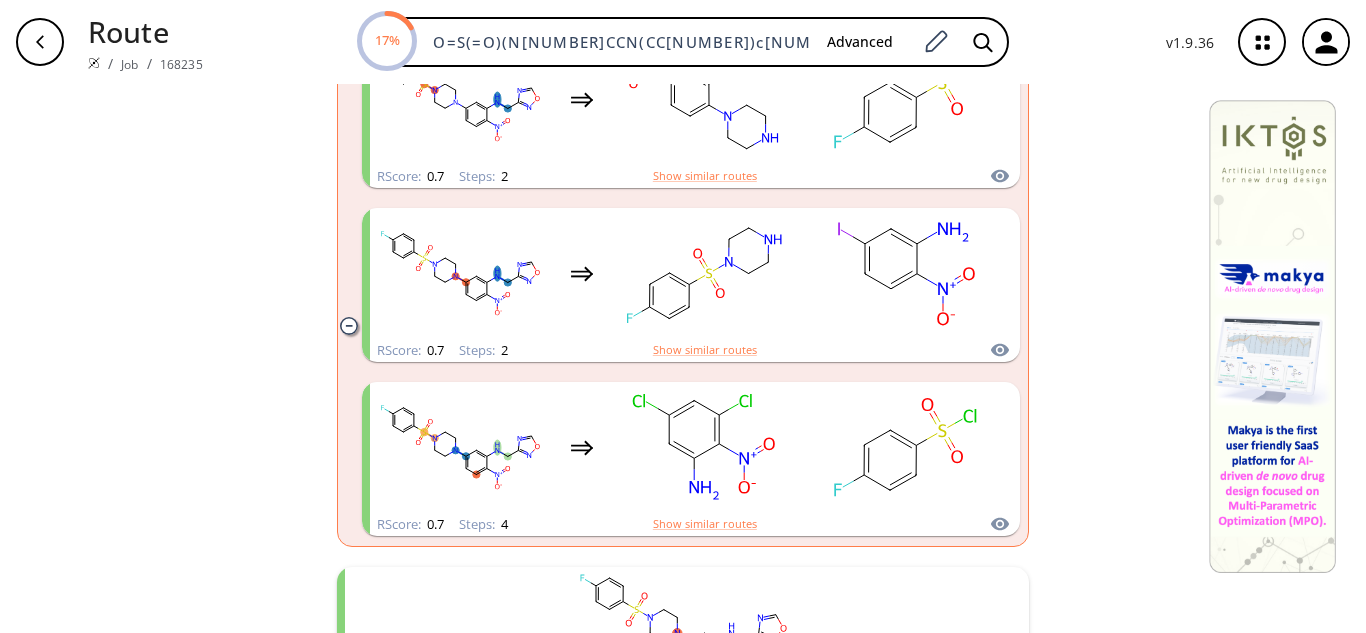 scroll, scrollTop: 0, scrollLeft: 0, axis: both 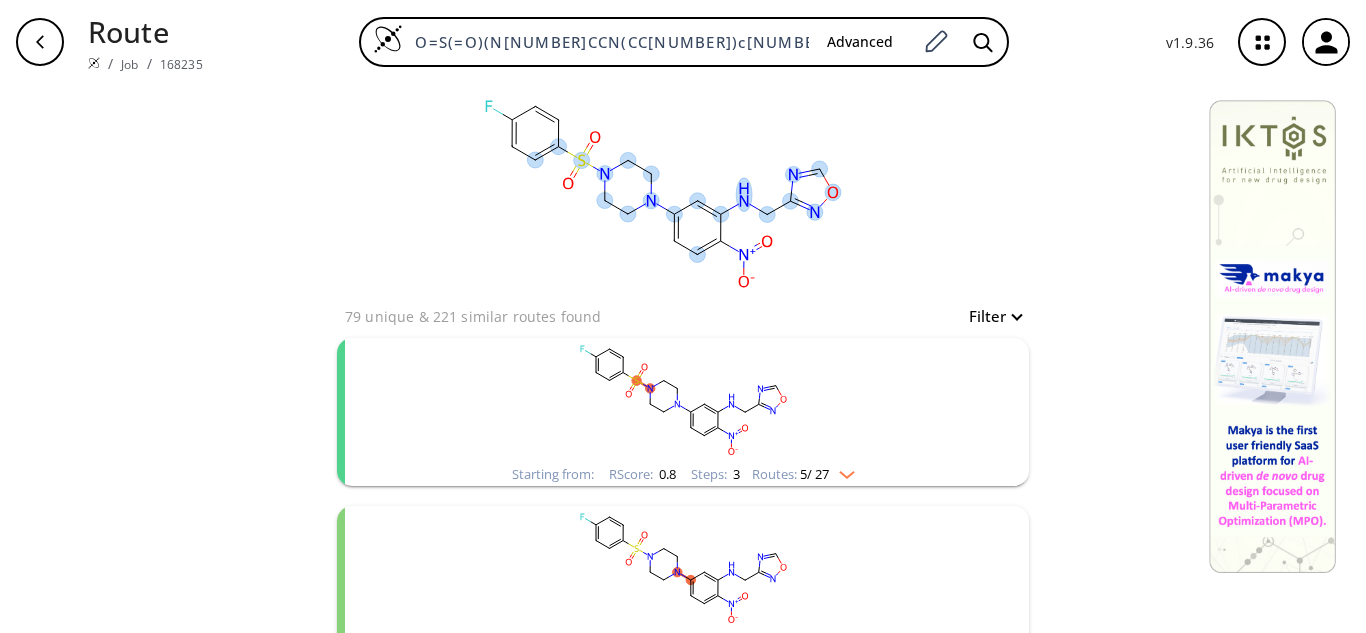 click on "clear" at bounding box center [683, 194] 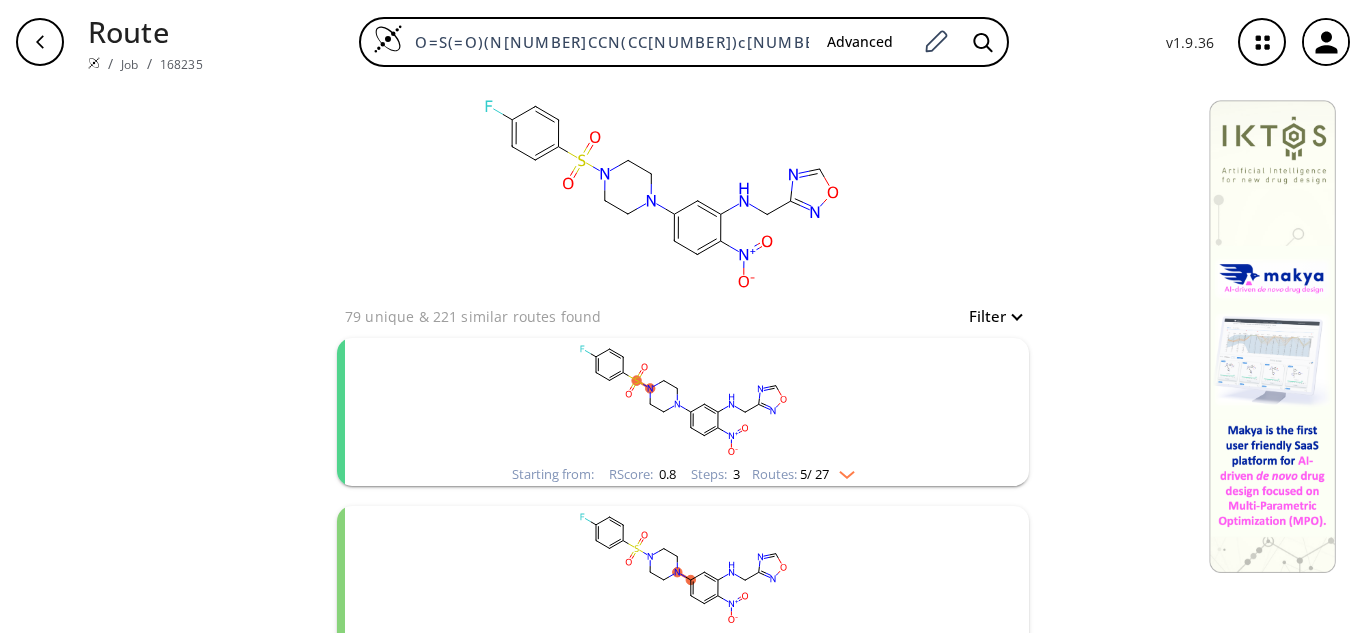 click on "Filter" at bounding box center [989, 316] 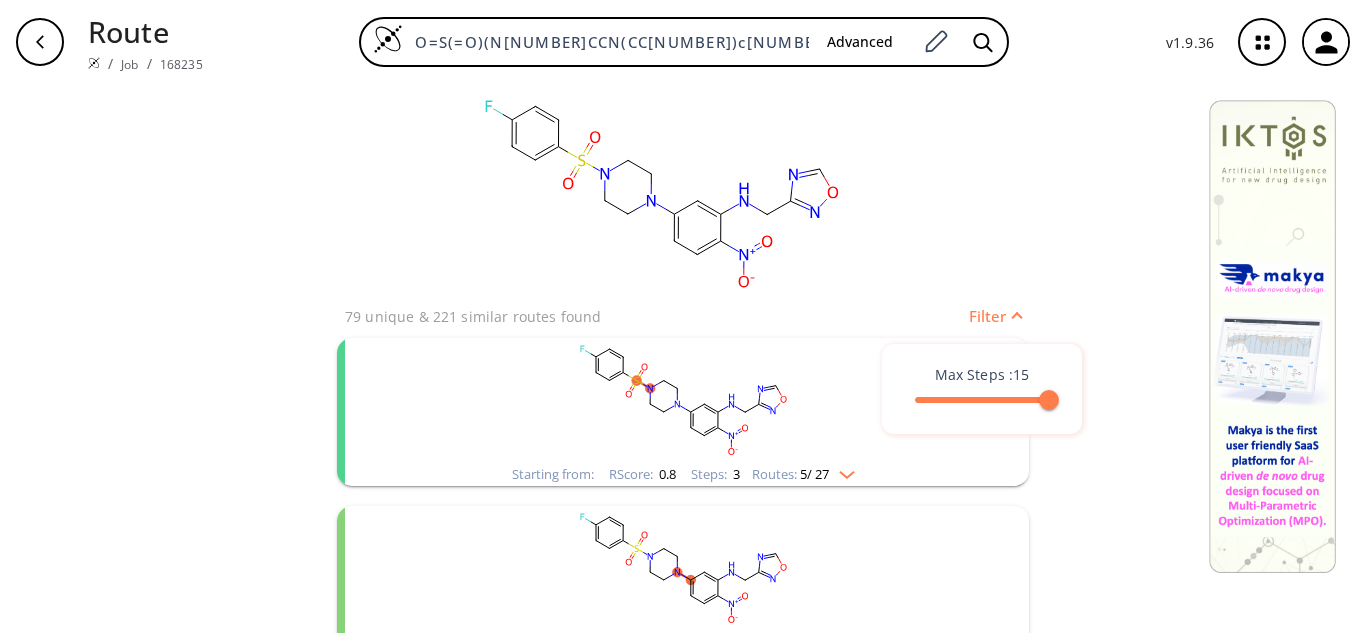 click at bounding box center [683, 316] 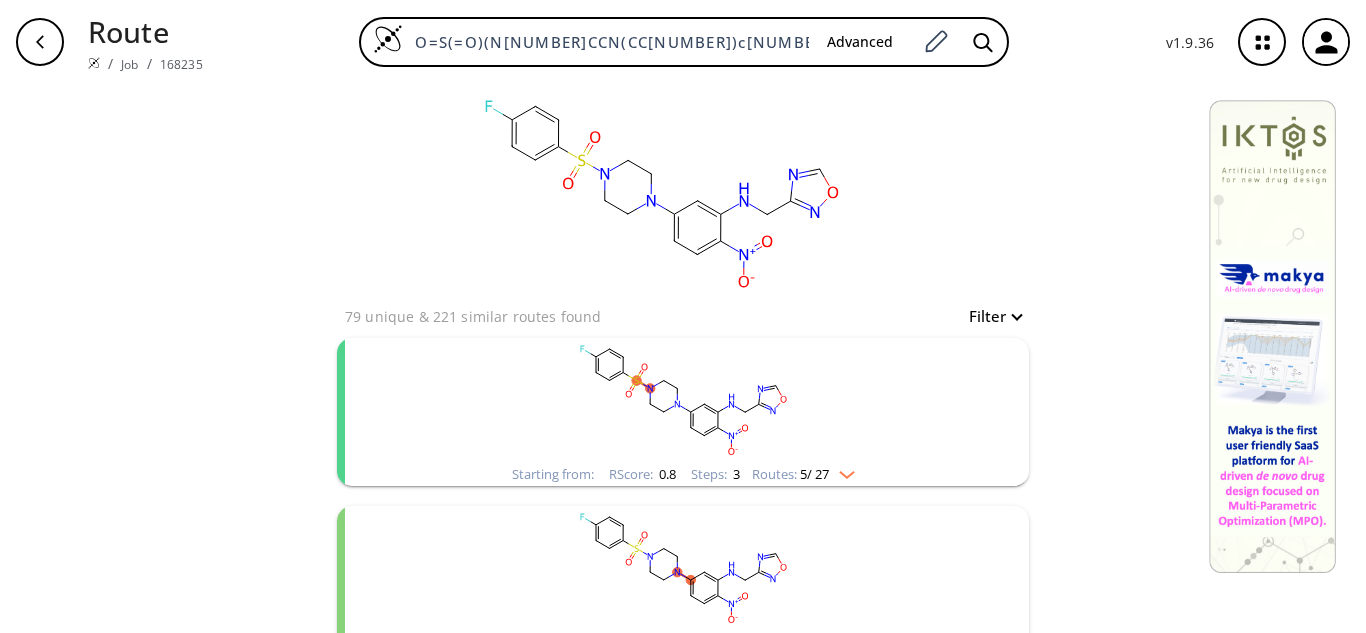 scroll, scrollTop: 100, scrollLeft: 0, axis: vertical 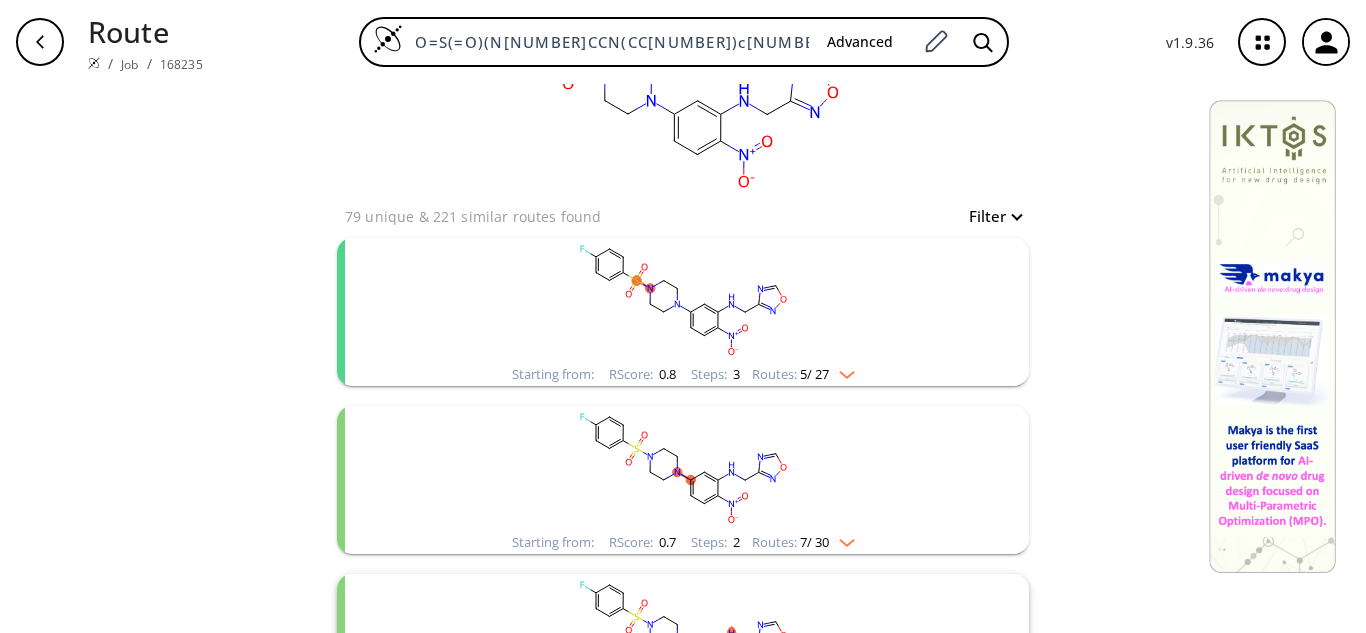 click at bounding box center [842, 371] 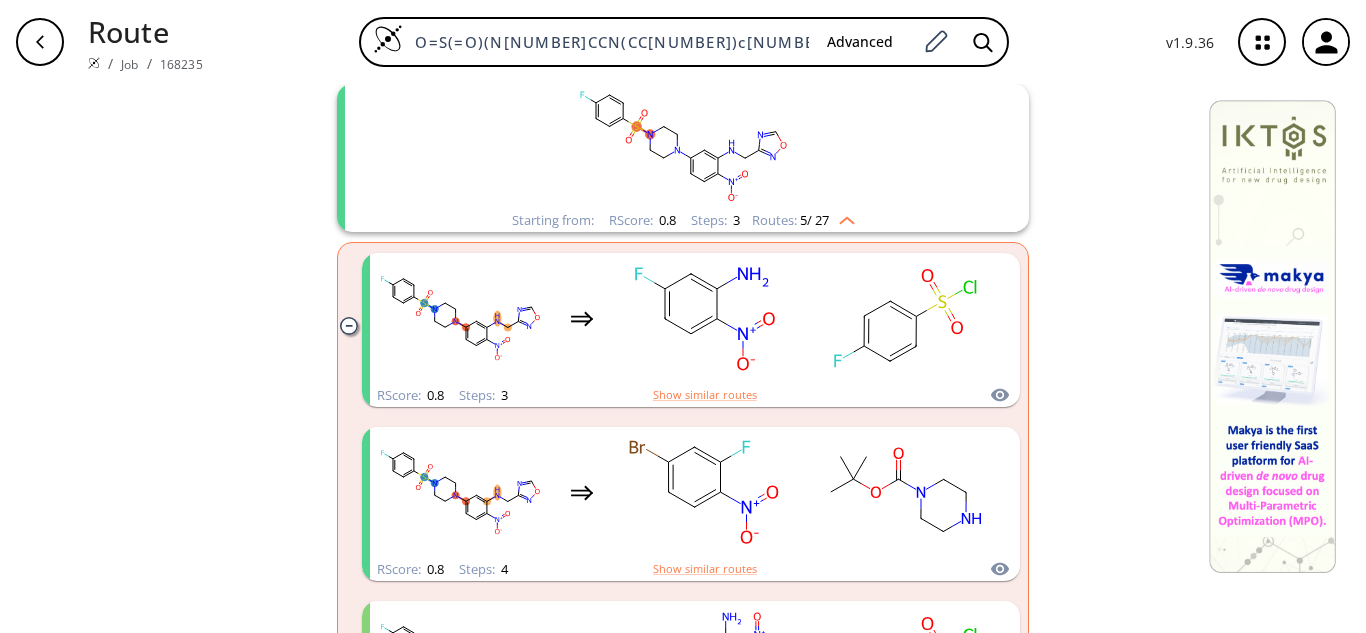 scroll, scrollTop: 300, scrollLeft: 0, axis: vertical 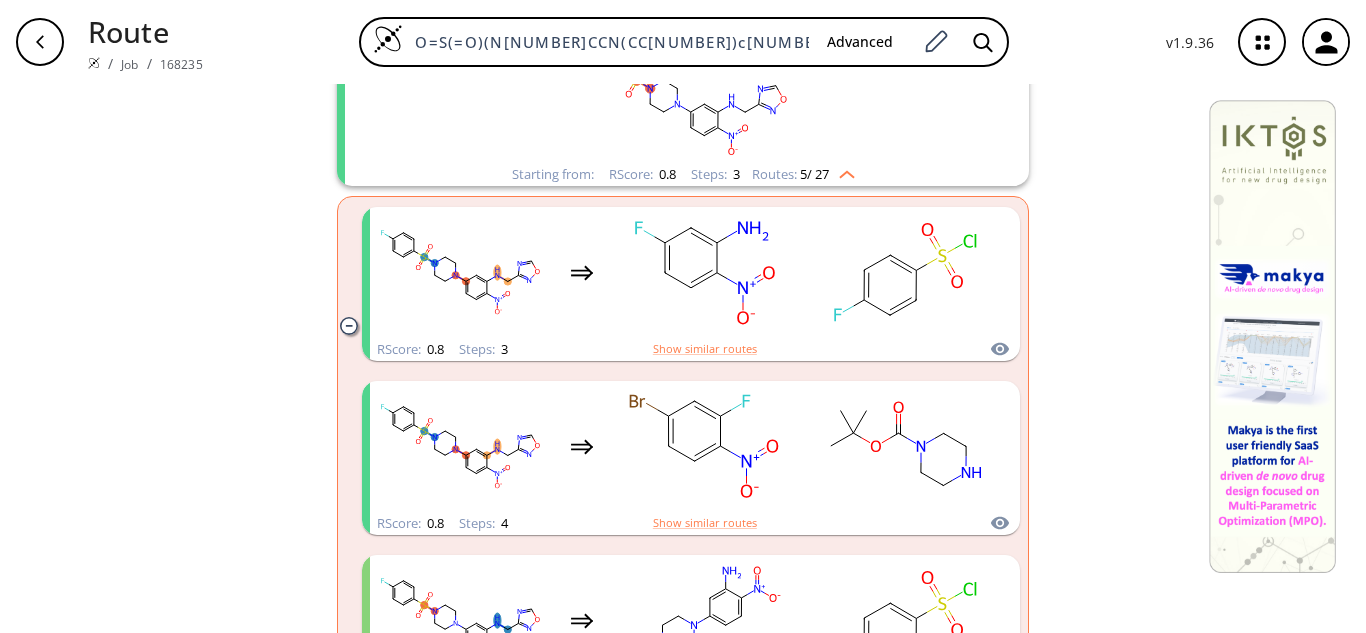 click on "Routes:   5  / 27" at bounding box center [803, 174] 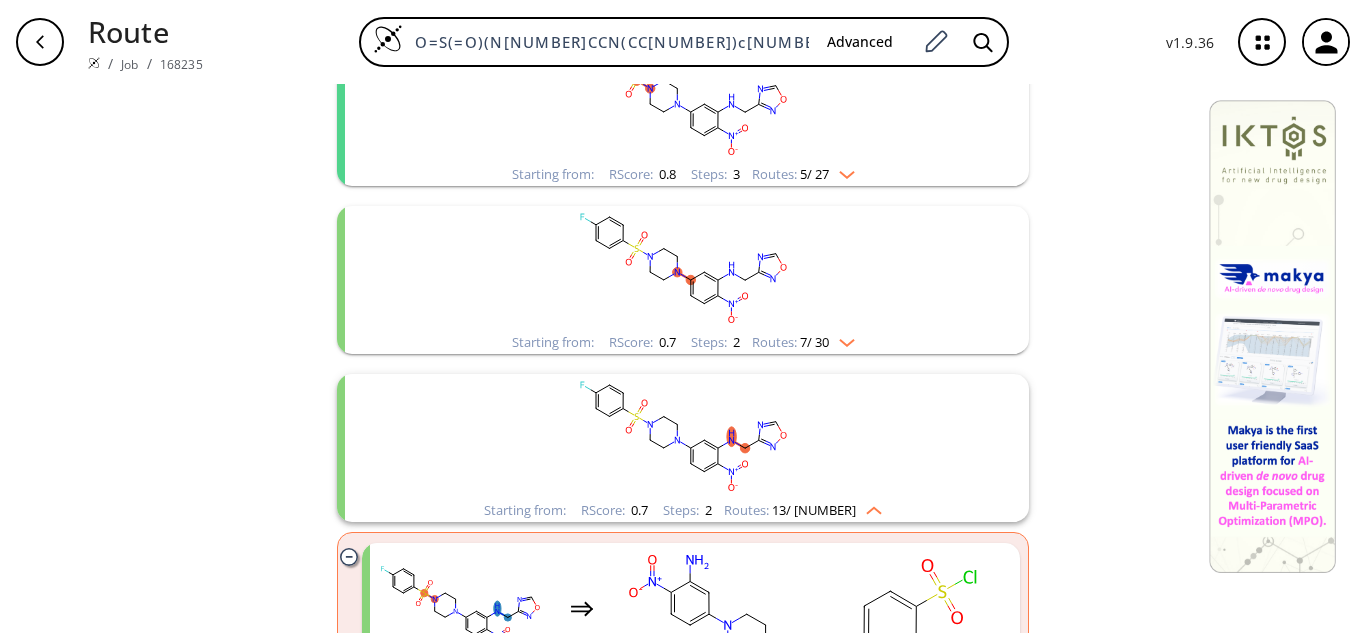 scroll, scrollTop: 0, scrollLeft: 0, axis: both 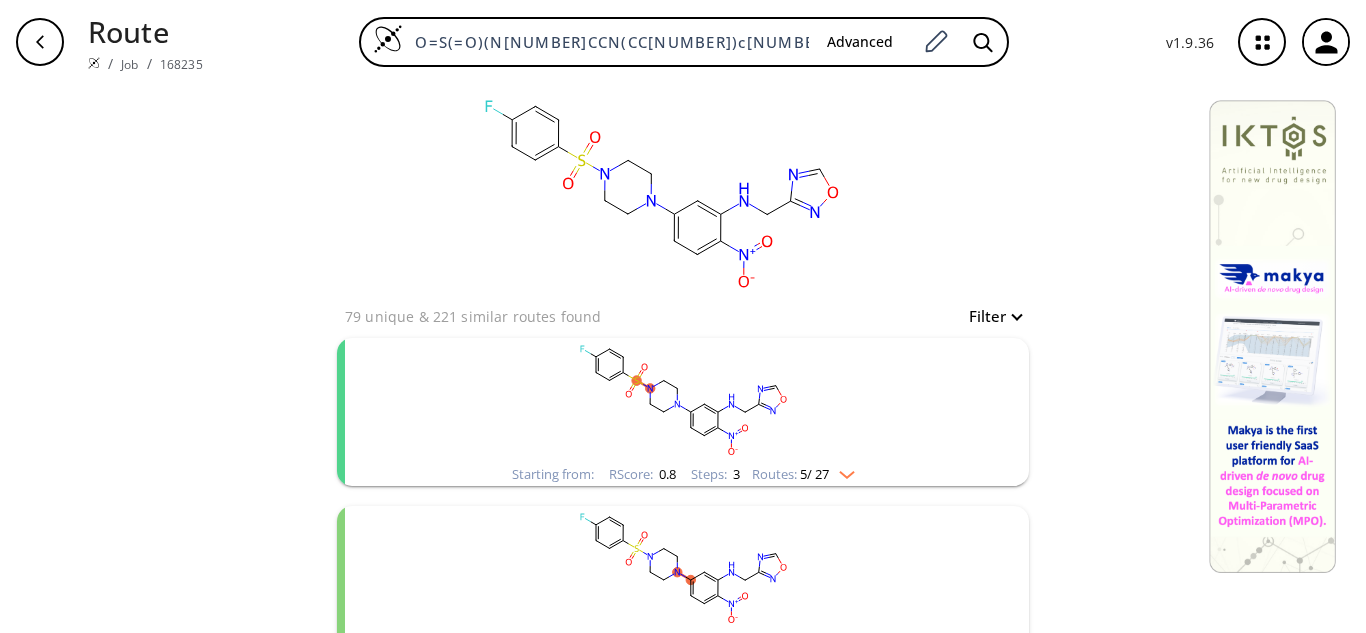 click 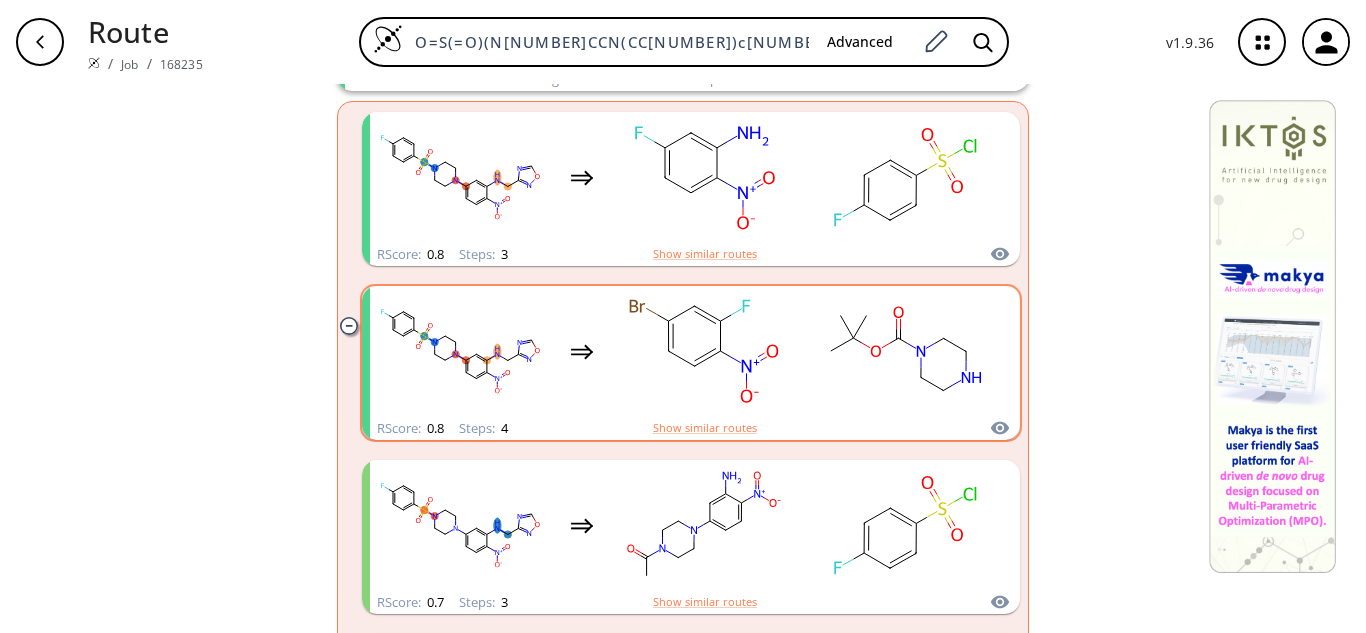 scroll, scrollTop: 400, scrollLeft: 0, axis: vertical 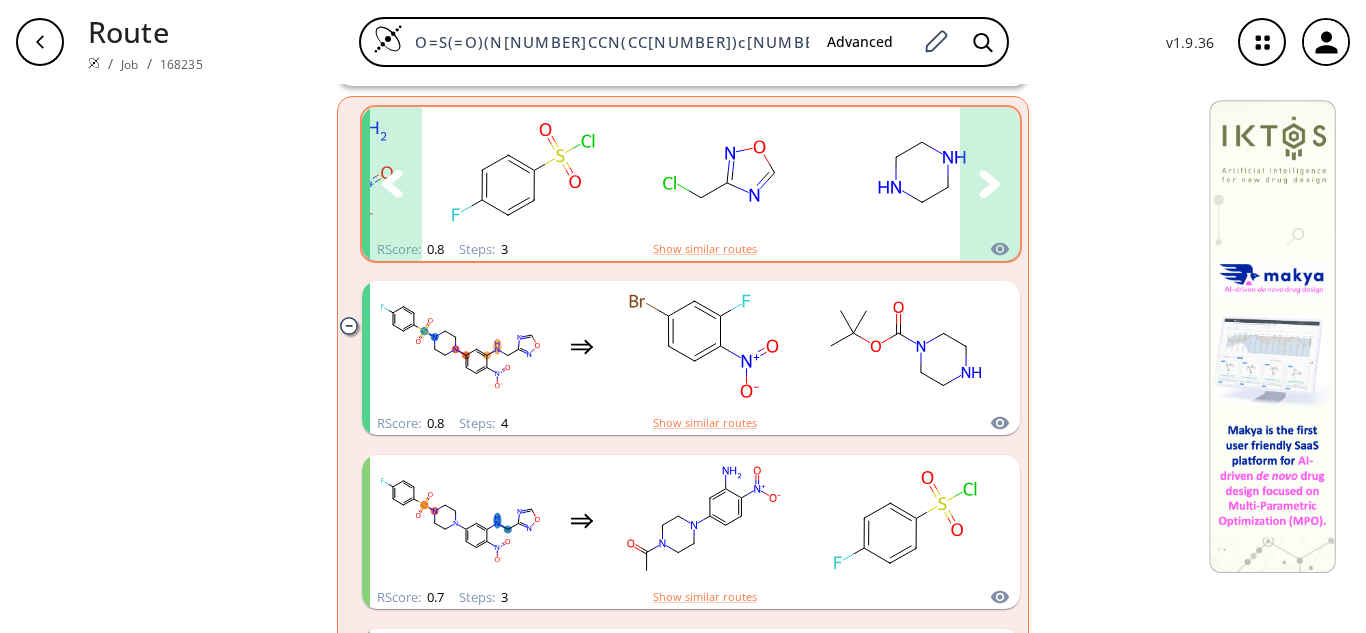 click at bounding box center (990, 184) 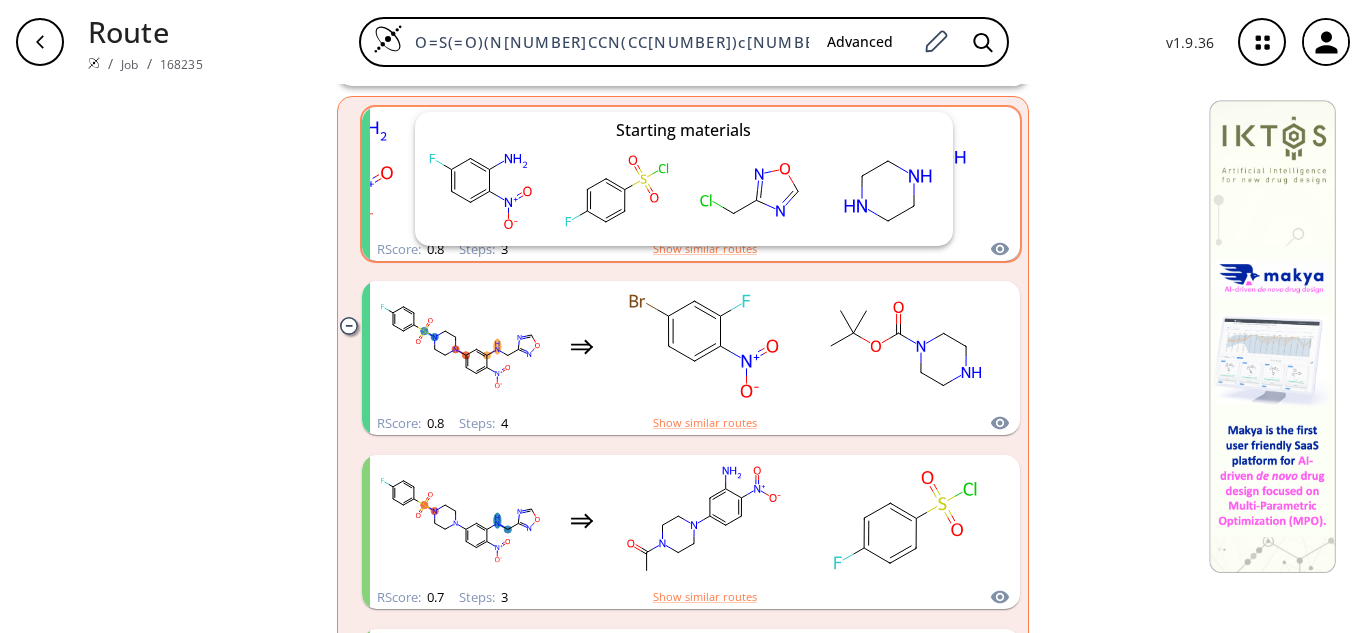 scroll, scrollTop: 0, scrollLeft: 0, axis: both 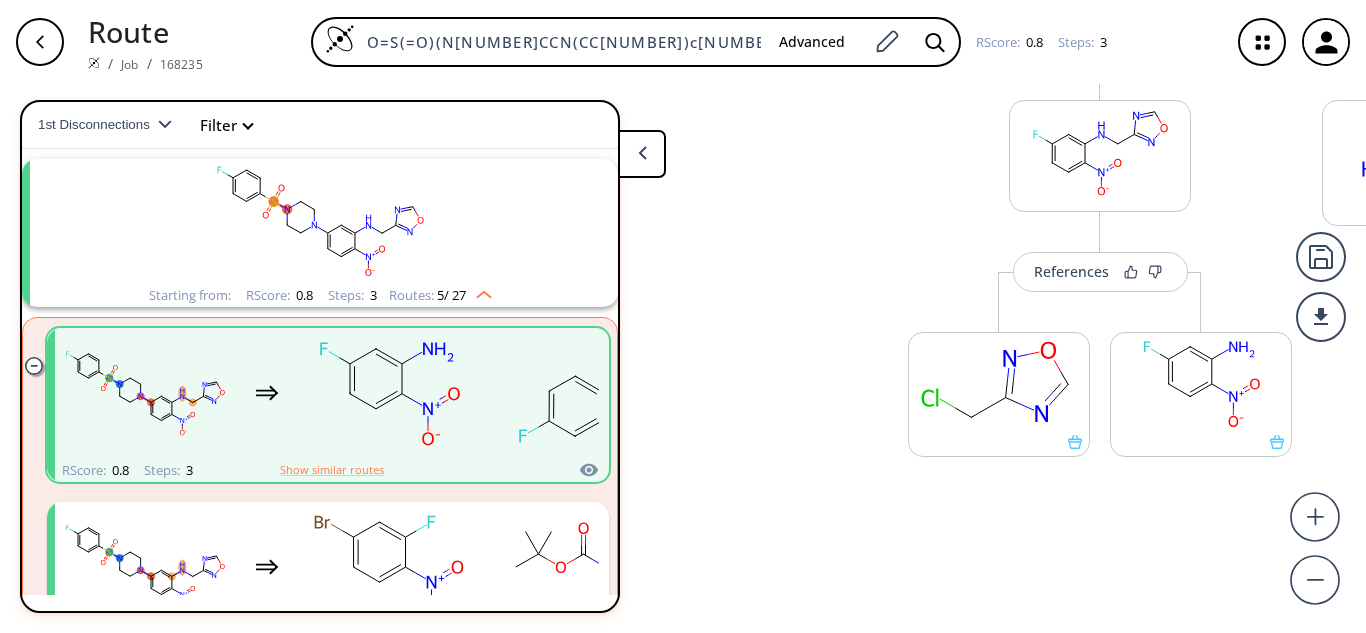 click 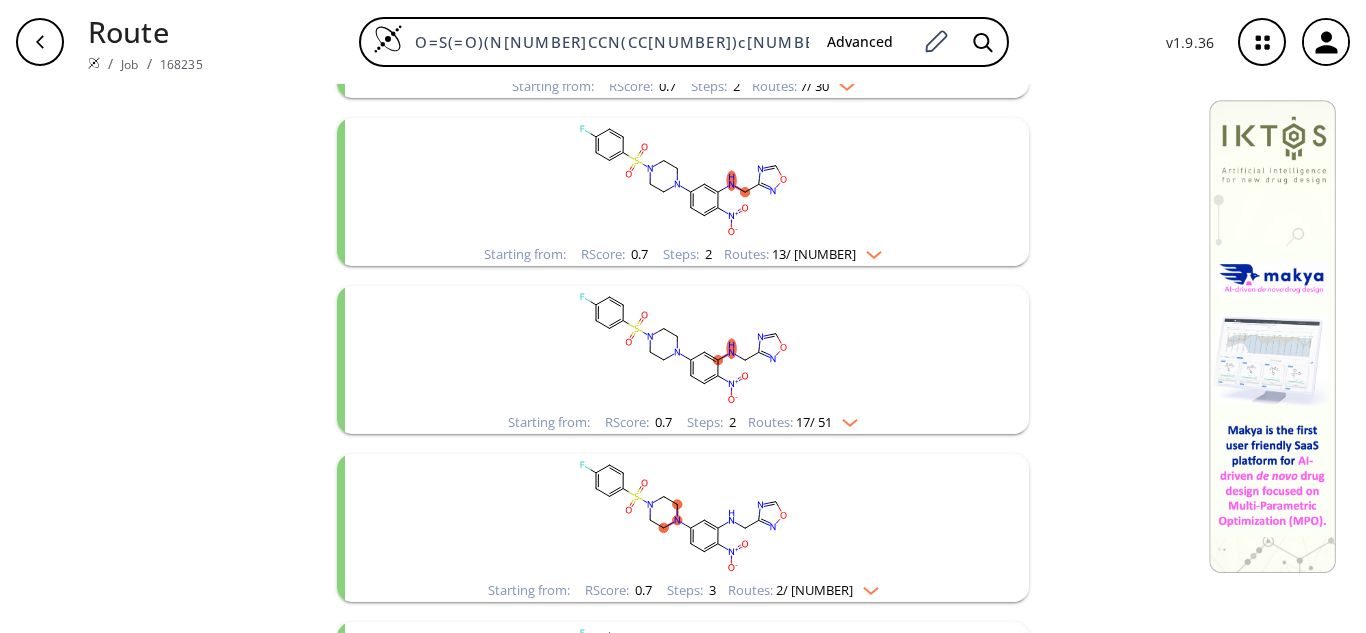 scroll, scrollTop: 600, scrollLeft: 0, axis: vertical 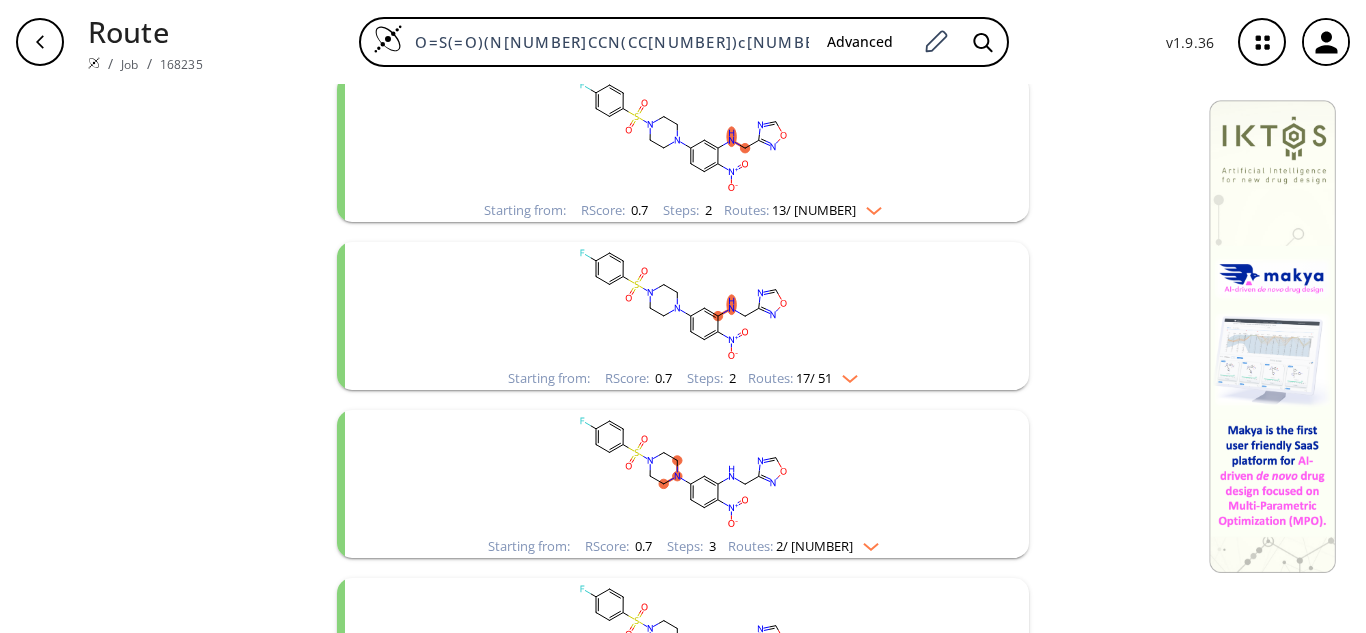 click 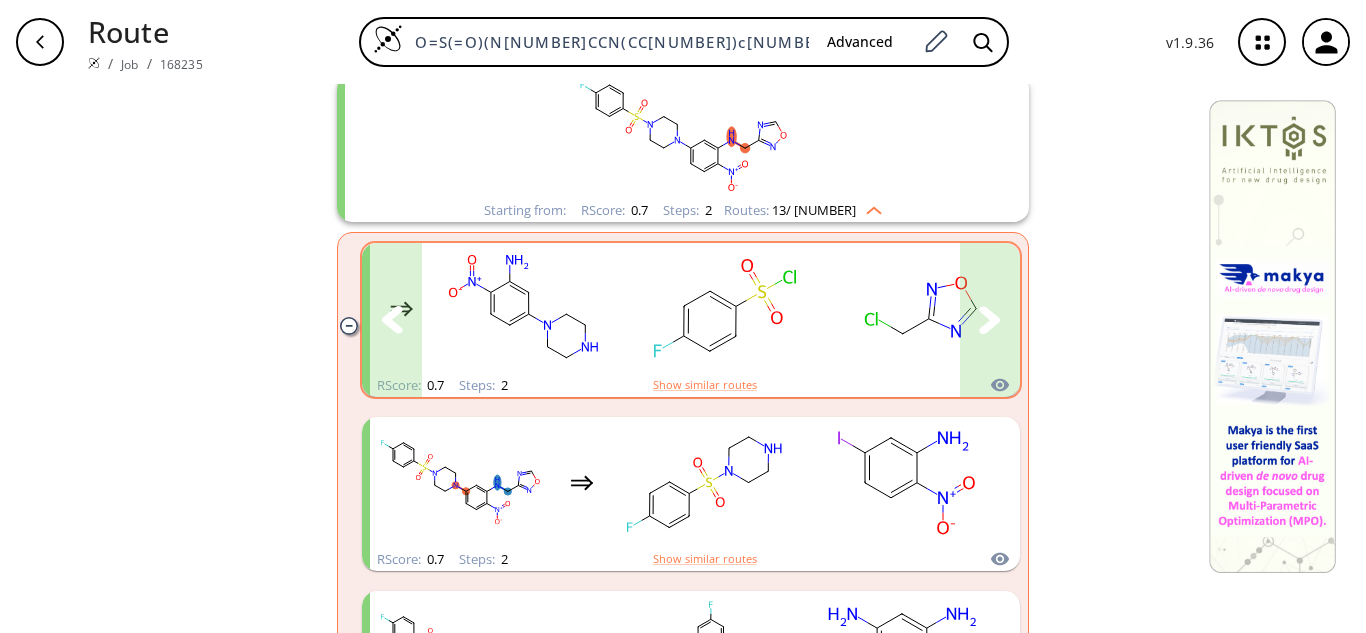 scroll, scrollTop: 0, scrollLeft: 0, axis: both 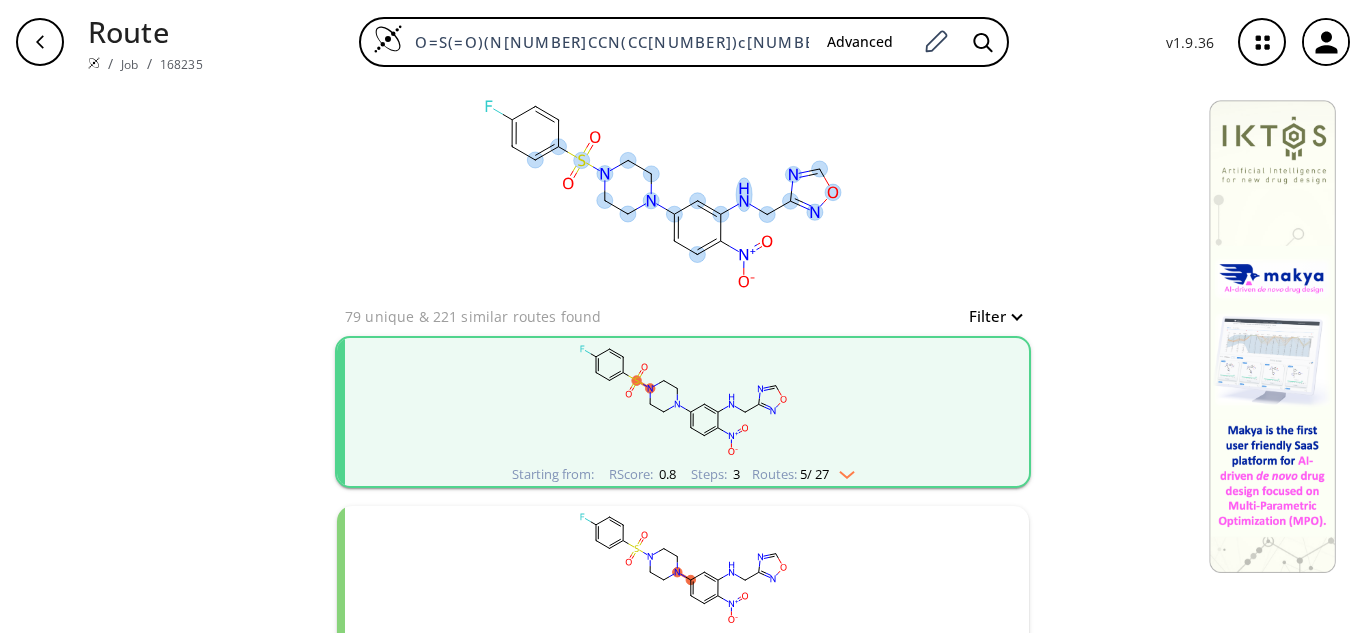 click 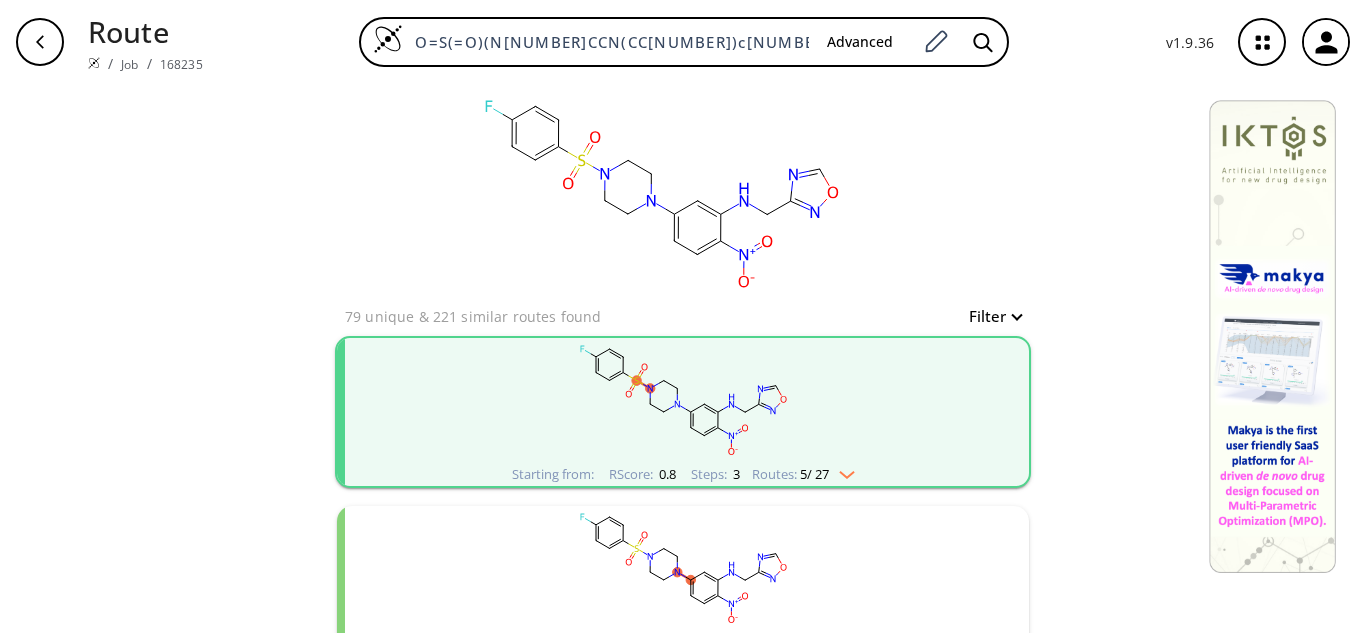 click 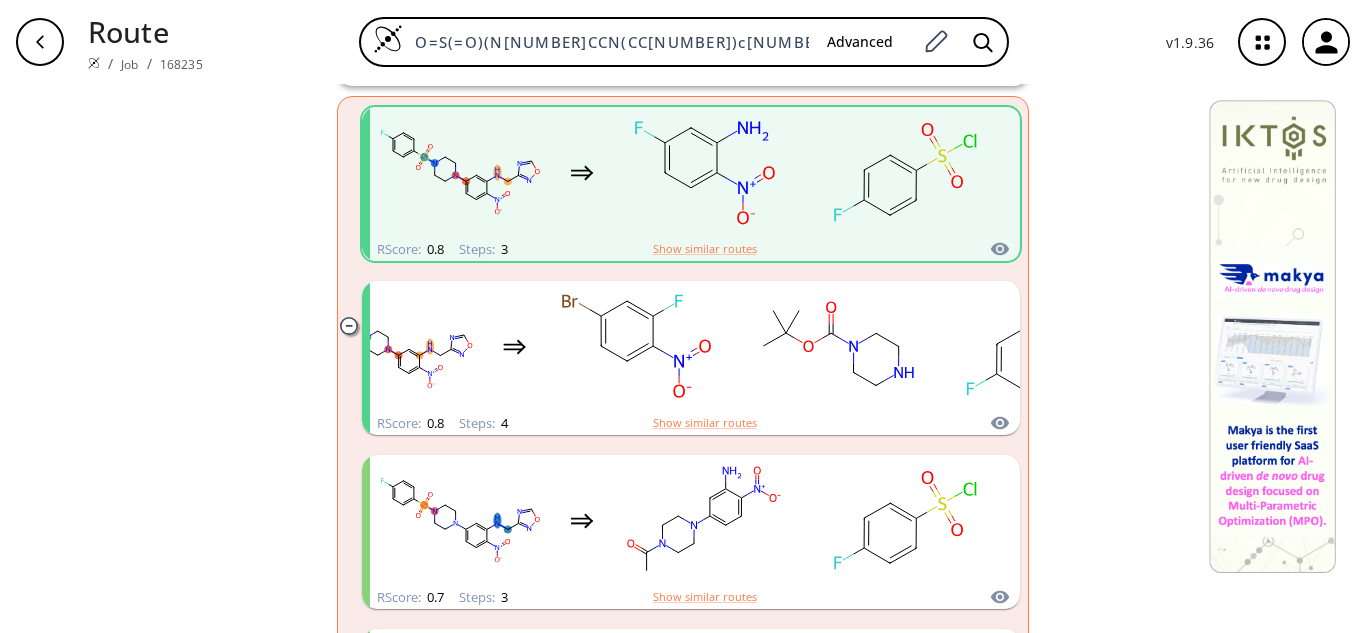 scroll, scrollTop: 0, scrollLeft: 0, axis: both 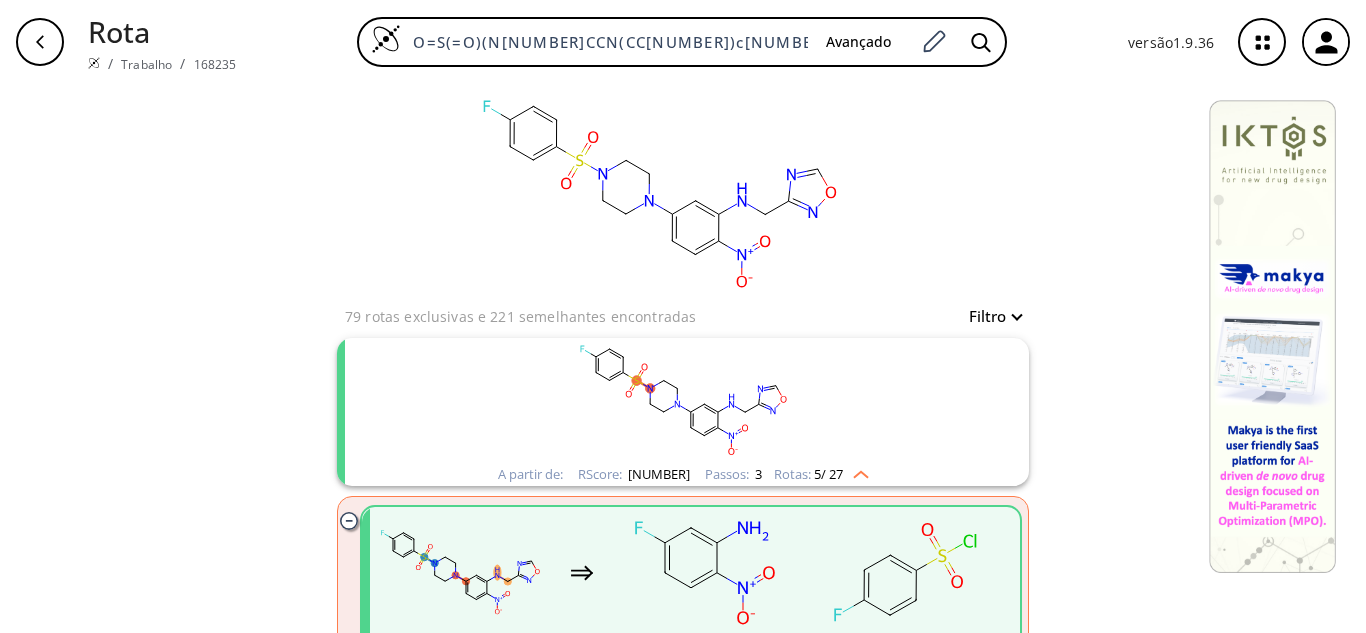 click on "claro 79 rotas exclusivas e 221 semelhantes encontradas Filtro A partir de: RScore : 0,8 Passos : 3 Rotas: 5 / 27 RScore : 0,8 Passos : 3 Mostrar rotas semelhantes RScore : 0,8 Passos : 4 Mostrar rotas semelhantes RScore : 0,7 Passos : 3 Mostrar rotas semelhantes RScore : 0,7 Passos : 3 Mostrar rotas semelhantes RScore : 0,7 Passos : 2 Mostrar rotas semelhantes A partir de: RScore : 0,7 Passos : 2 Rotas: 7 / 30 A partir de: RScore : 0,7 Passos : 2 Rotas: 13 / 94 RScore : 0,7 Passos : 2 Mostrar rotas semelhantes RScore : 0,7 Passos : 2 Mostrar rotas semelhantes RScore : 0,7 Passos : 3 Mostrar rotas semelhantes RScore : 0,7 Passos : 3 Mostrar rotas semelhantes RScore : 0,7 Passos : 3 Mostrar rotas semelhantes RScore : 0,7 Passos : 3 RScore : 0,7 Passos : 4 Mostrar rotas semelhantes RScore :" at bounding box center [683, 2792] 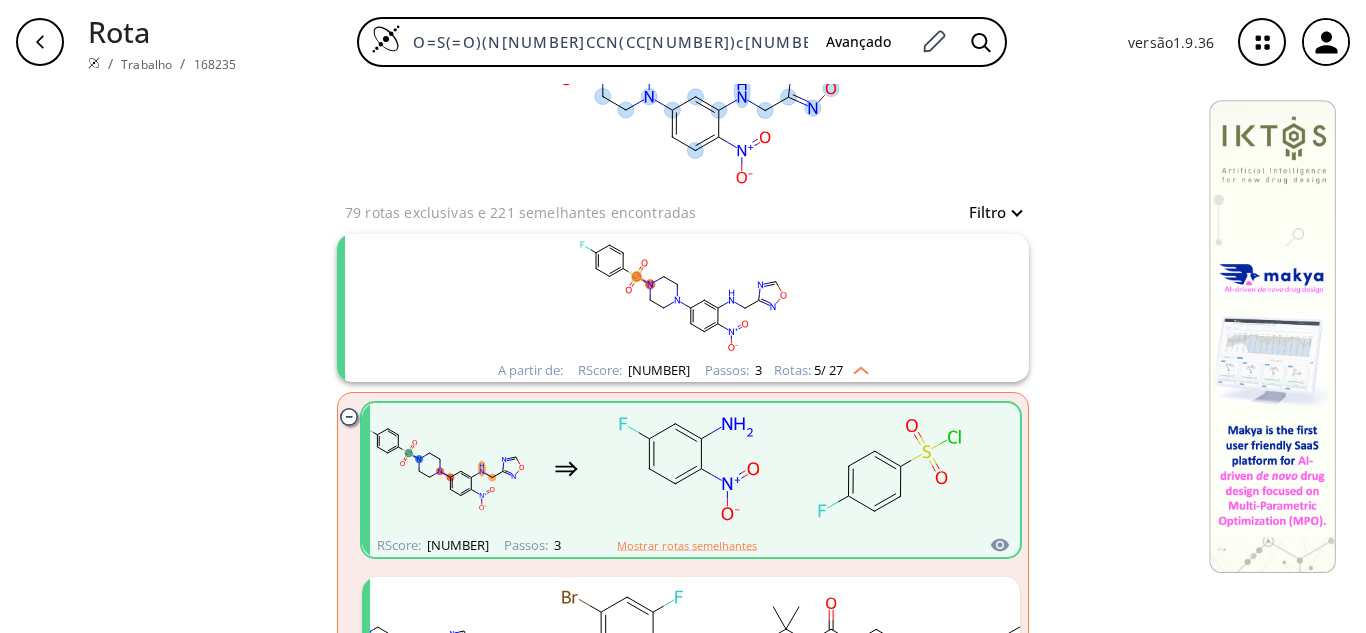 scroll, scrollTop: 100, scrollLeft: 0, axis: vertical 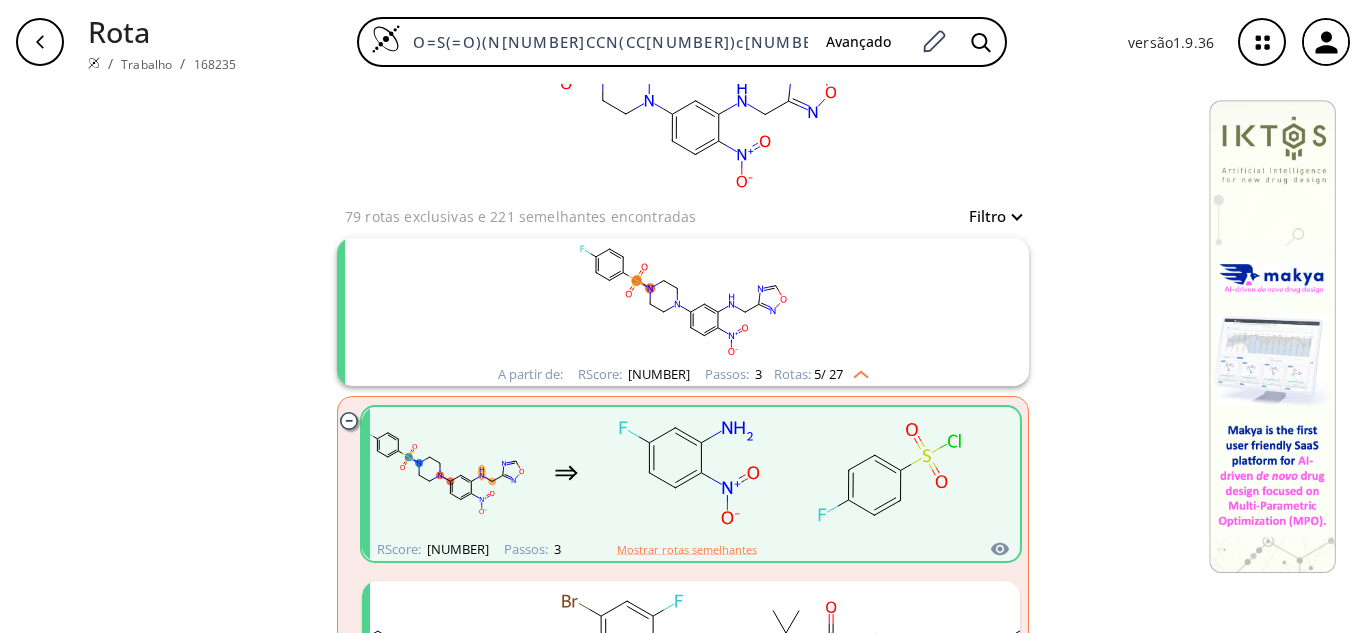 click at bounding box center [856, 371] 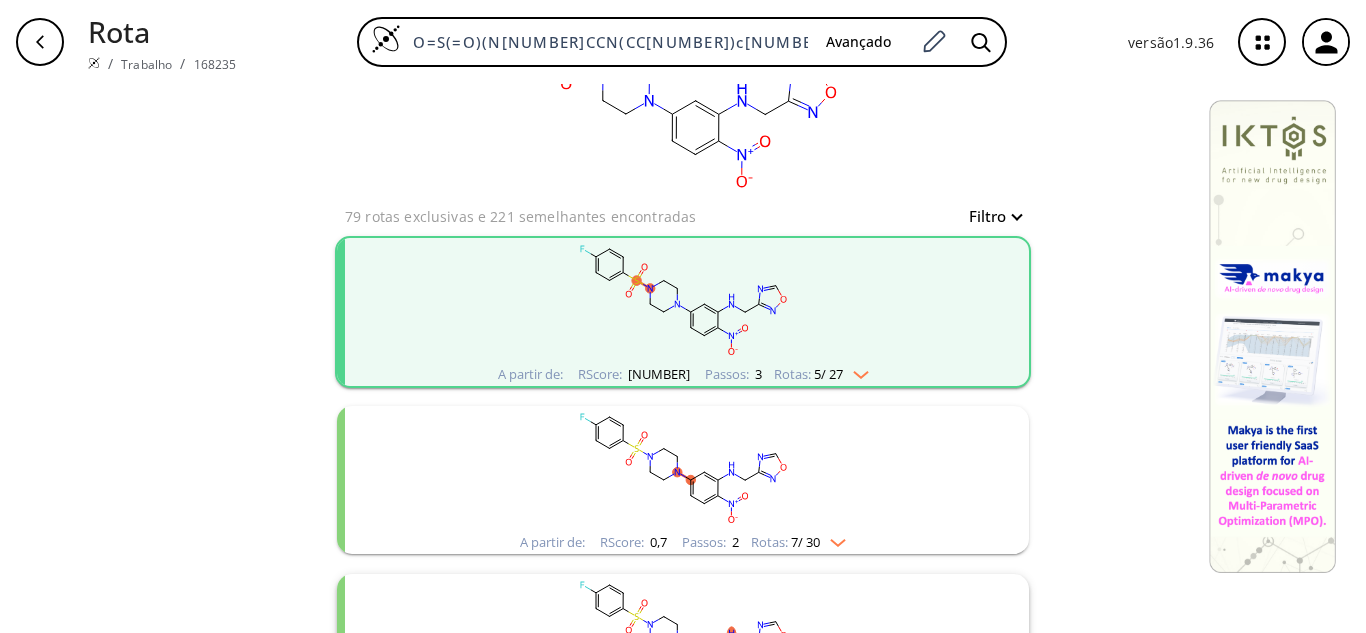 click at bounding box center (856, 371) 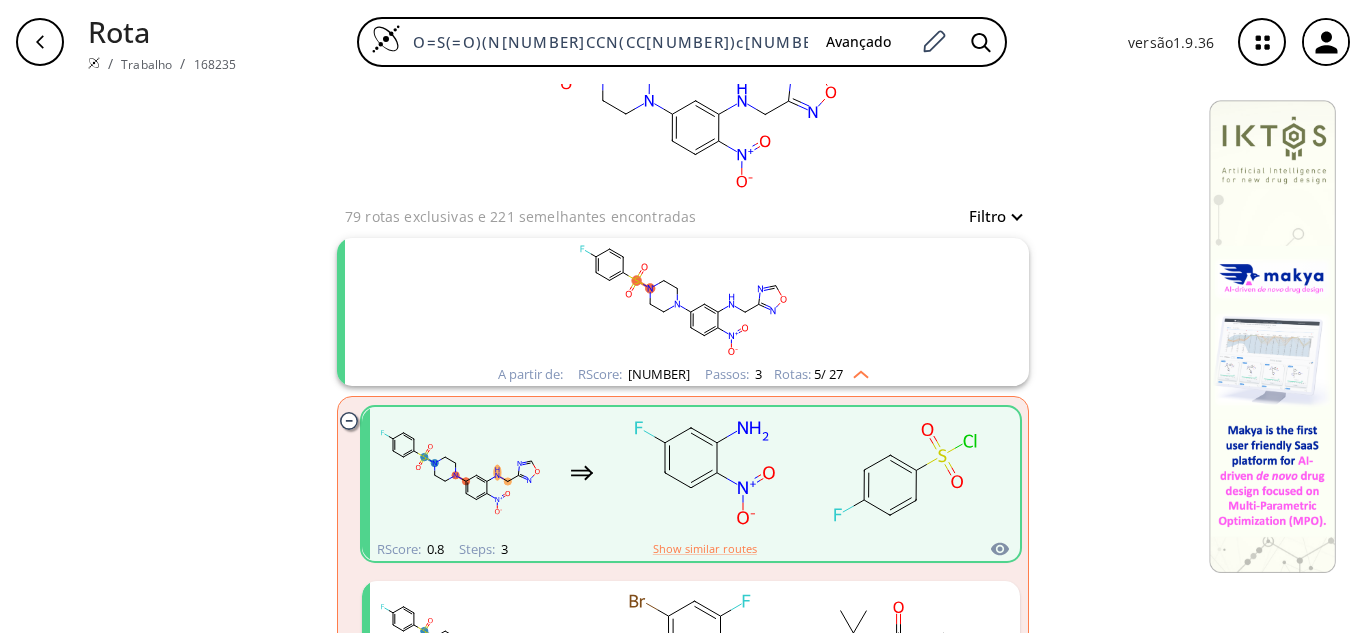 click 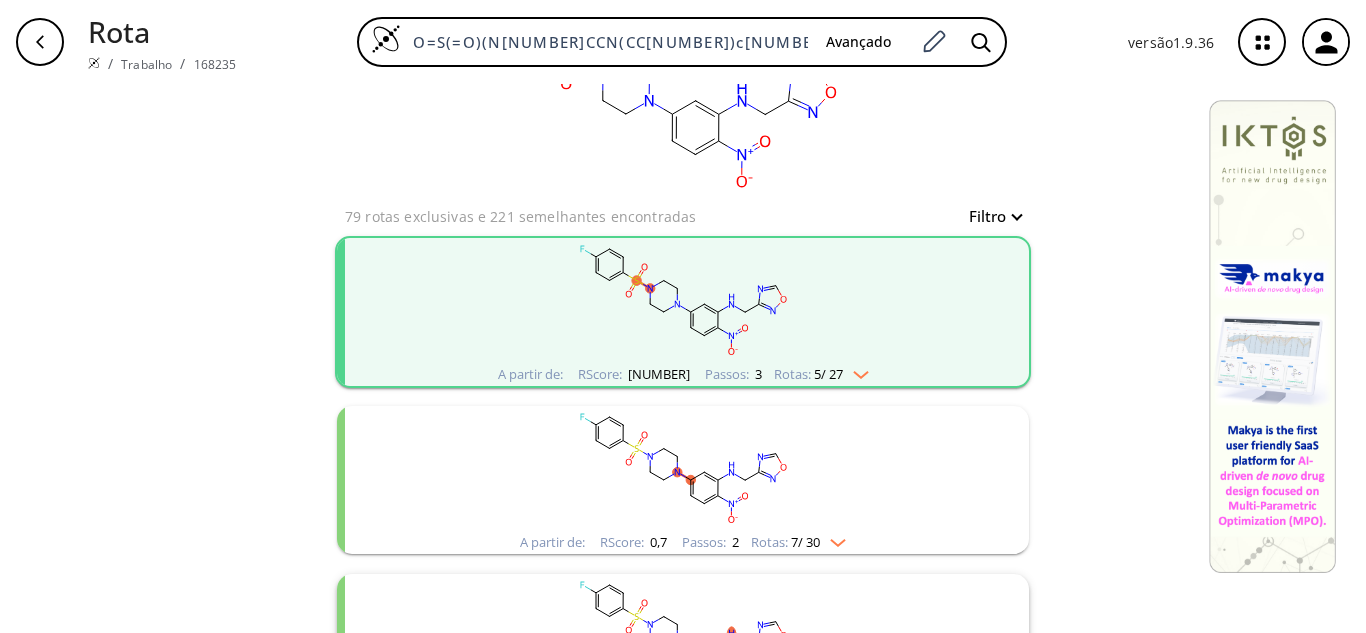 click 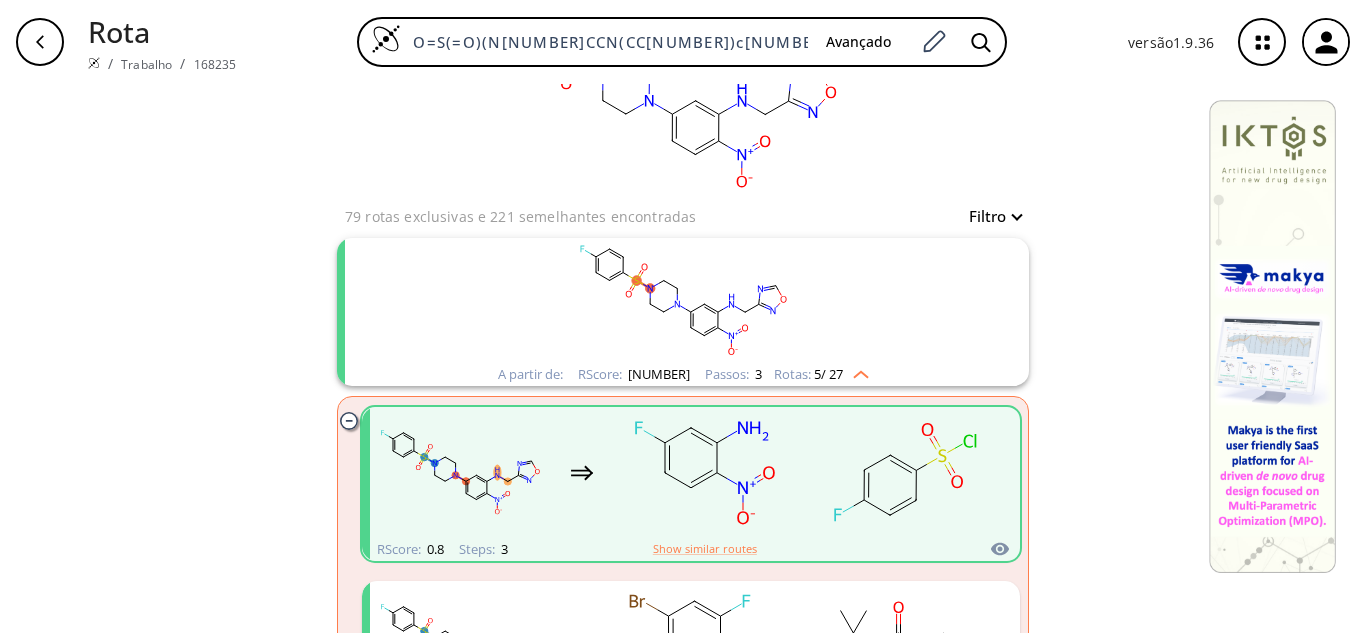 scroll, scrollTop: 300, scrollLeft: 0, axis: vertical 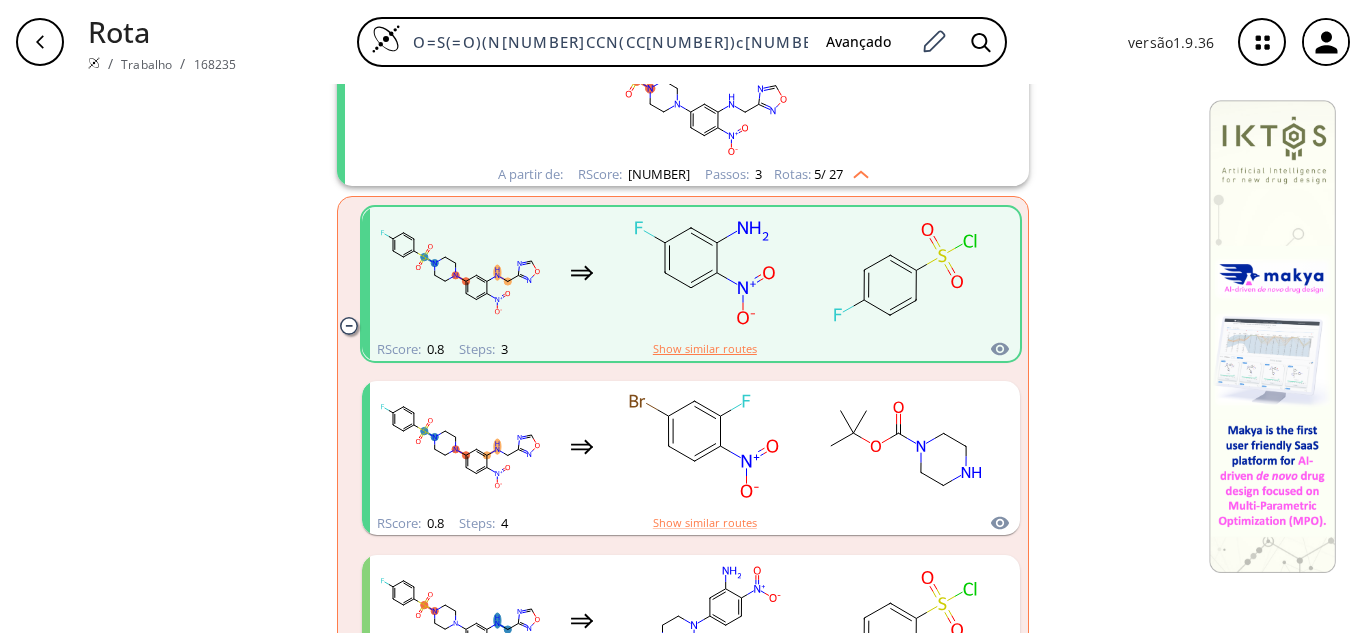 click on "Show similar routes" at bounding box center [705, 349] 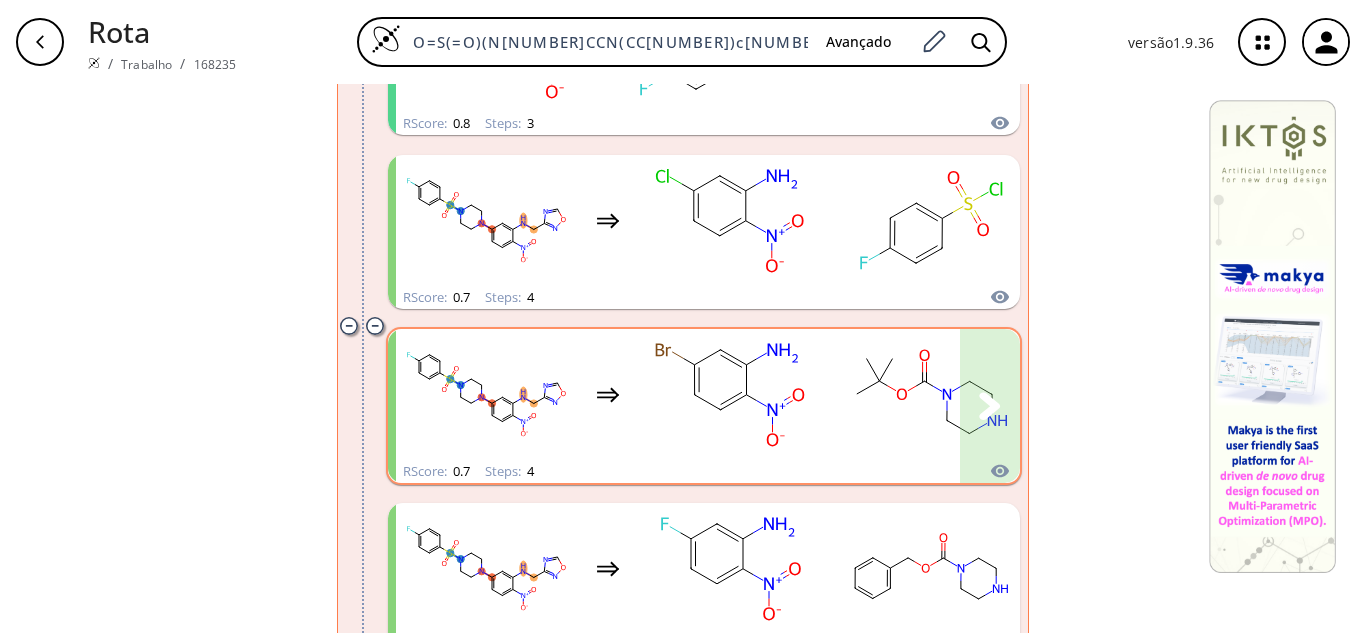 scroll, scrollTop: 300, scrollLeft: 0, axis: vertical 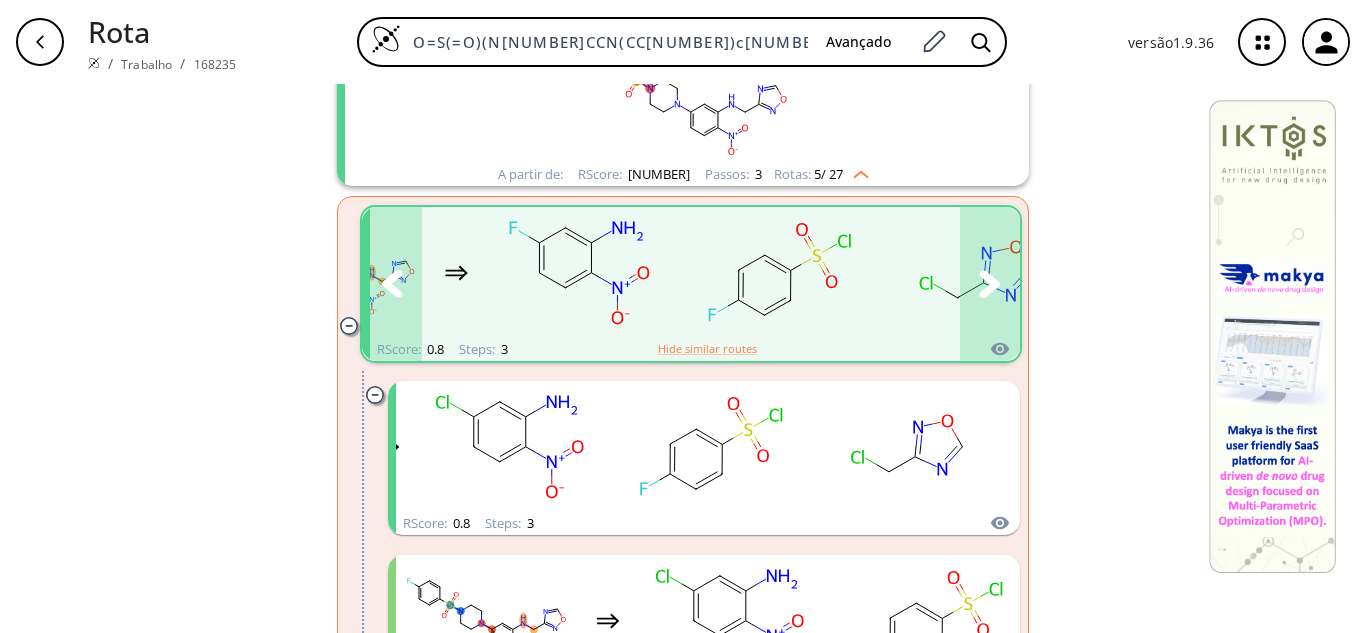 click 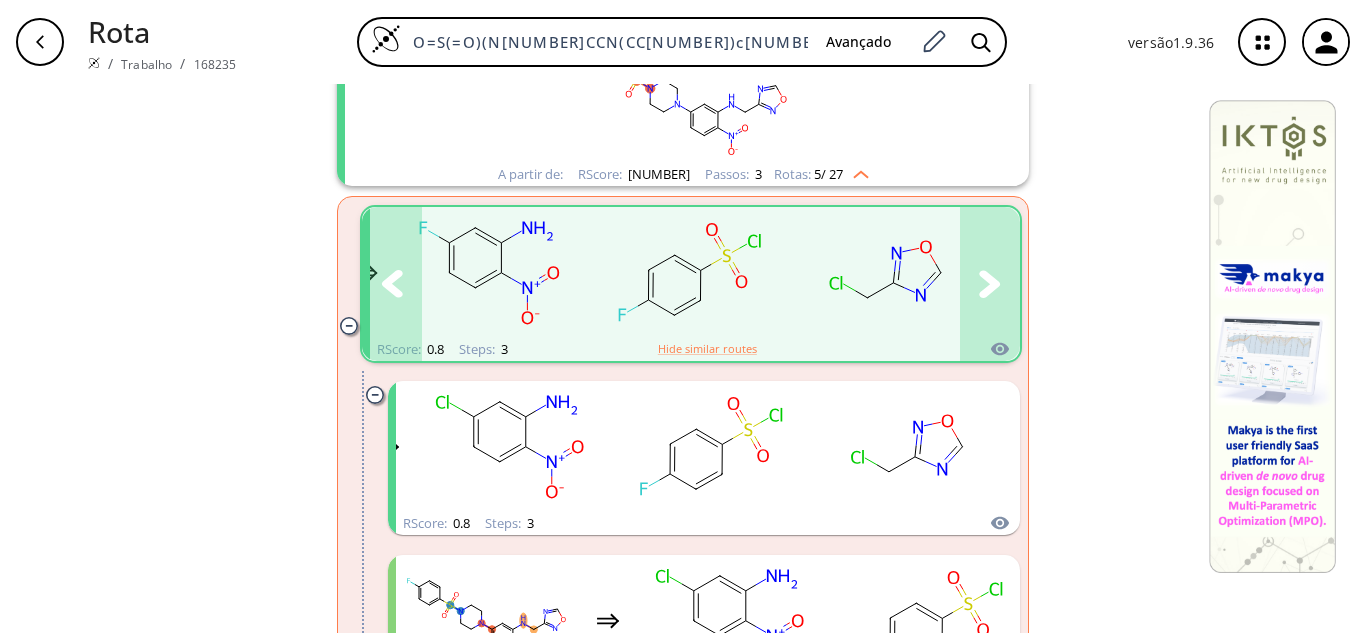 scroll, scrollTop: 0, scrollLeft: 0, axis: both 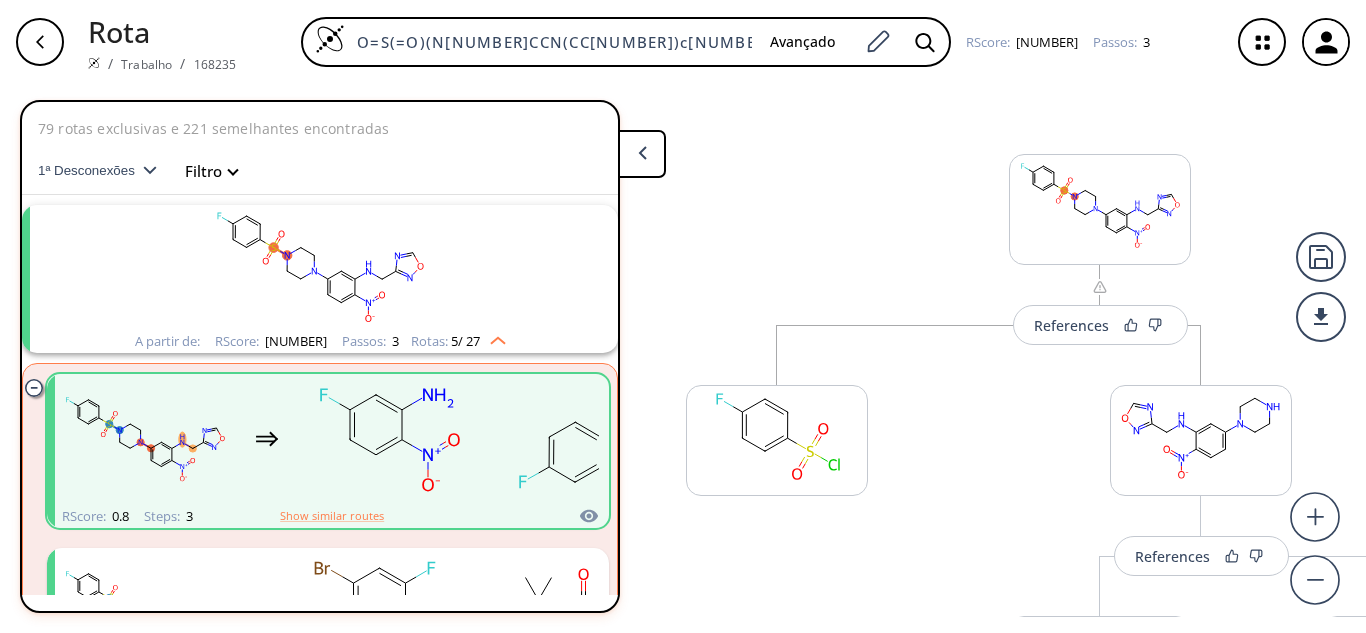 click 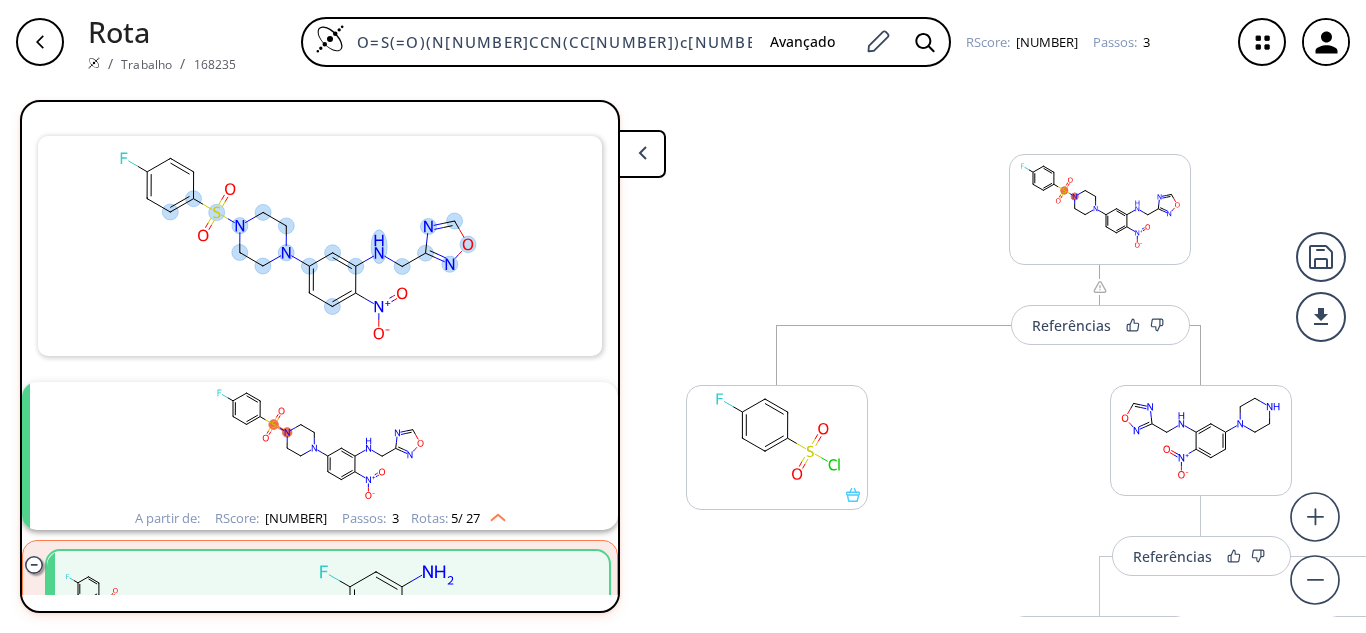 scroll, scrollTop: 0, scrollLeft: 0, axis: both 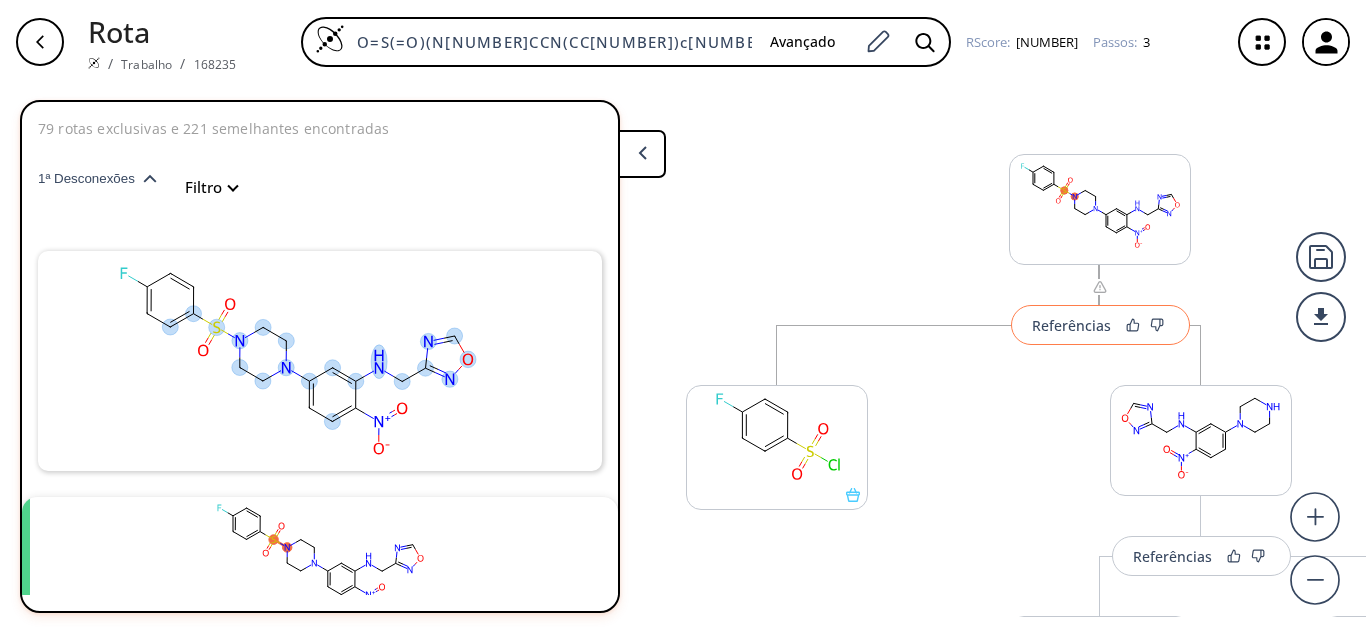 click on "Referências" at bounding box center (1100, 325) 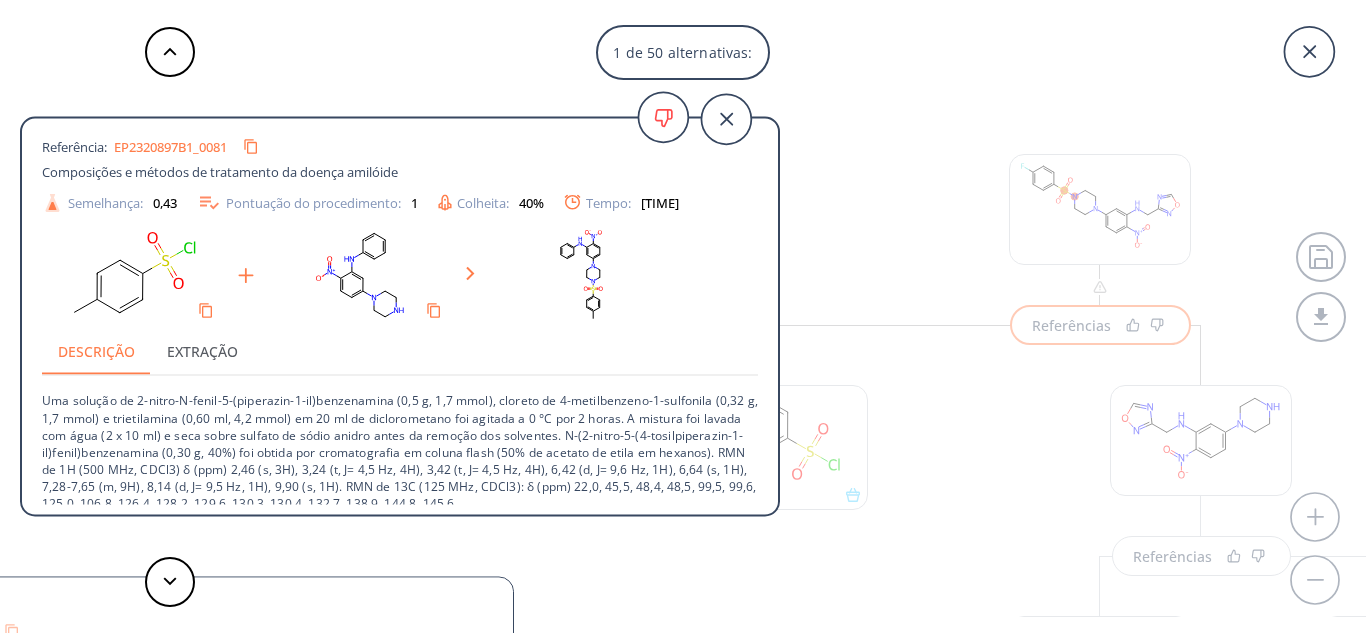 scroll, scrollTop: 37, scrollLeft: 0, axis: vertical 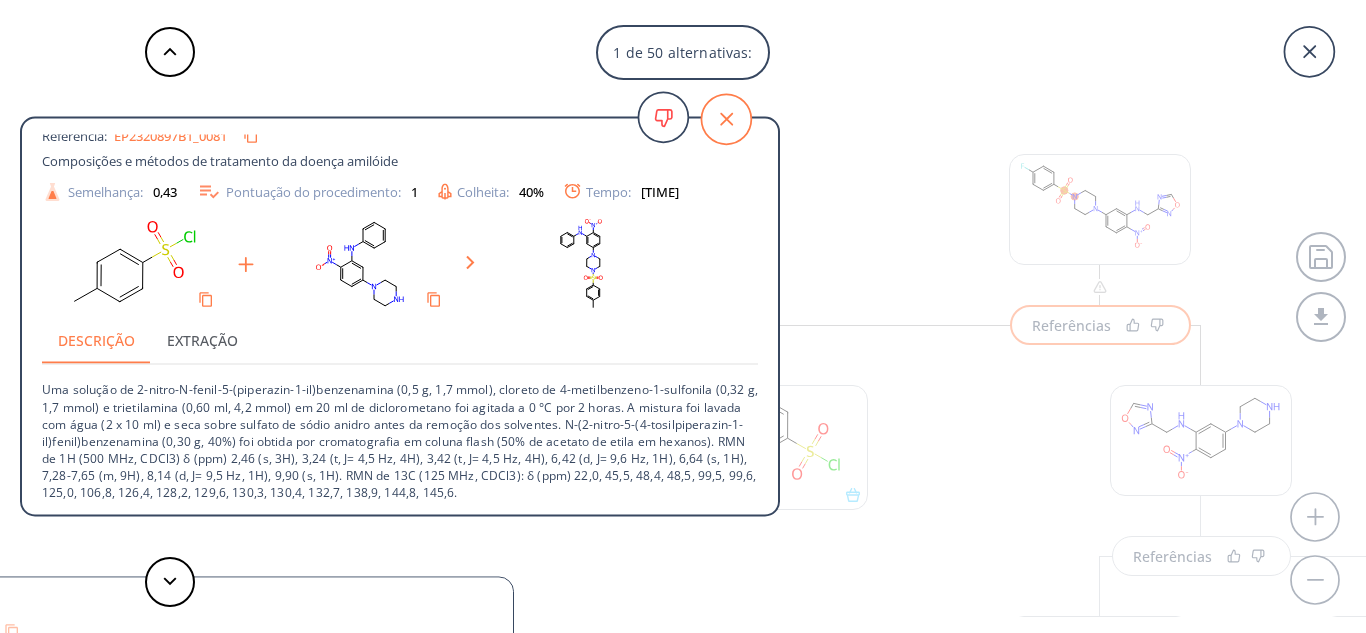 click 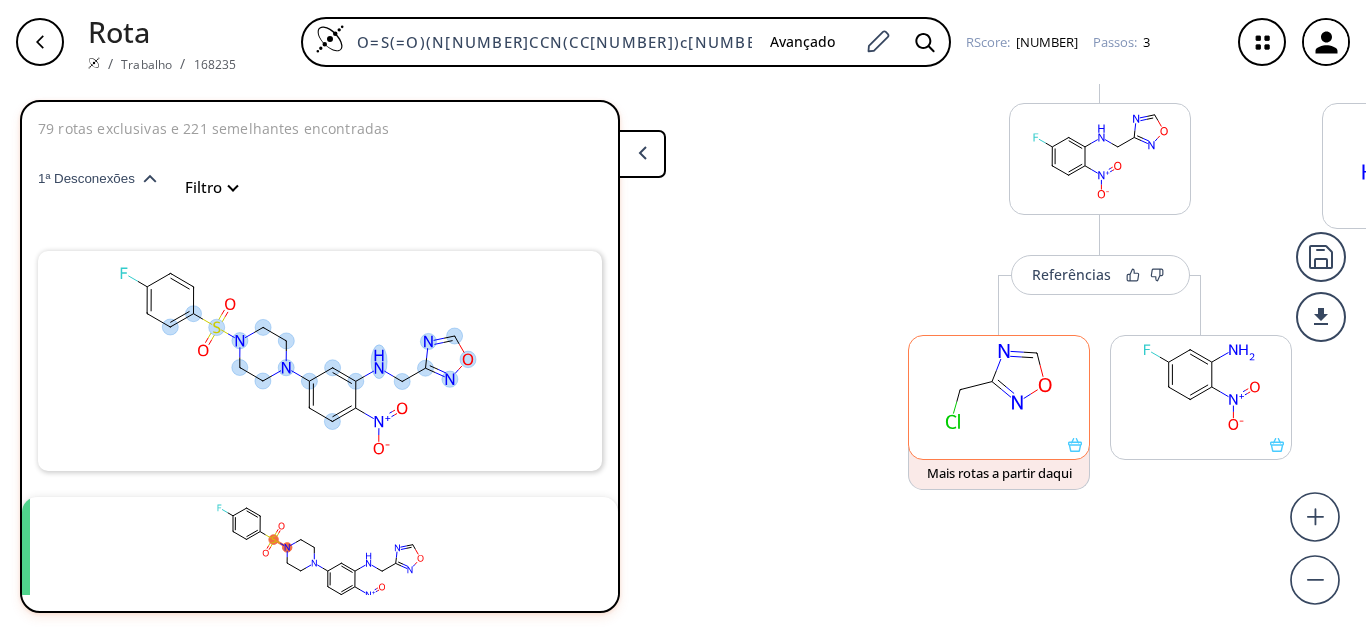 scroll, scrollTop: 516, scrollLeft: 0, axis: vertical 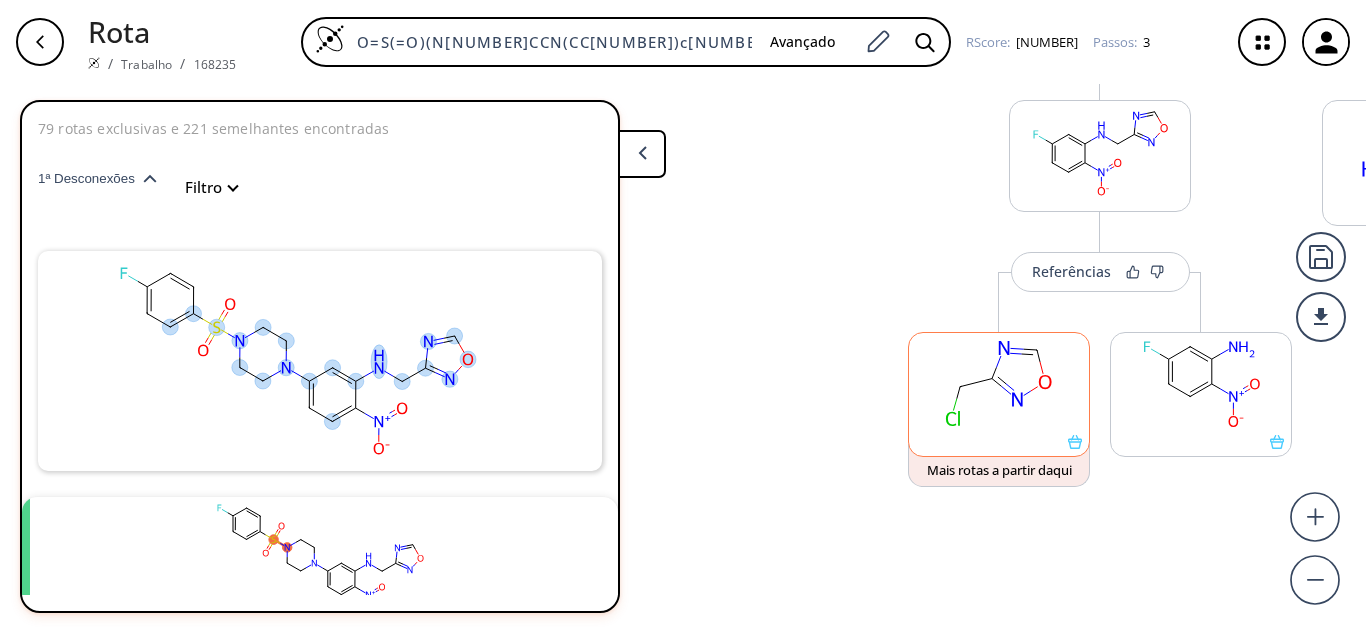 click 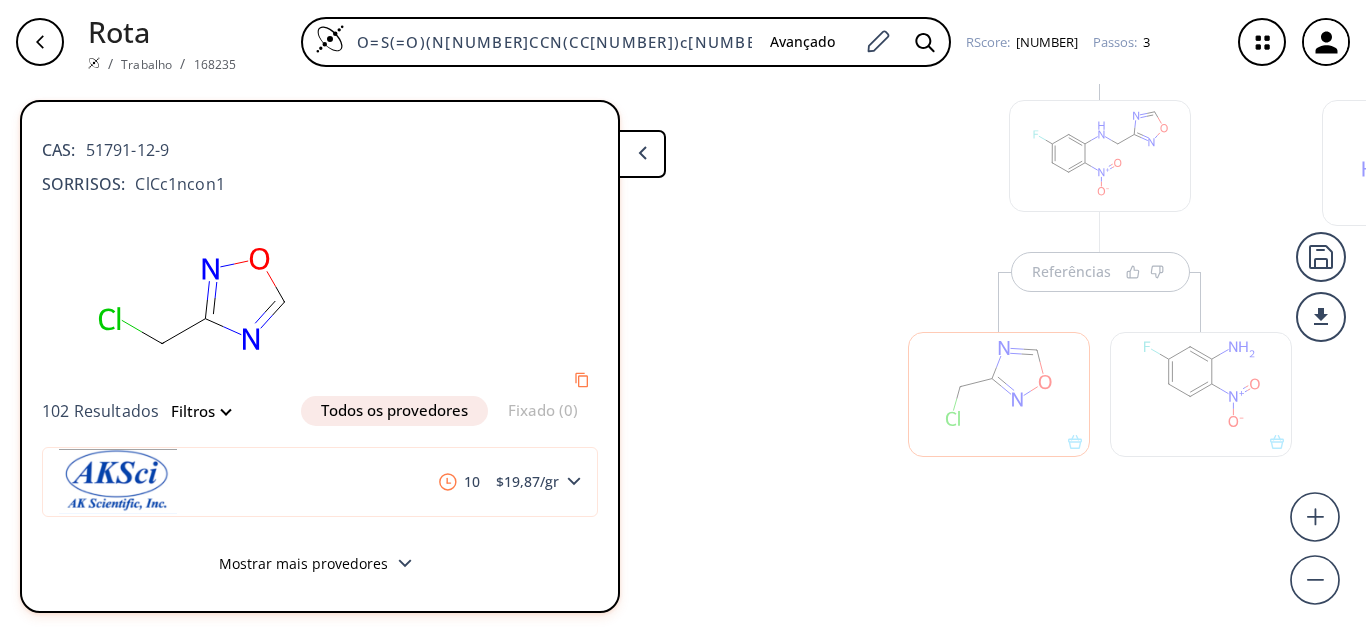 scroll, scrollTop: 9, scrollLeft: 0, axis: vertical 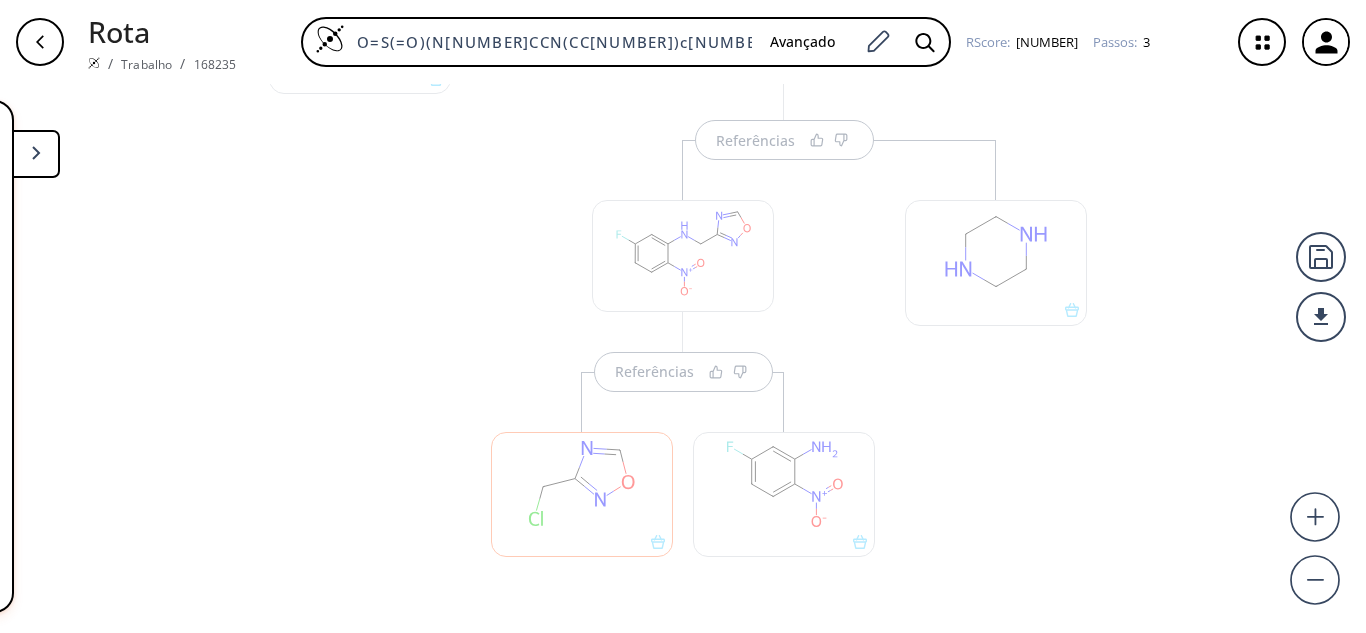 click at bounding box center [36, 154] 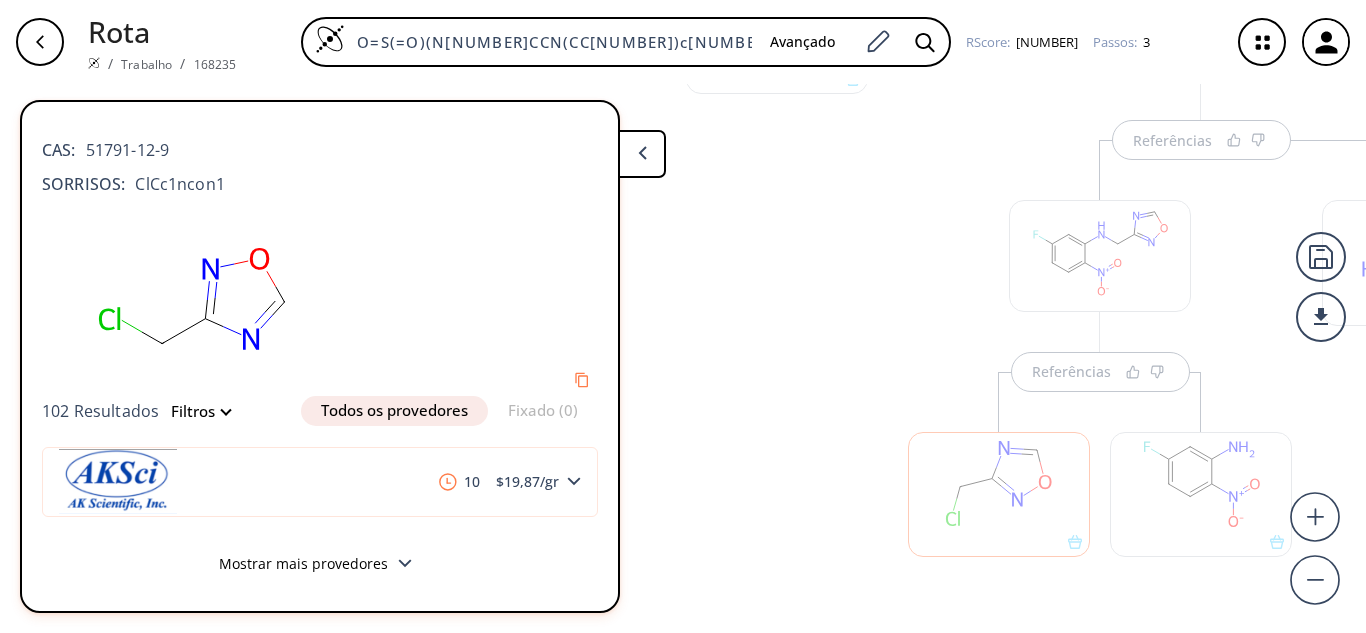 click at bounding box center [642, 154] 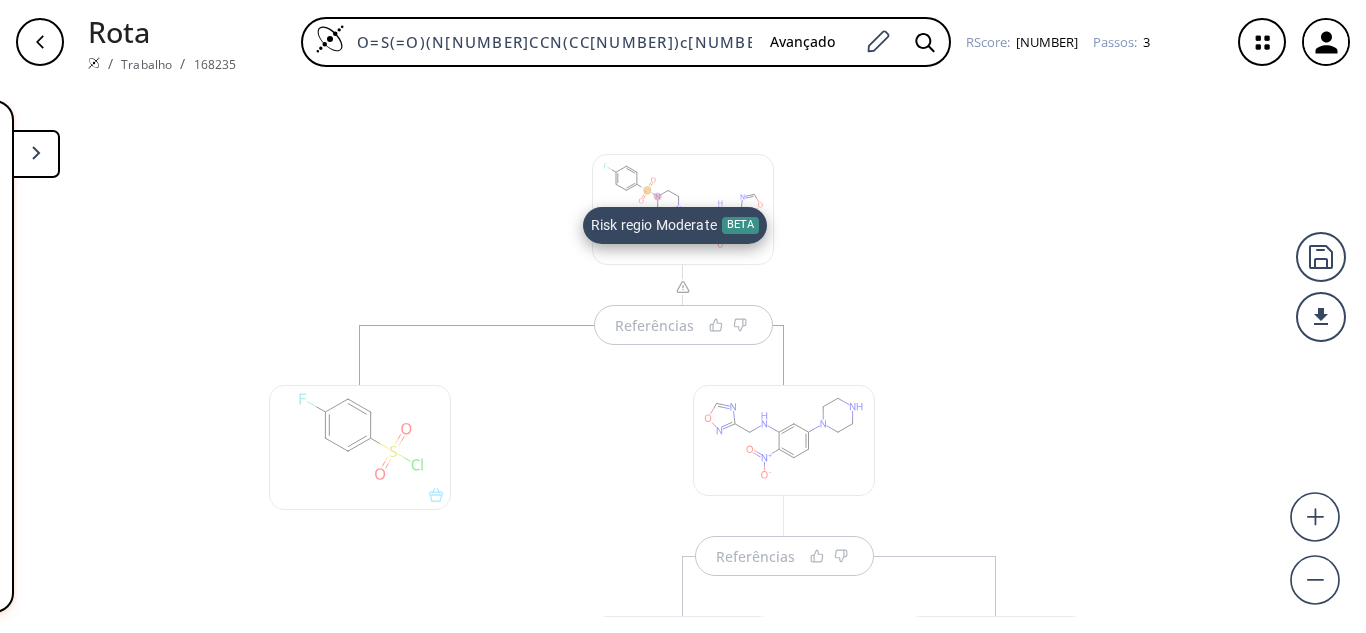 scroll, scrollTop: 500, scrollLeft: 0, axis: vertical 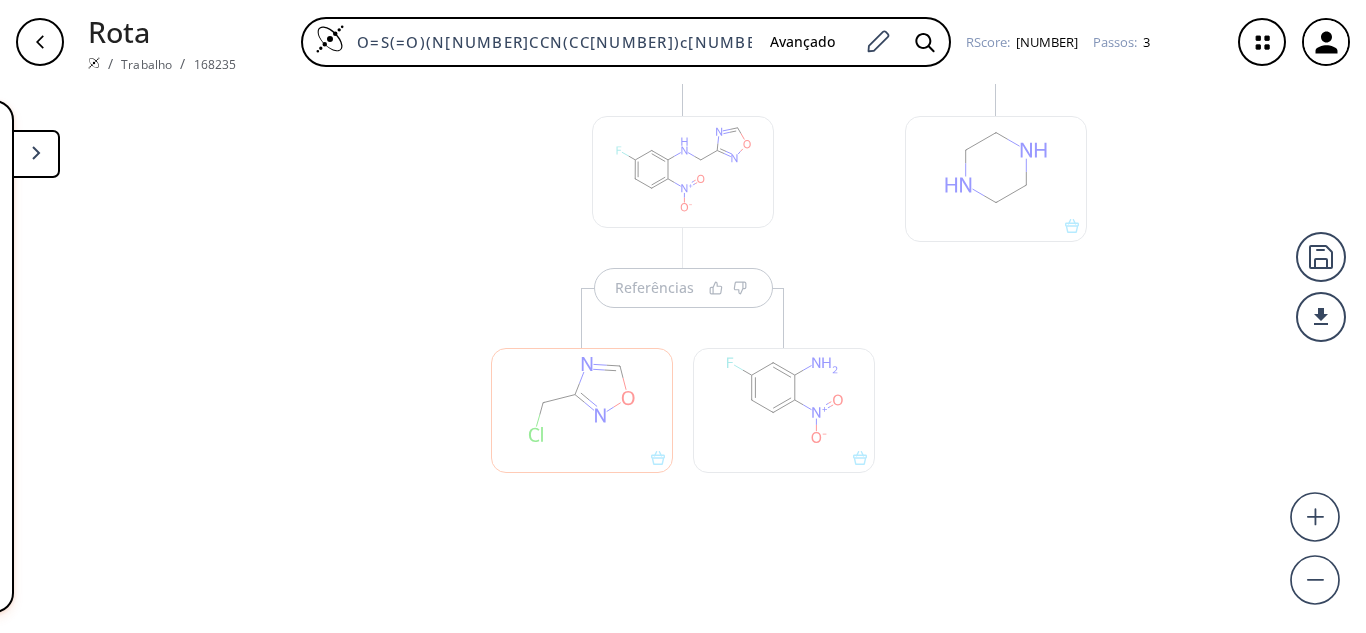 click at bounding box center [784, 410] 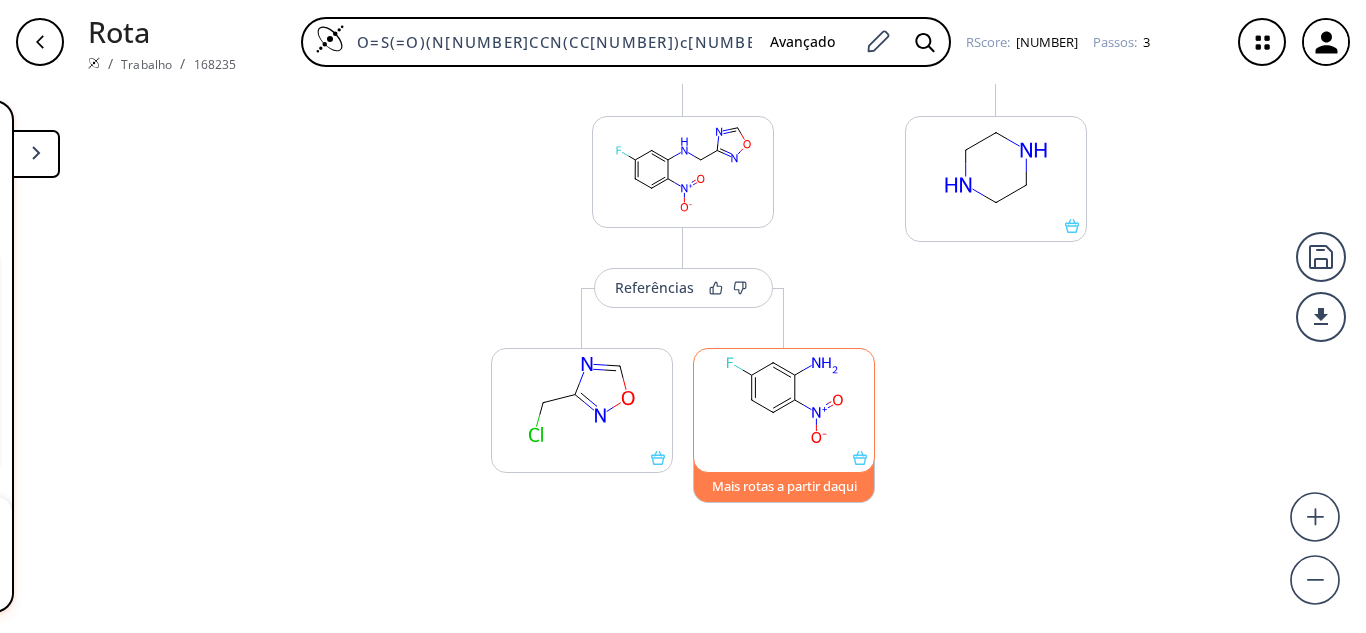 click on "Mais rotas a partir daqui" at bounding box center (784, 481) 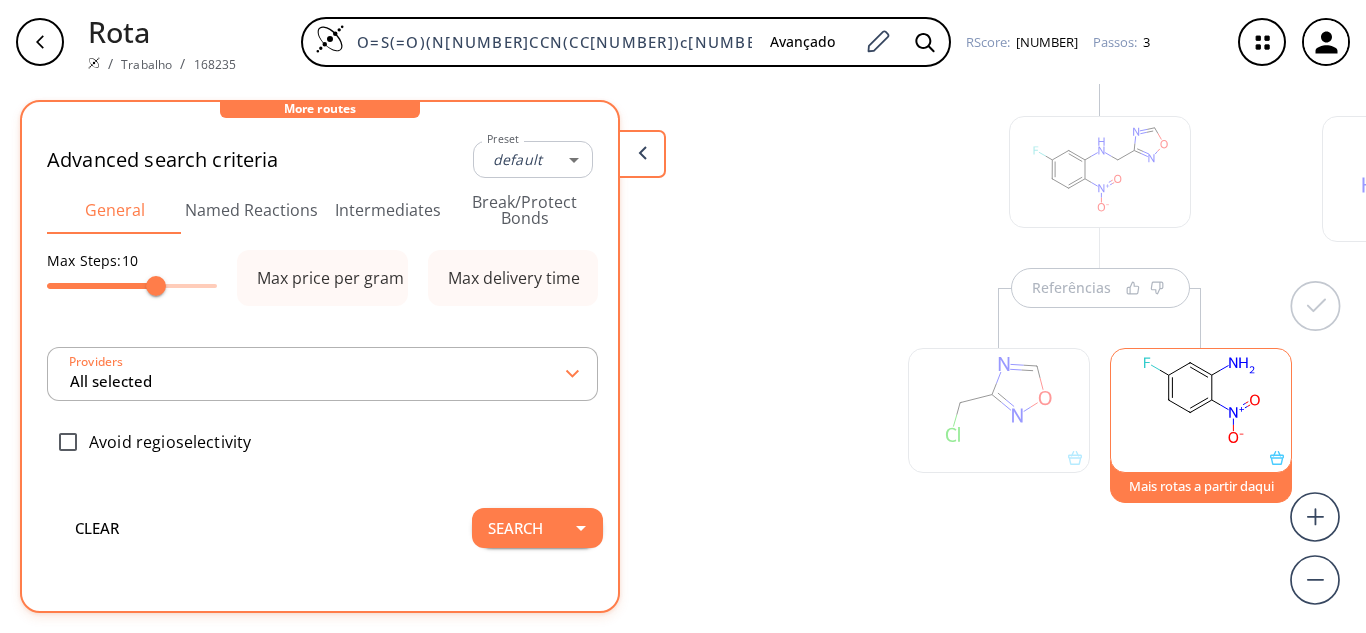 scroll, scrollTop: 516, scrollLeft: 0, axis: vertical 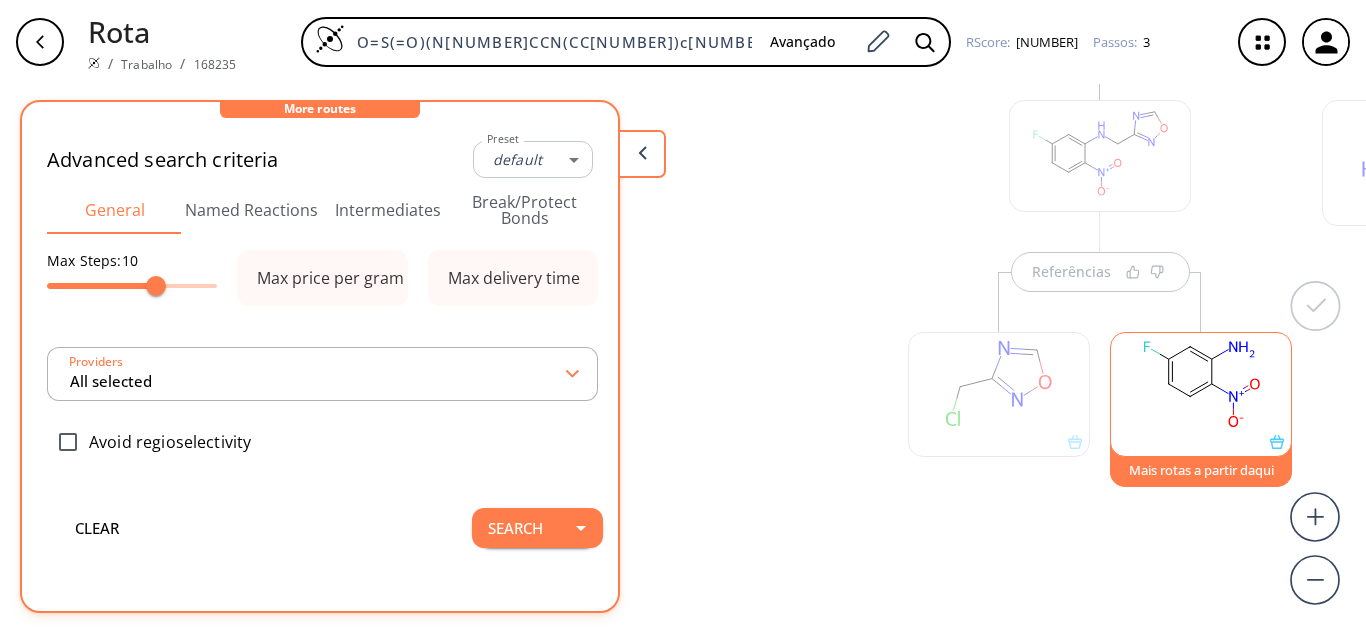 type on "-1" 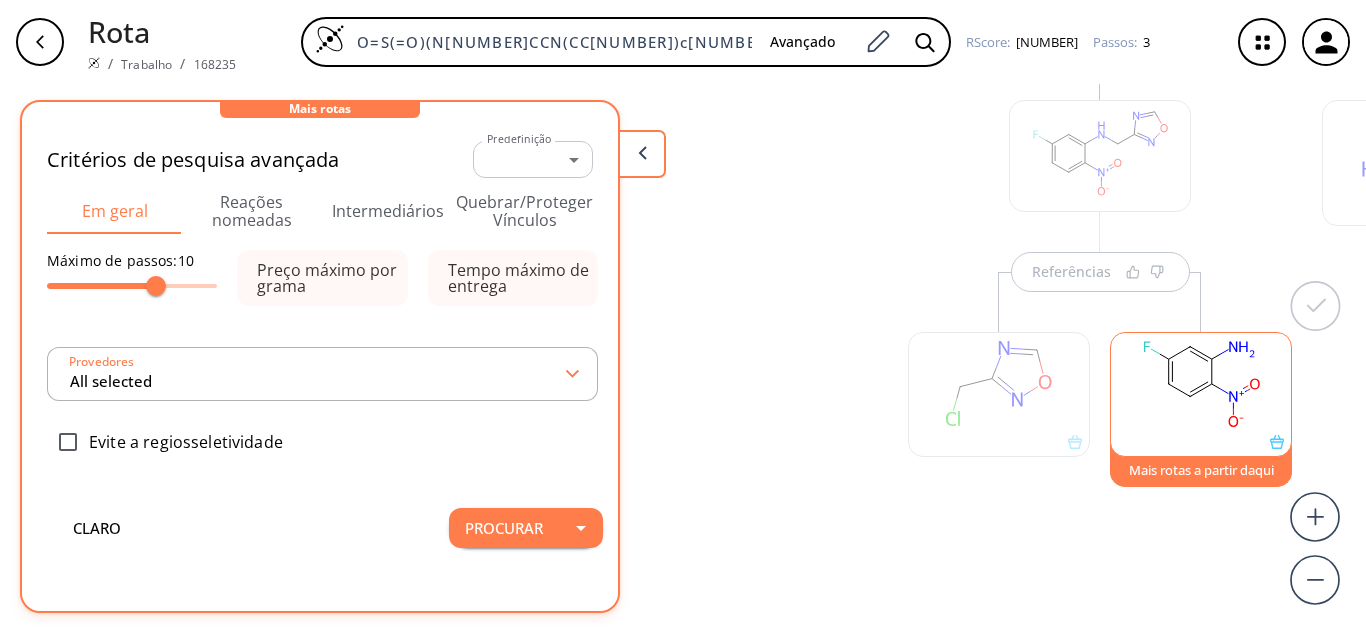 type on "All selected" 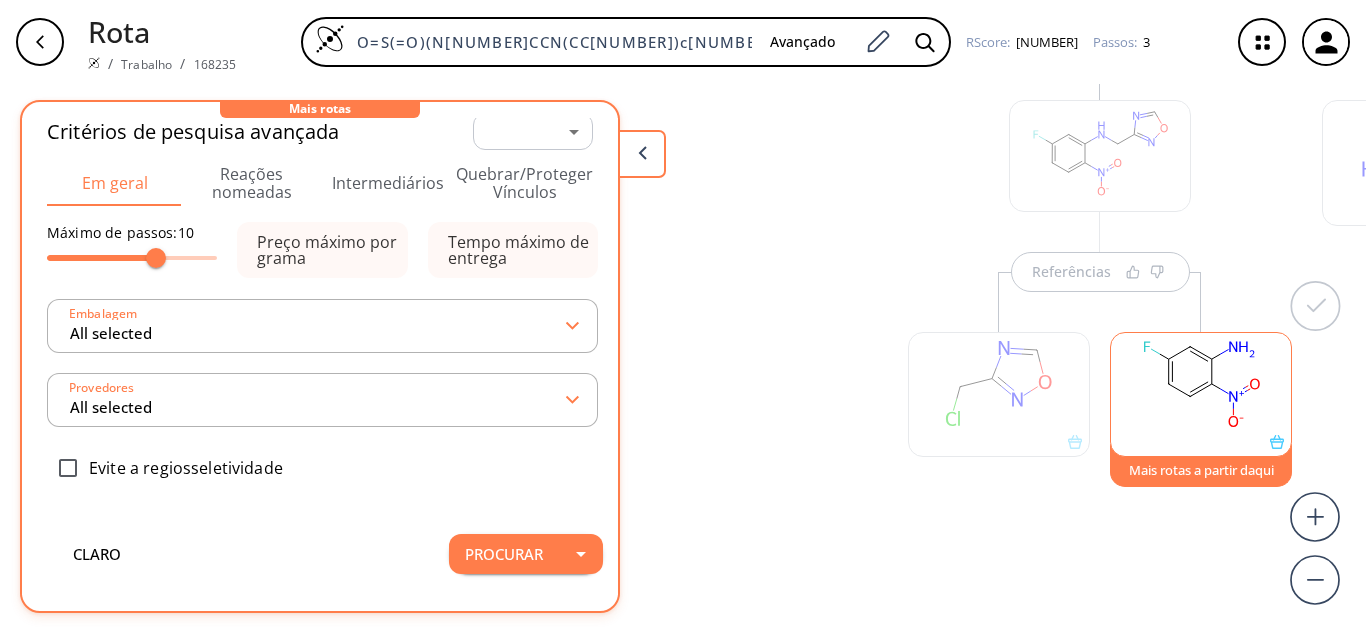 scroll, scrollTop: 0, scrollLeft: 0, axis: both 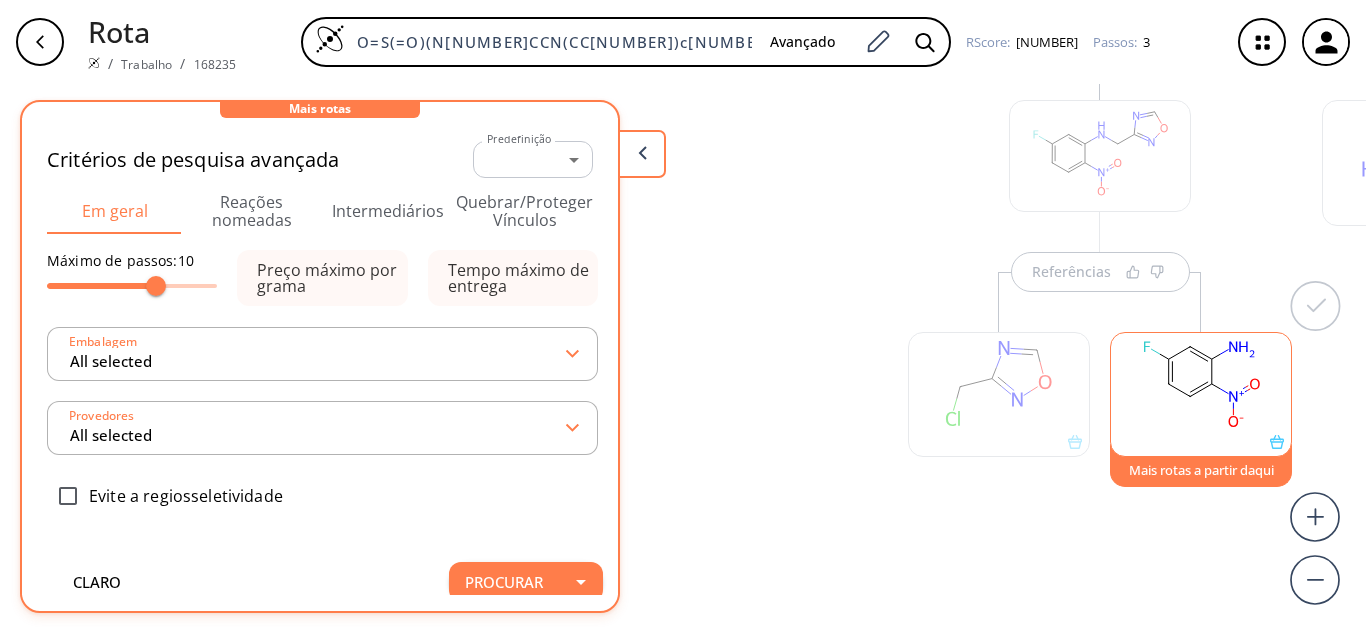 click at bounding box center (642, 154) 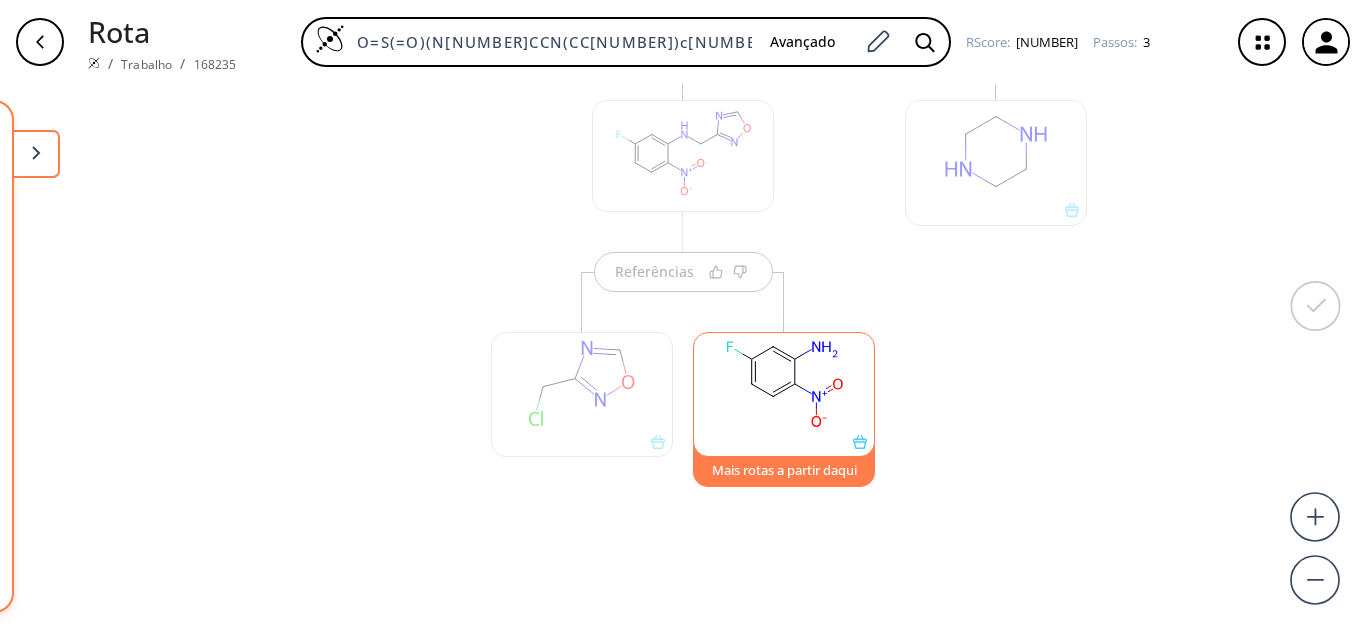 click on "Referências Referências Referências Mais rotas a partir daqui" at bounding box center [683, 350] 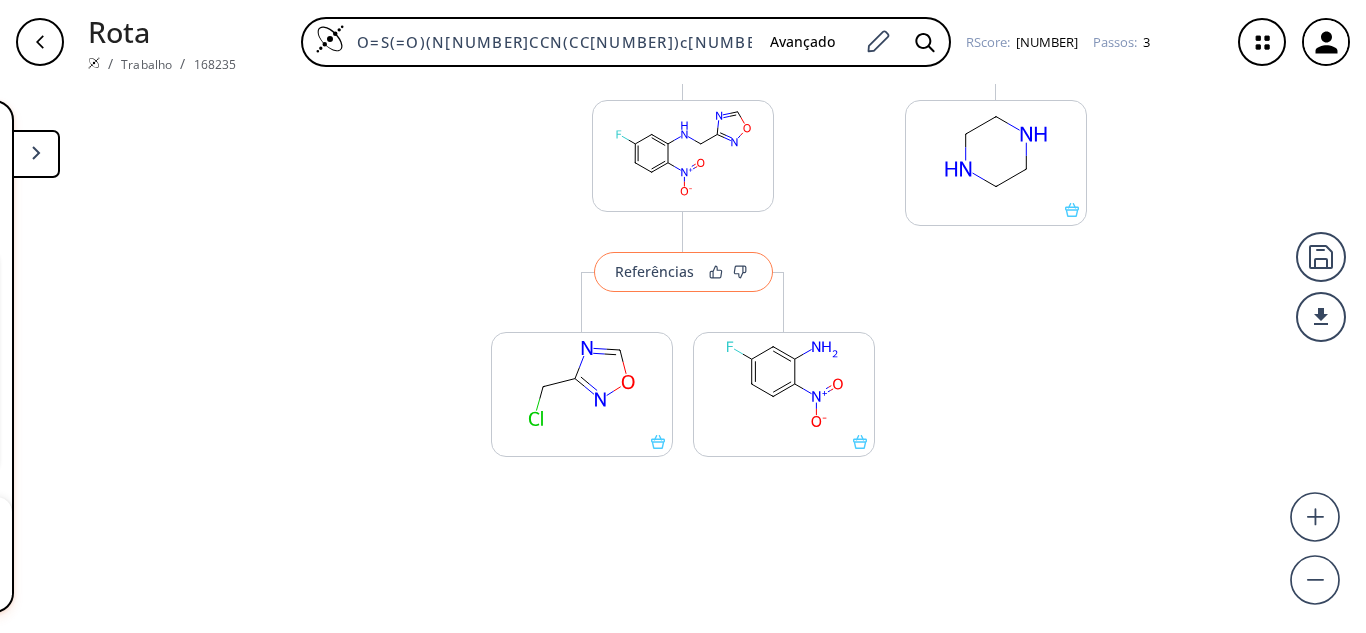 click on "Referências" at bounding box center [683, 272] 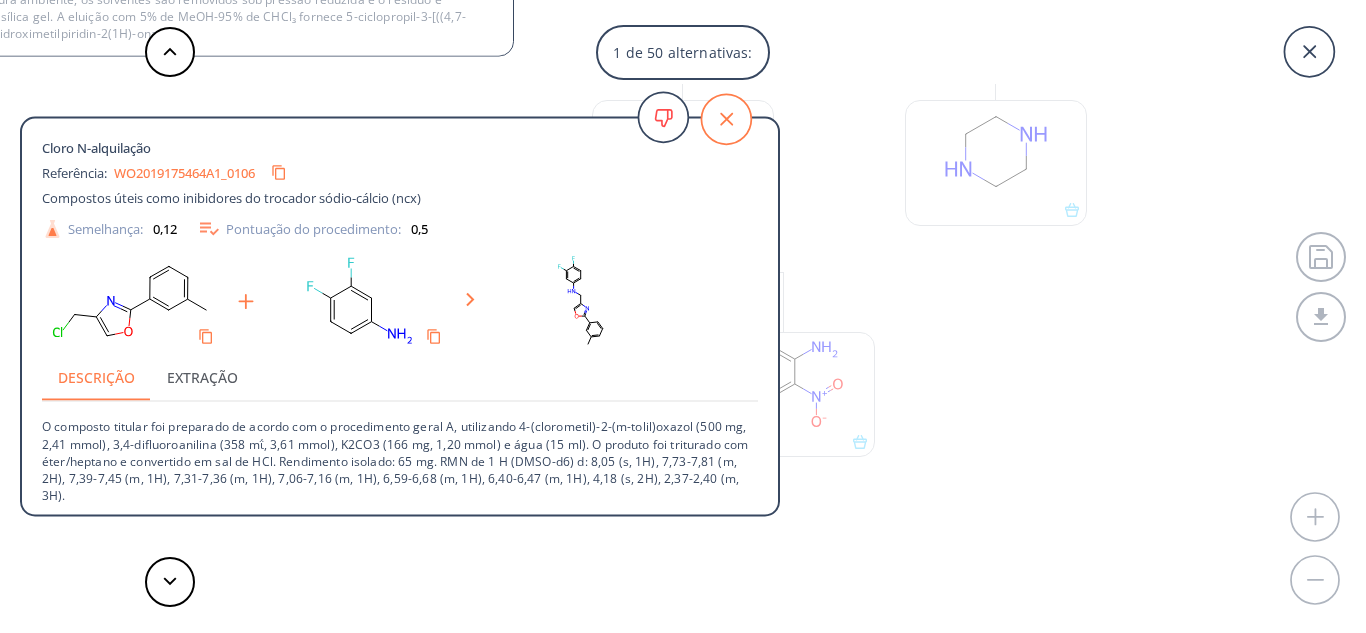click 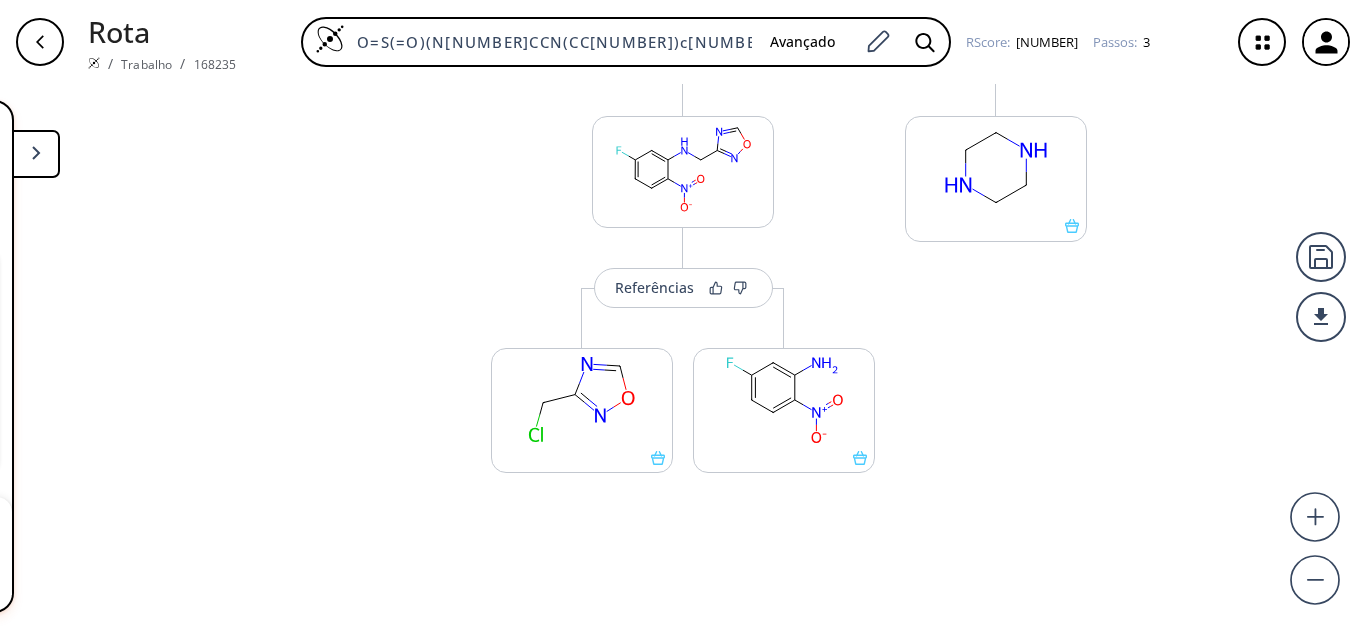 scroll, scrollTop: 516, scrollLeft: 0, axis: vertical 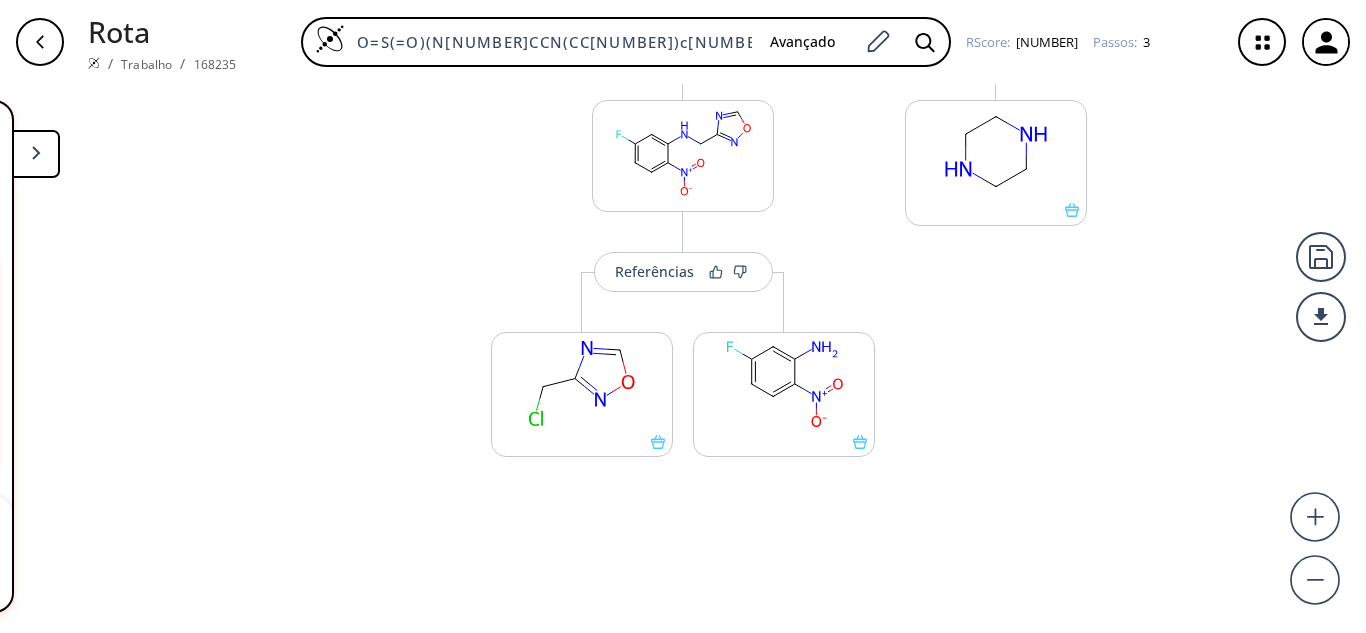click 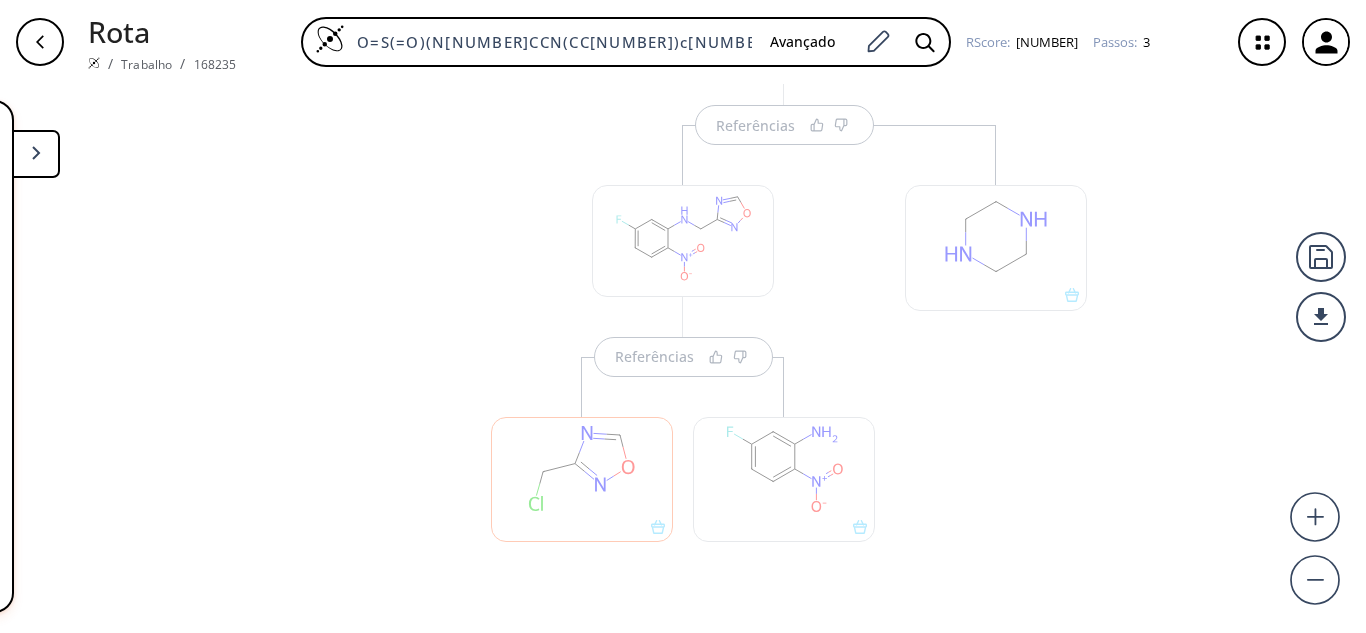 scroll, scrollTop: 516, scrollLeft: 0, axis: vertical 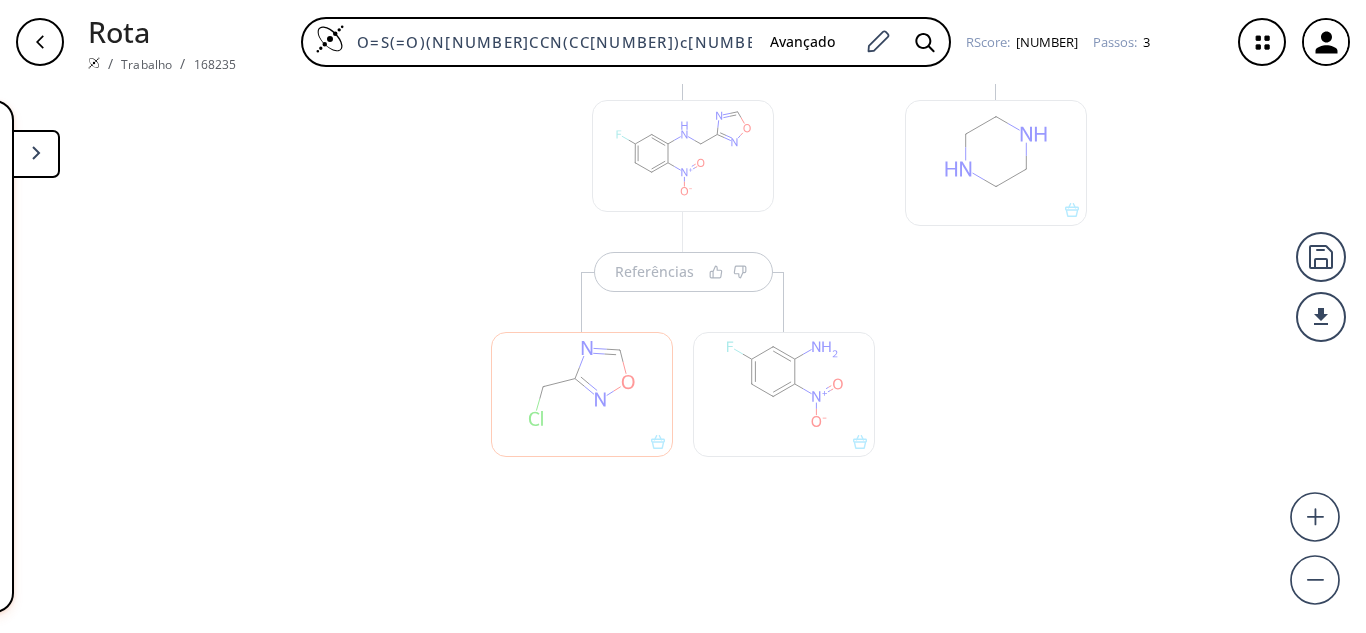 click at bounding box center (784, 394) 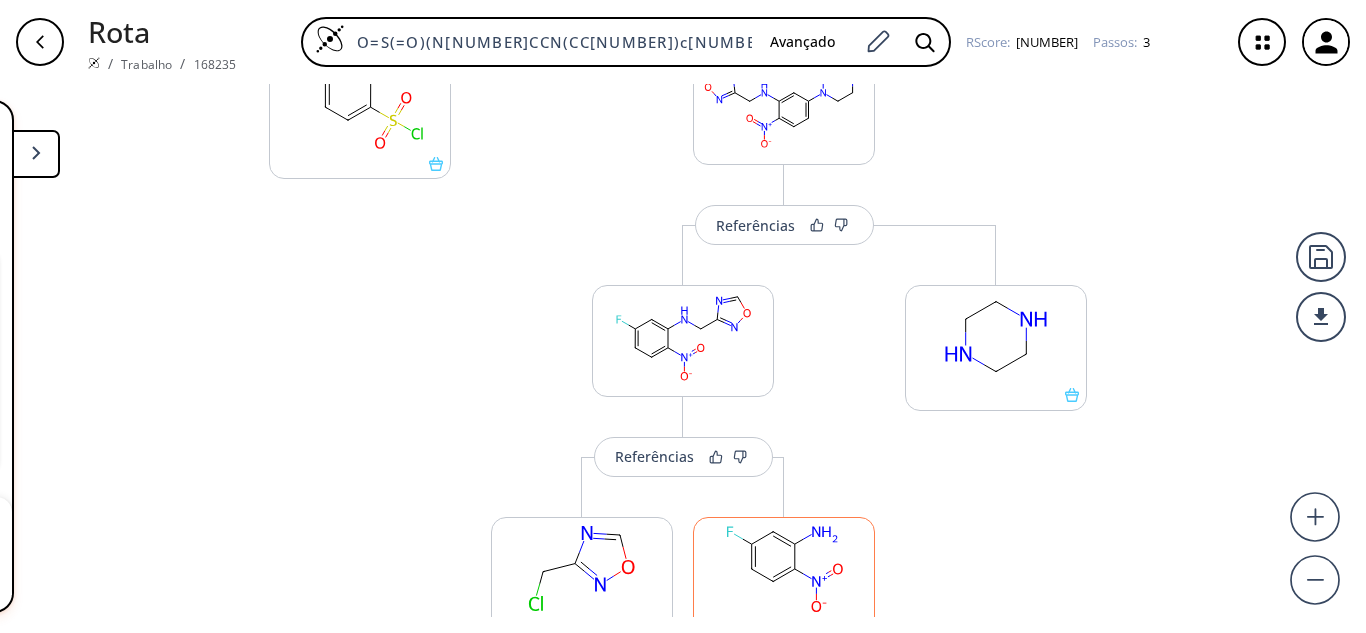 scroll, scrollTop: 216, scrollLeft: 0, axis: vertical 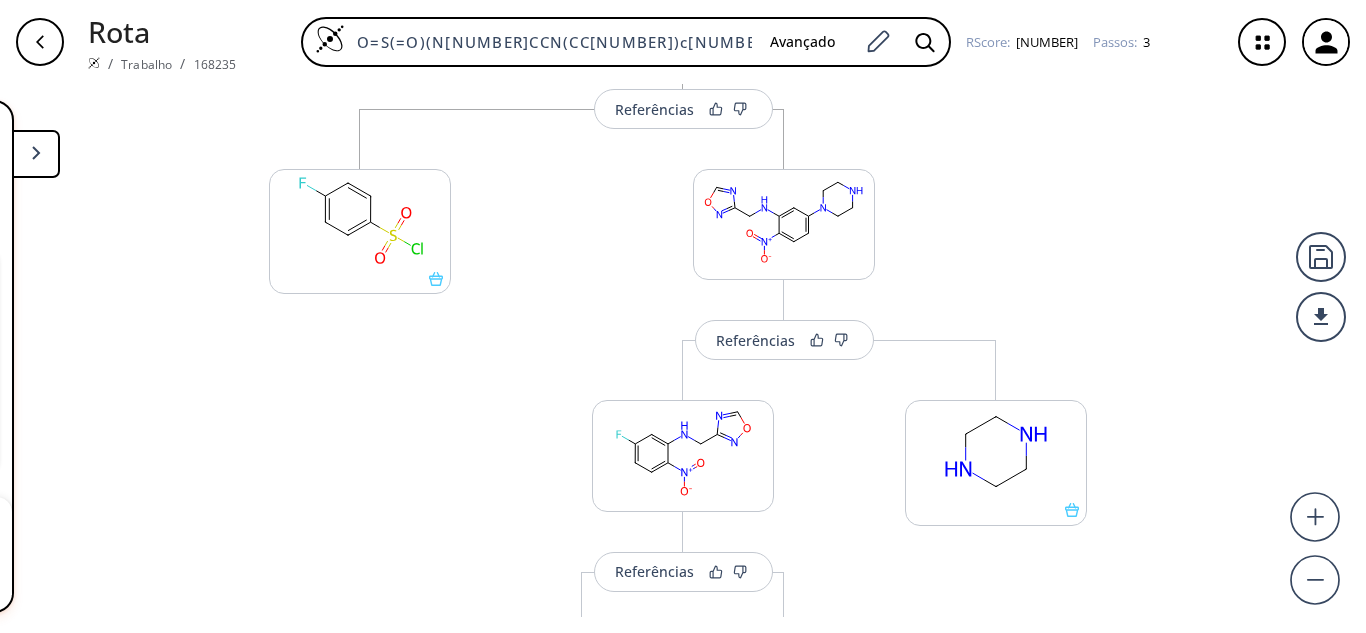 click at bounding box center (36, 154) 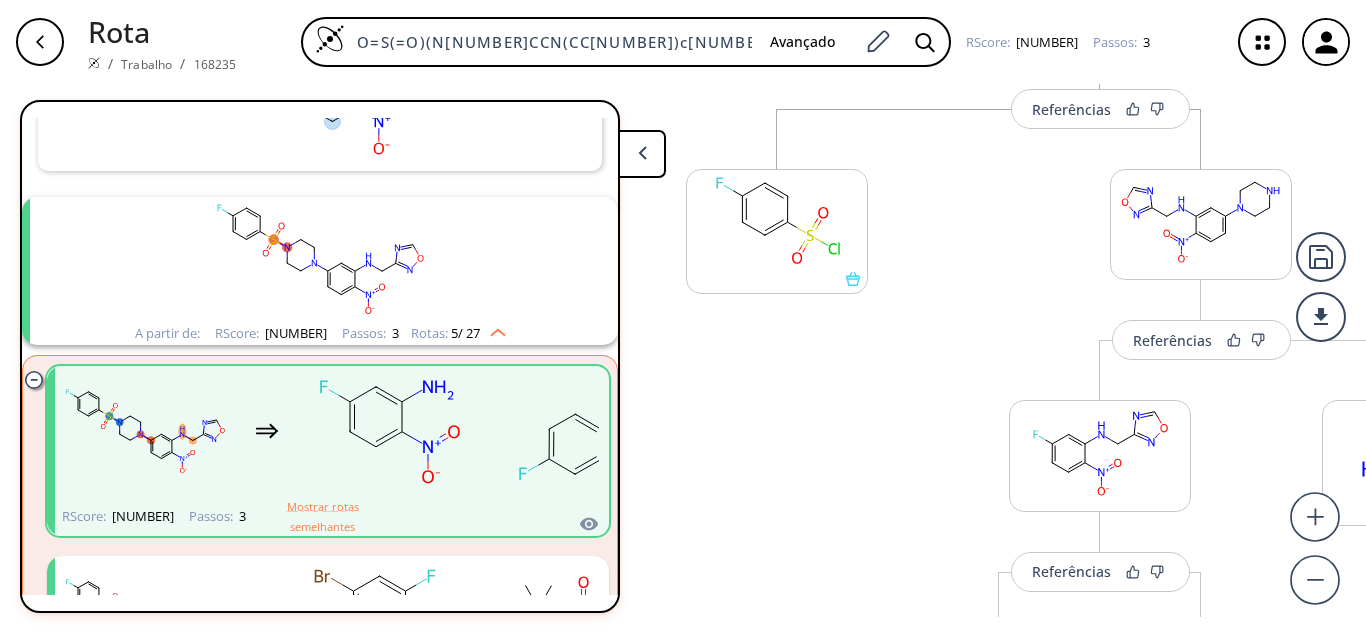 scroll, scrollTop: 600, scrollLeft: 0, axis: vertical 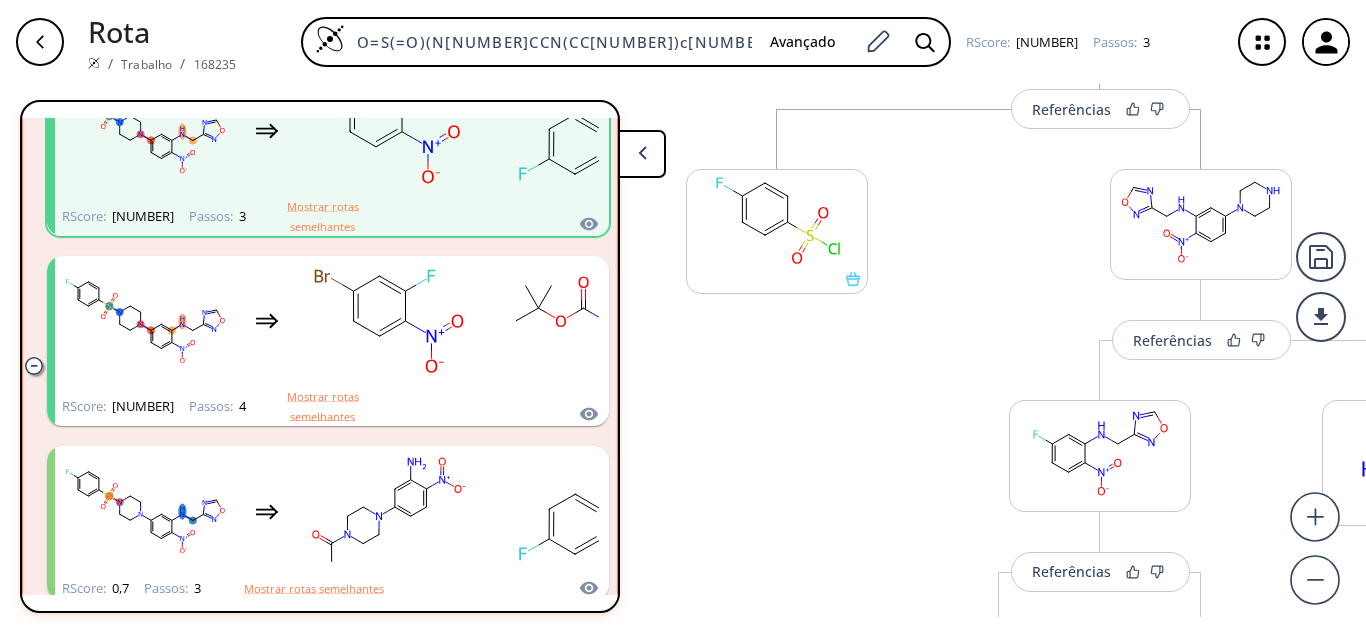 click 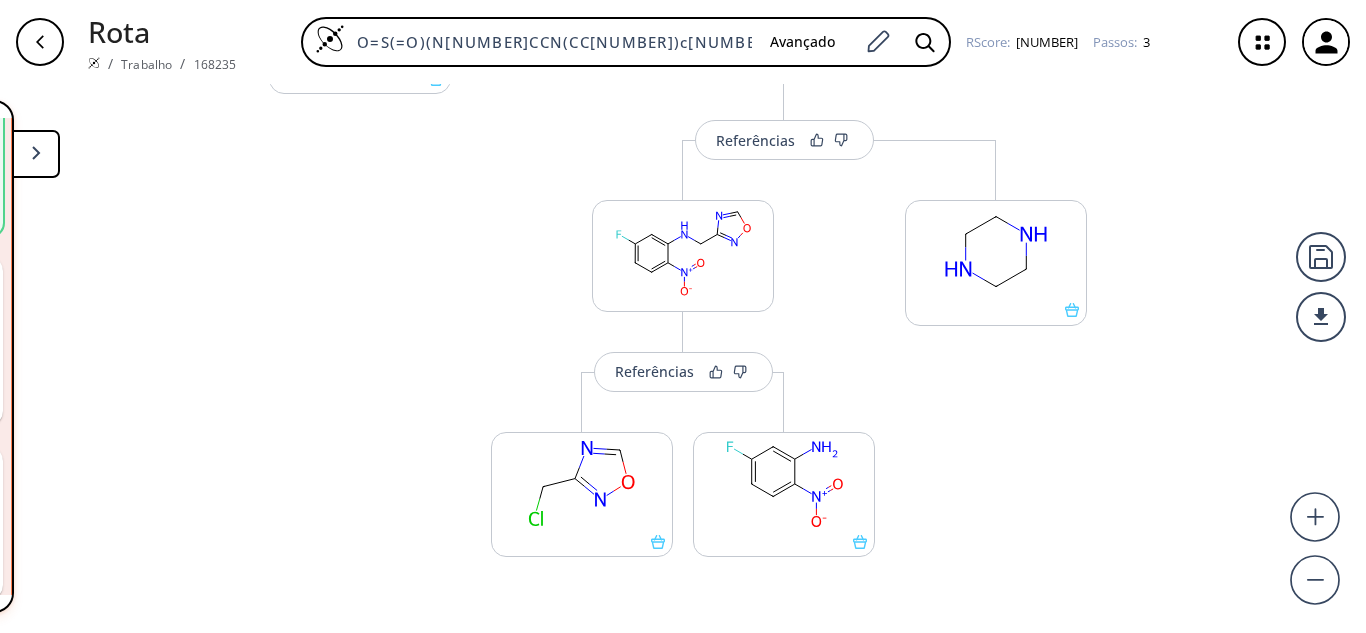 scroll, scrollTop: 516, scrollLeft: 0, axis: vertical 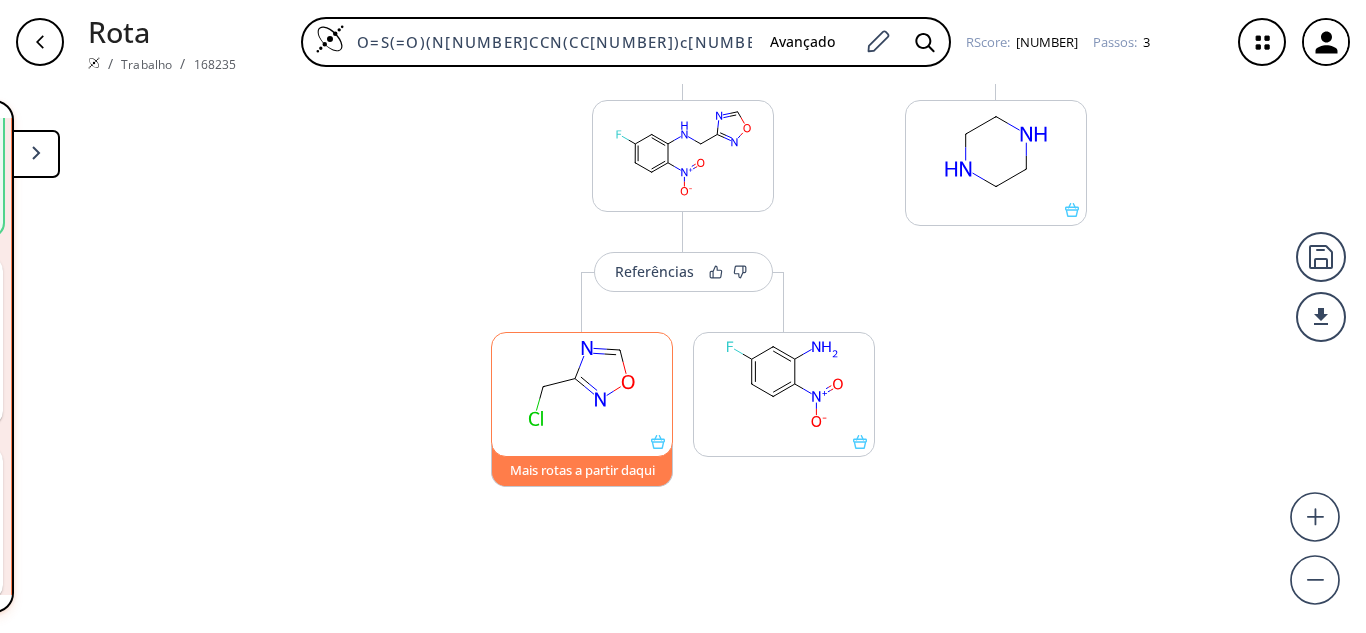 click on "Mais rotas a partir daqui" at bounding box center (582, 470) 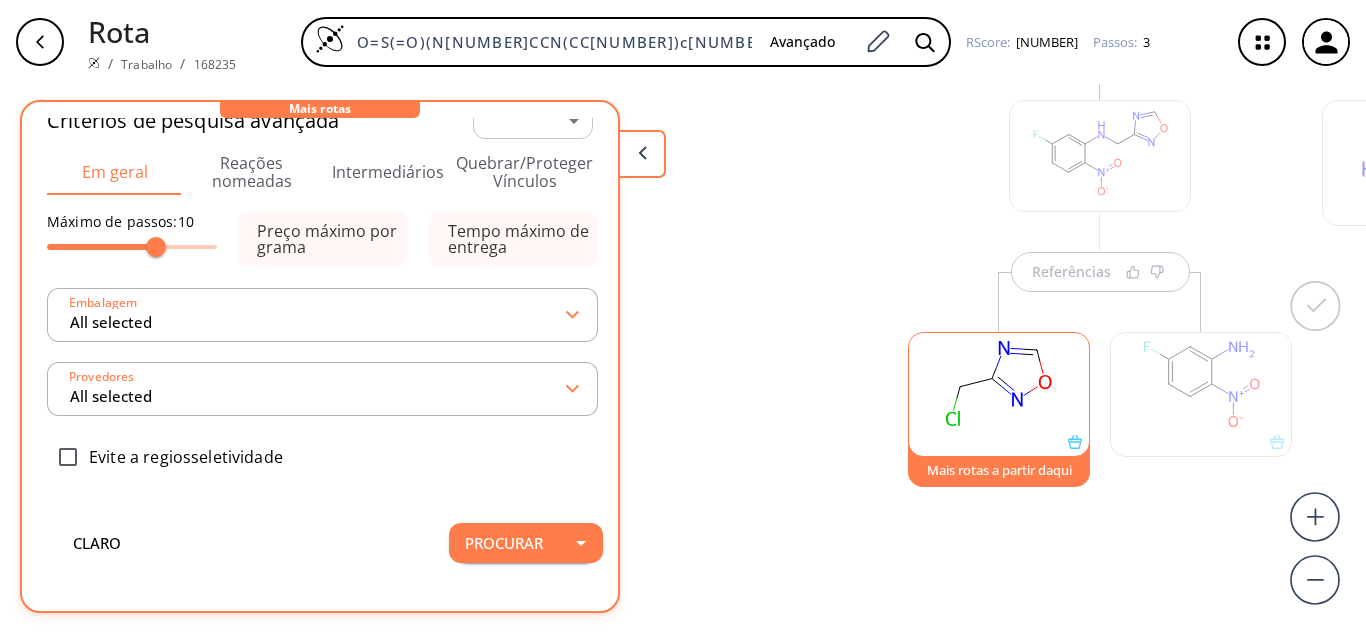 scroll, scrollTop: 0, scrollLeft: 0, axis: both 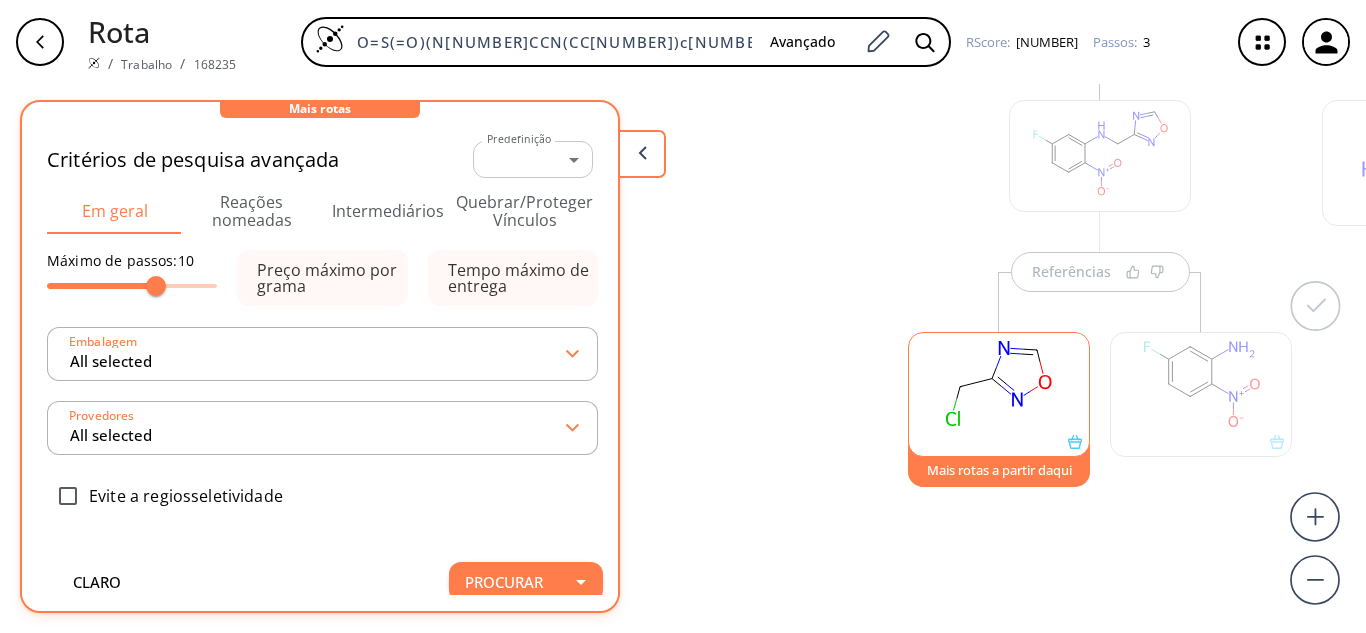 click at bounding box center (642, 154) 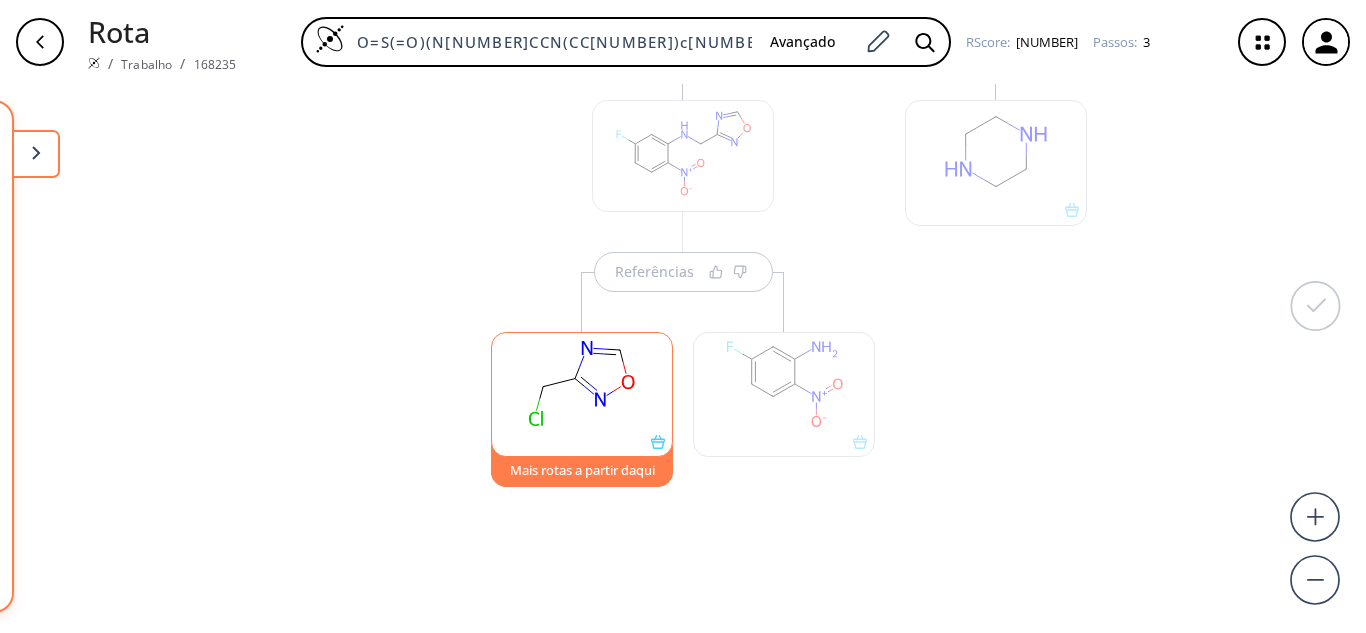 click at bounding box center [784, 394] 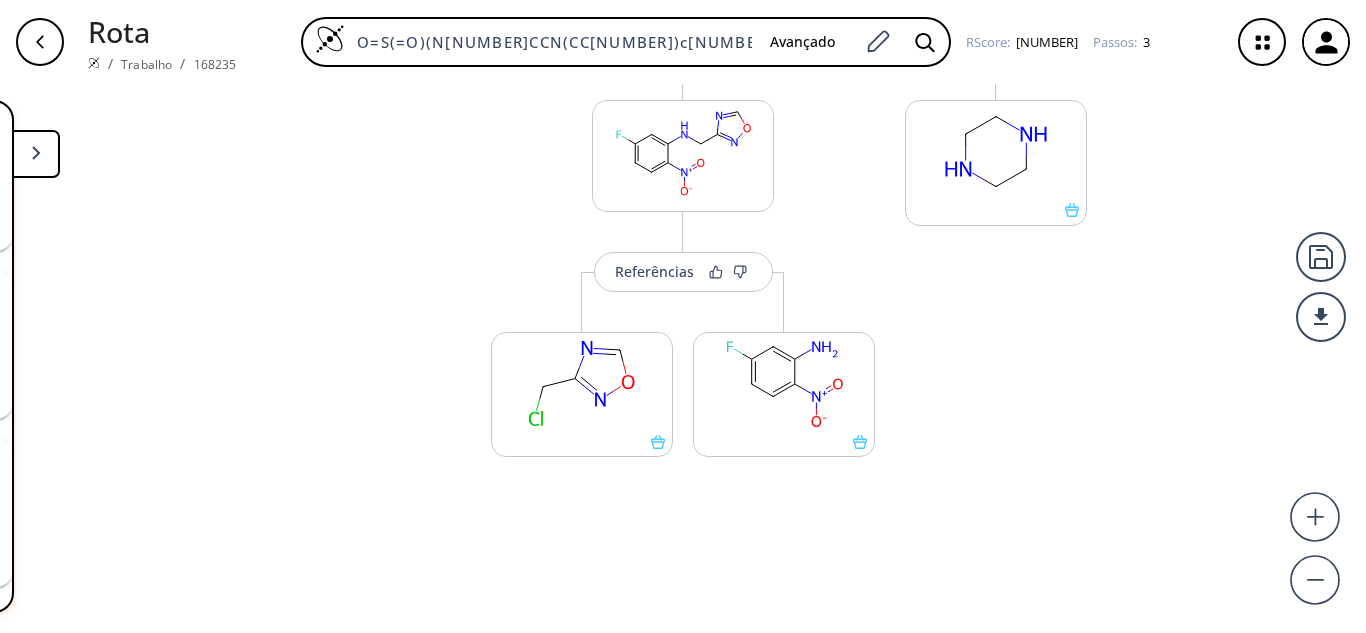 scroll, scrollTop: 1440, scrollLeft: 0, axis: vertical 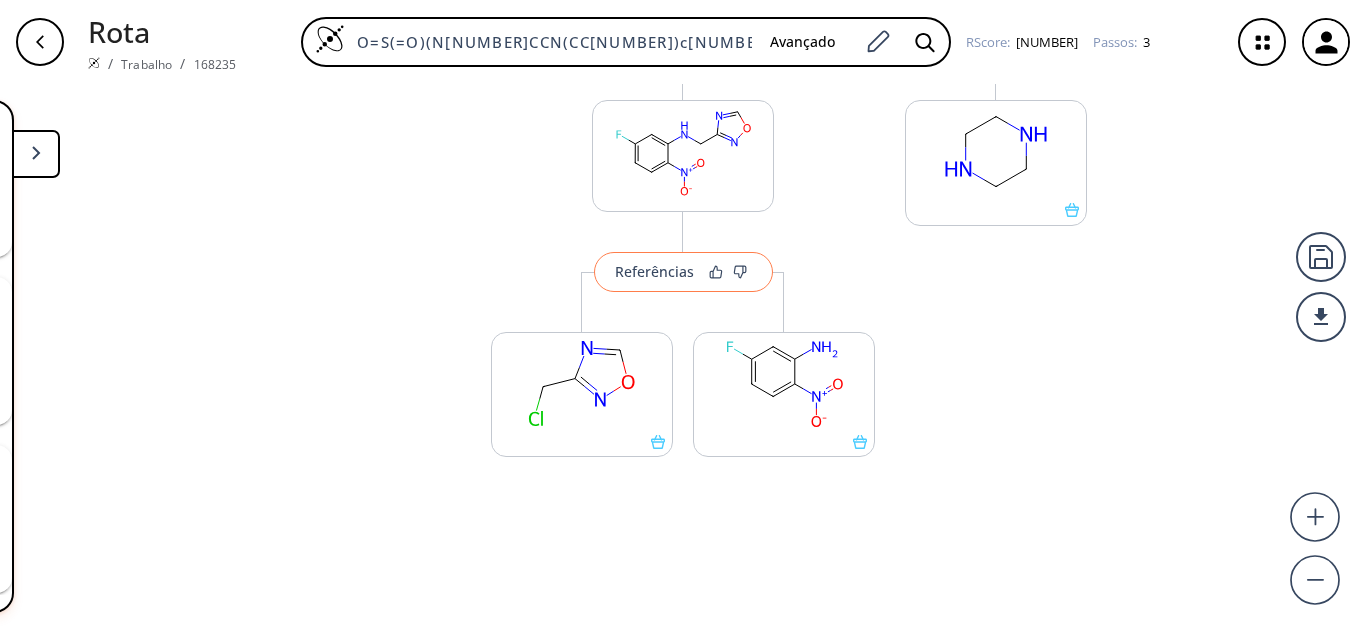 click on "Referências" at bounding box center (654, 271) 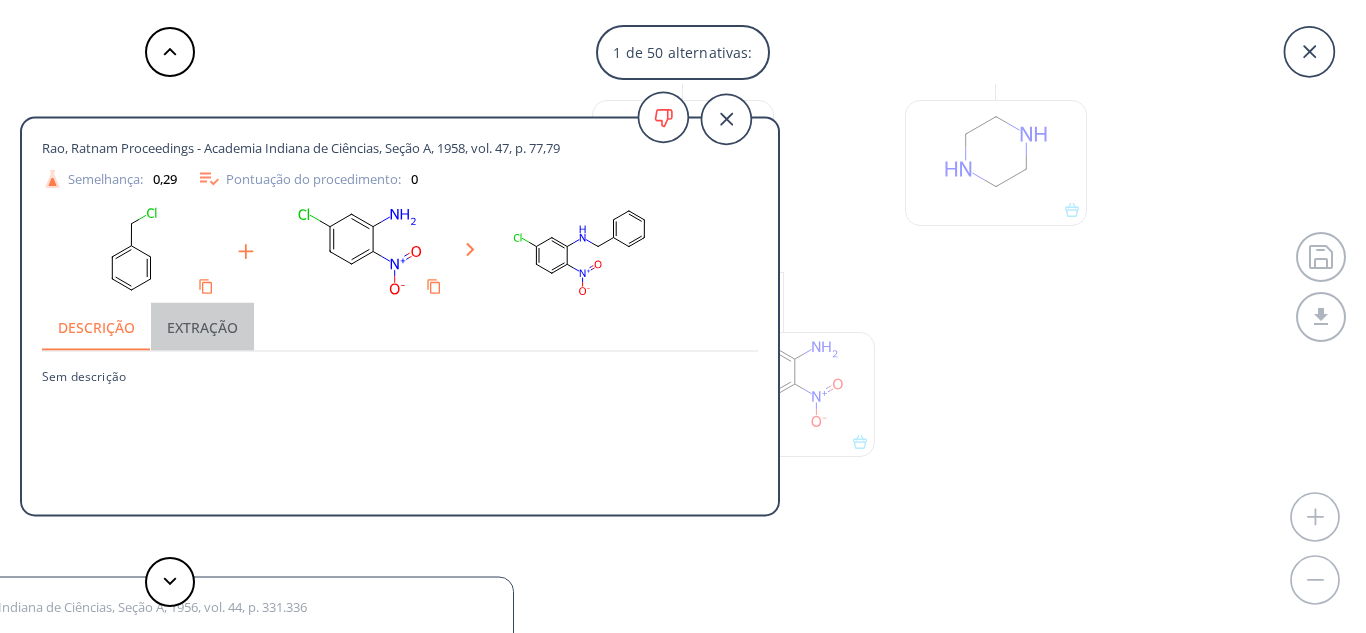 click on "Extração" at bounding box center (202, 327) 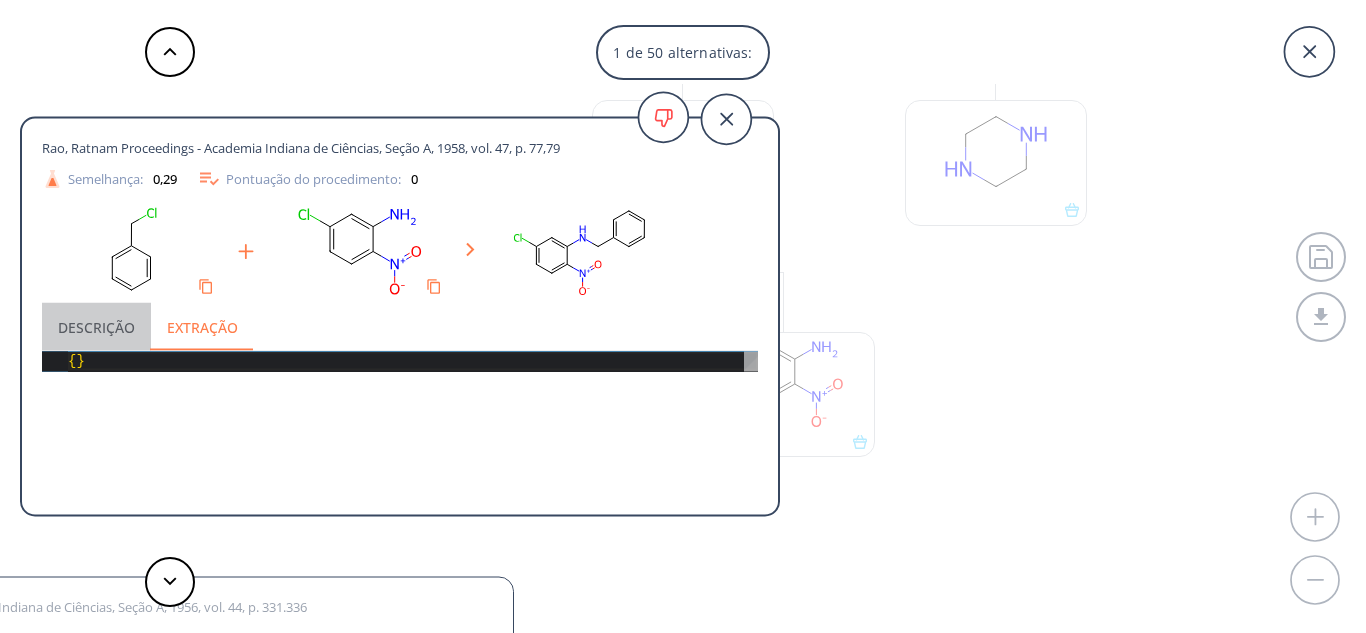 click on "Descrição" at bounding box center [96, 327] 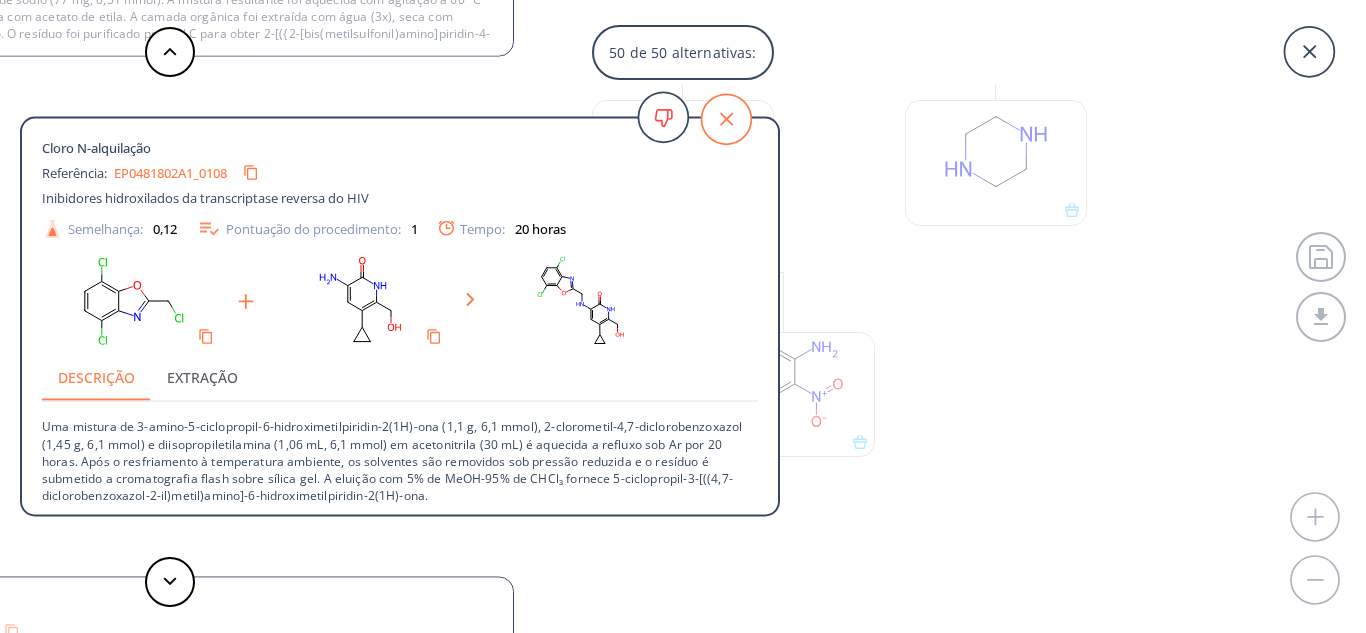 click 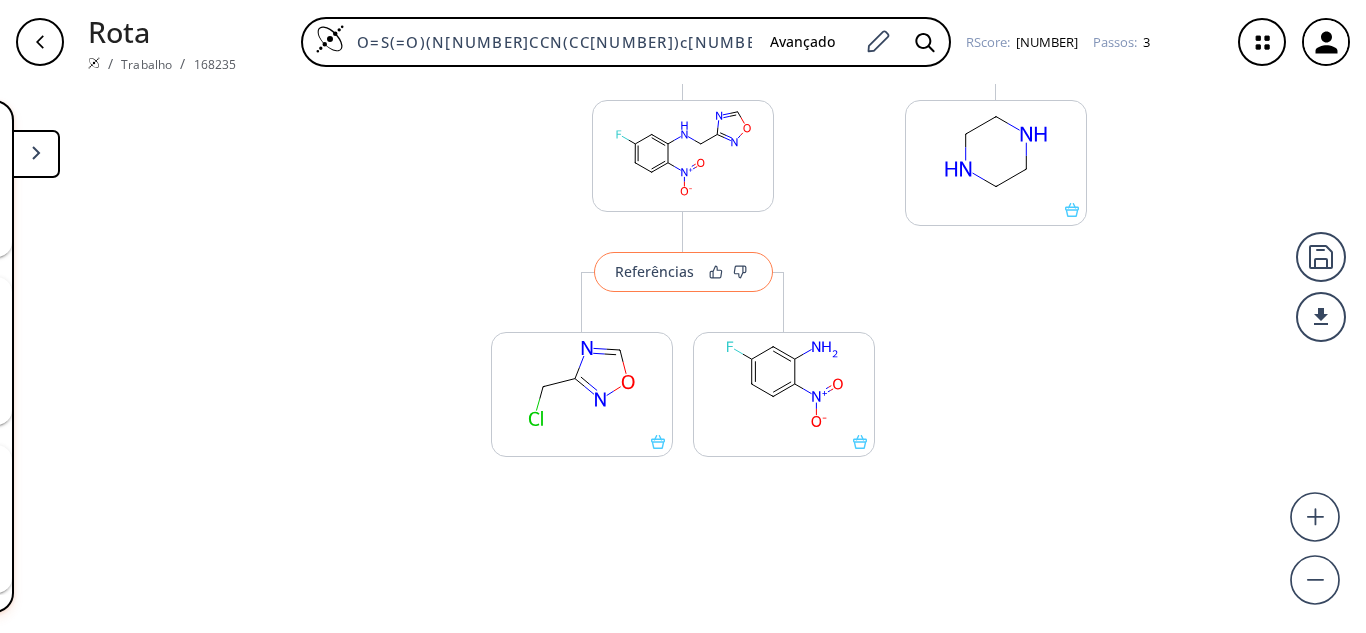 click on "Referências" at bounding box center [654, 271] 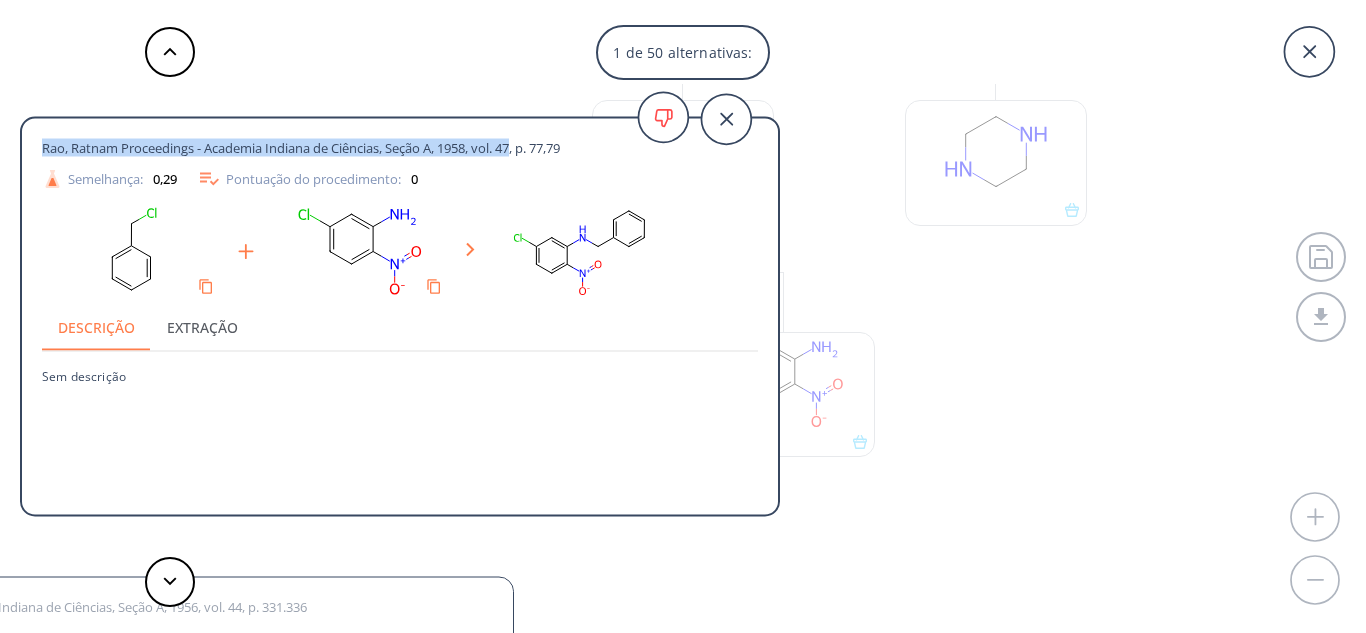drag, startPoint x: 41, startPoint y: 147, endPoint x: 629, endPoint y: 133, distance: 588.1666 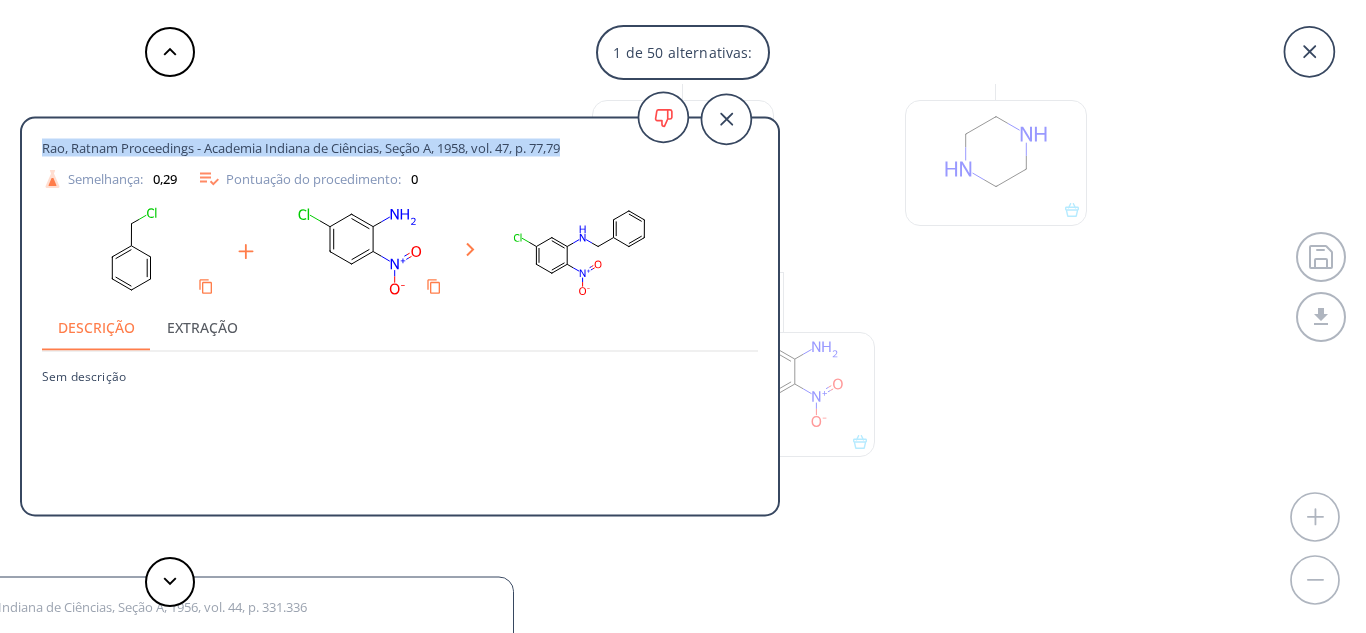 copy on "Rao, Ratnam Proceedings - Academia Indiana de Ciências, Seção A, 1958, vol. 47, p. 77,79" 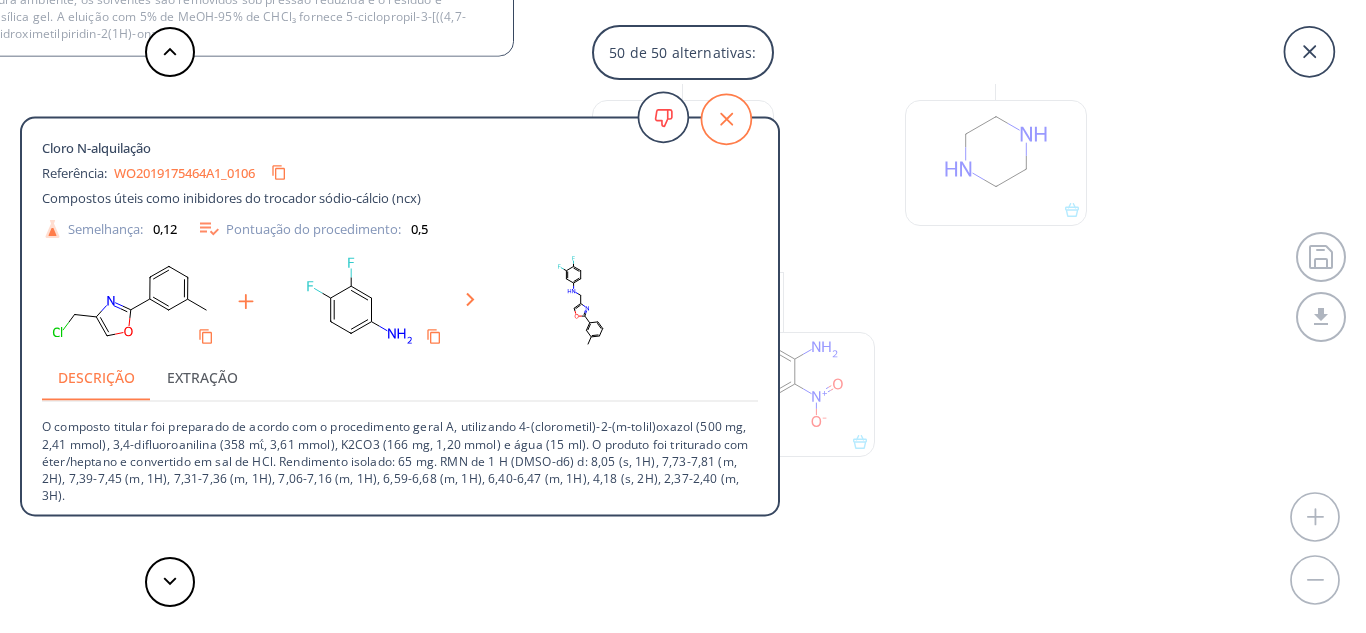 click 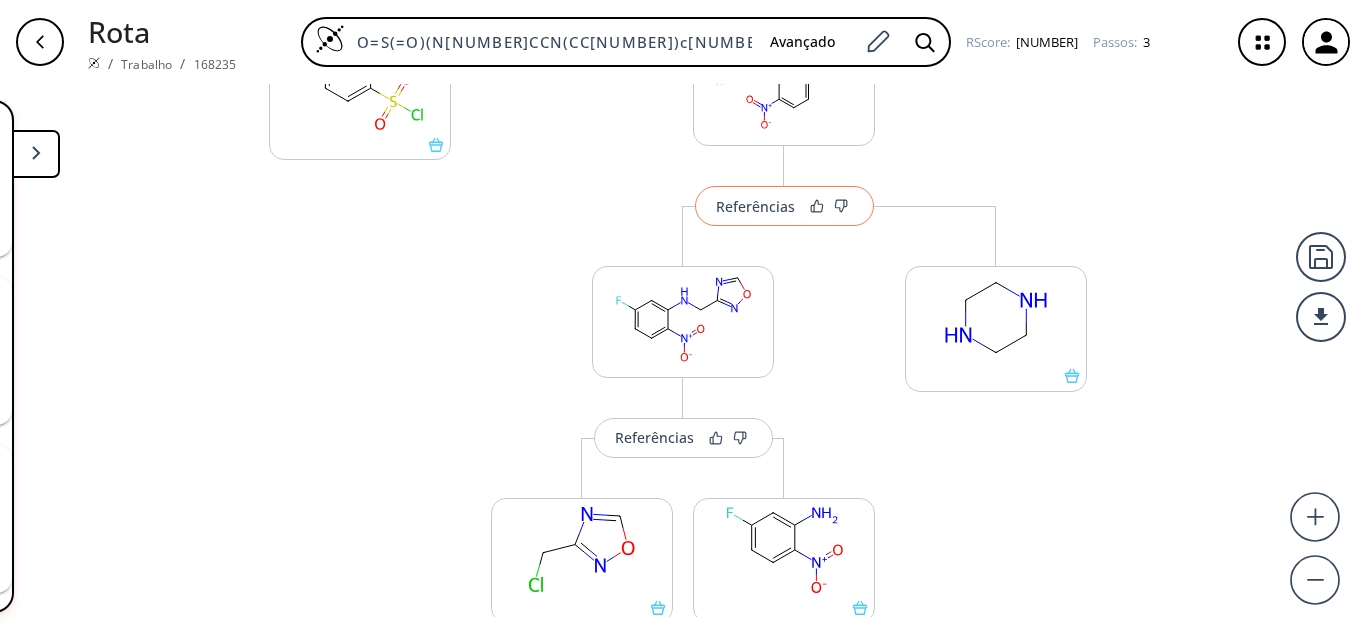 scroll, scrollTop: 316, scrollLeft: 0, axis: vertical 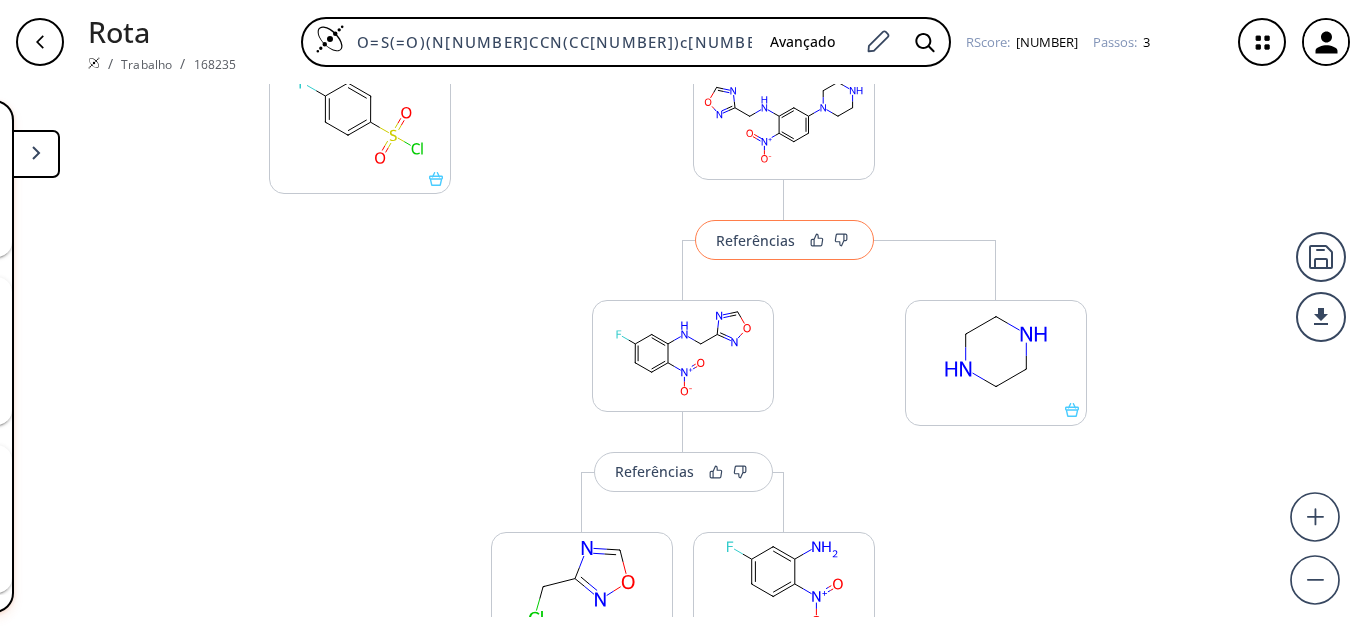 click on "Referências" at bounding box center (755, 240) 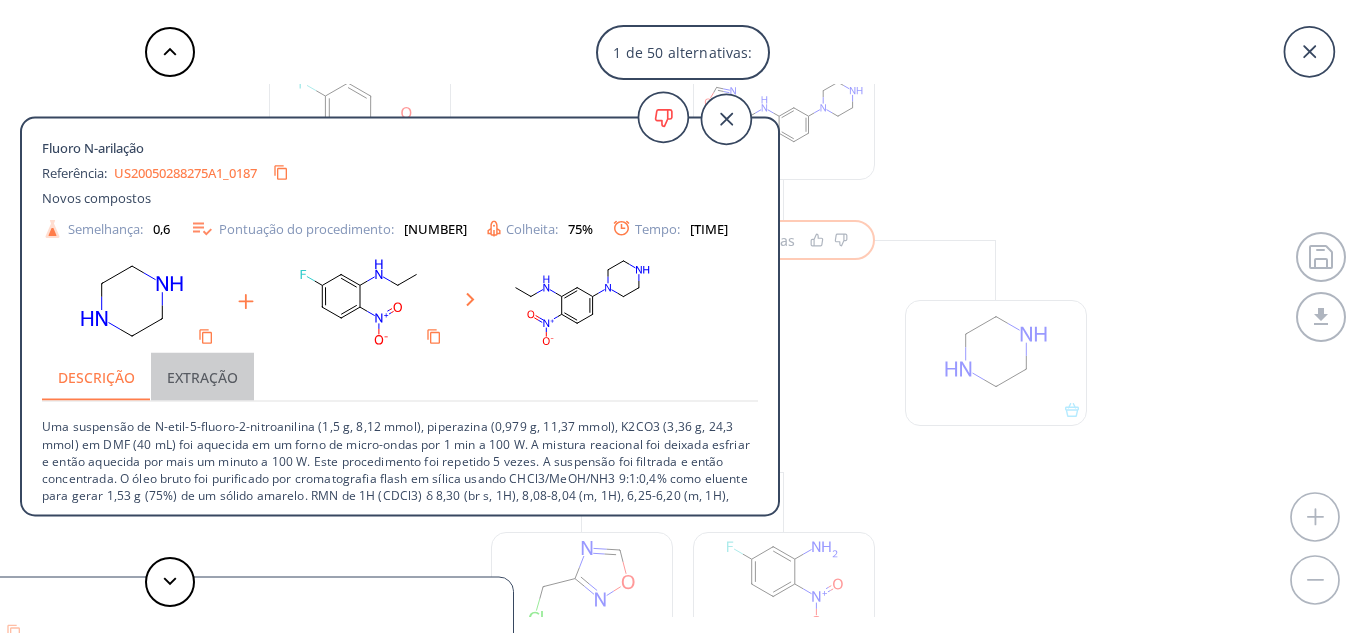 click on "Extração" at bounding box center [202, 377] 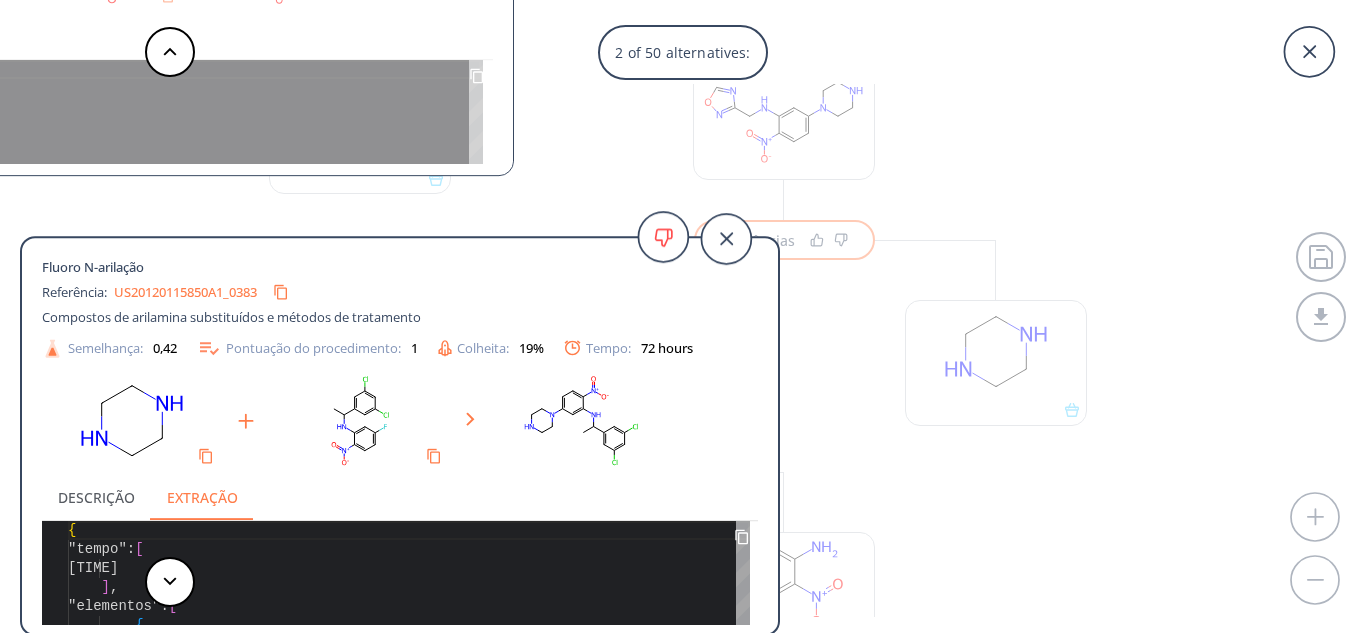 scroll, scrollTop: 300, scrollLeft: 0, axis: vertical 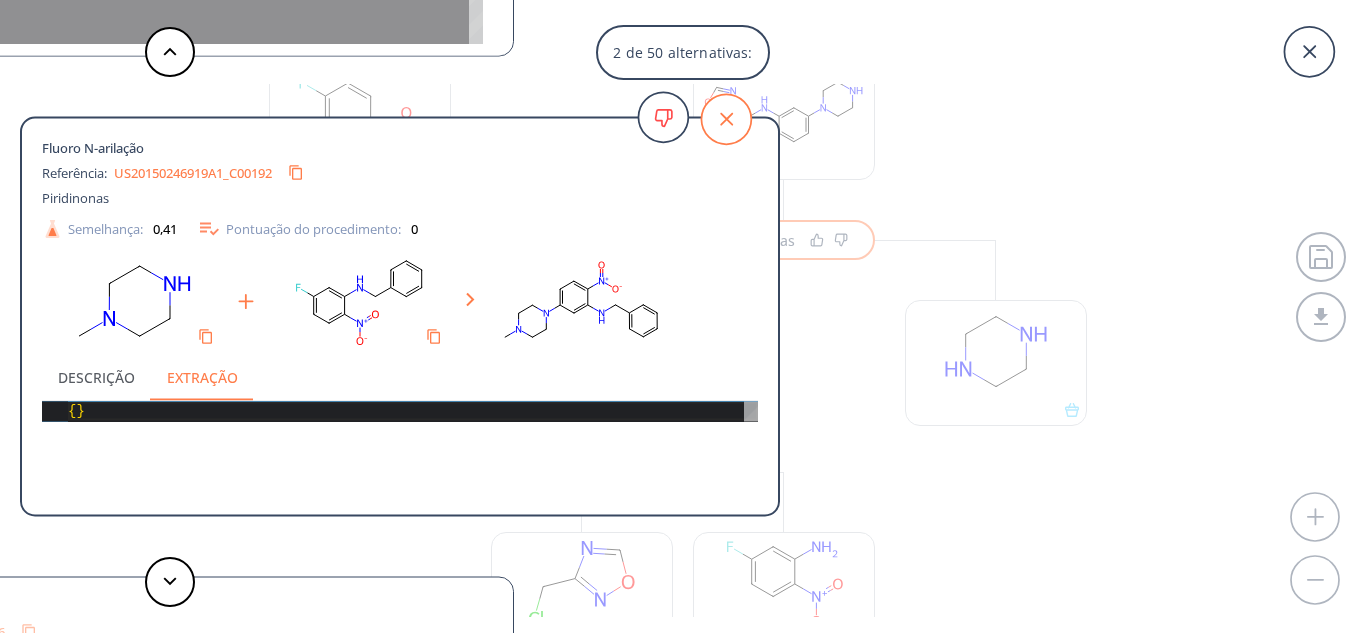 click 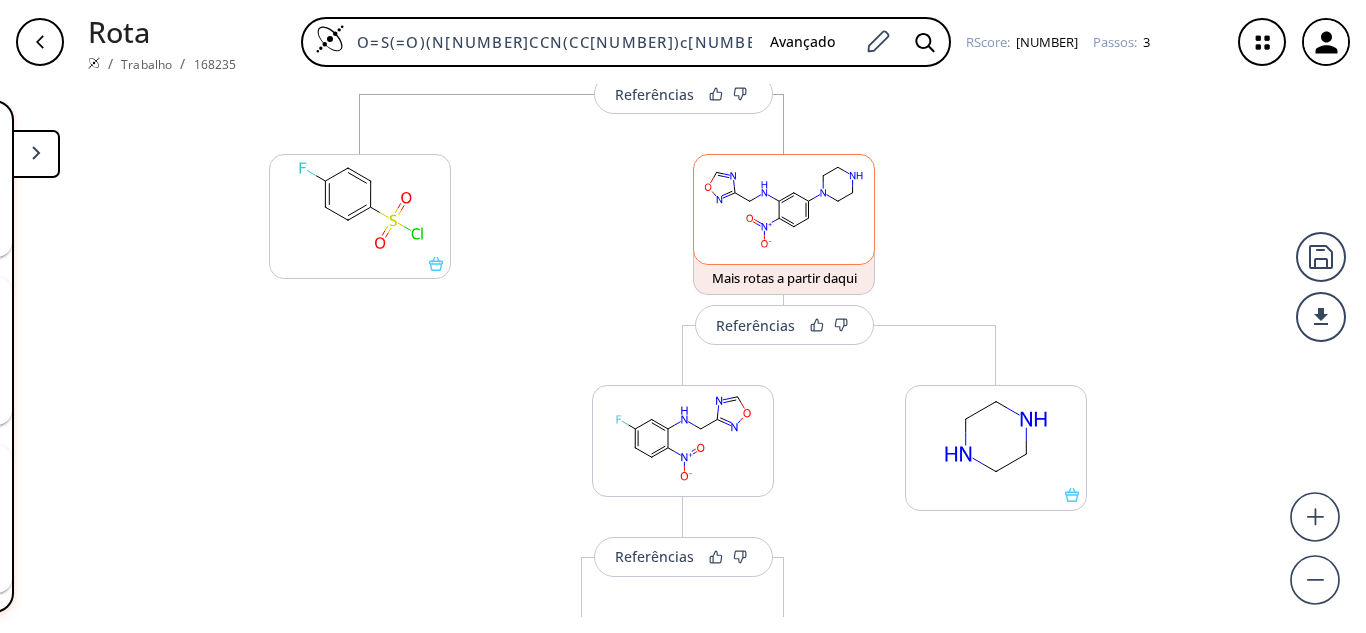 scroll, scrollTop: 116, scrollLeft: 0, axis: vertical 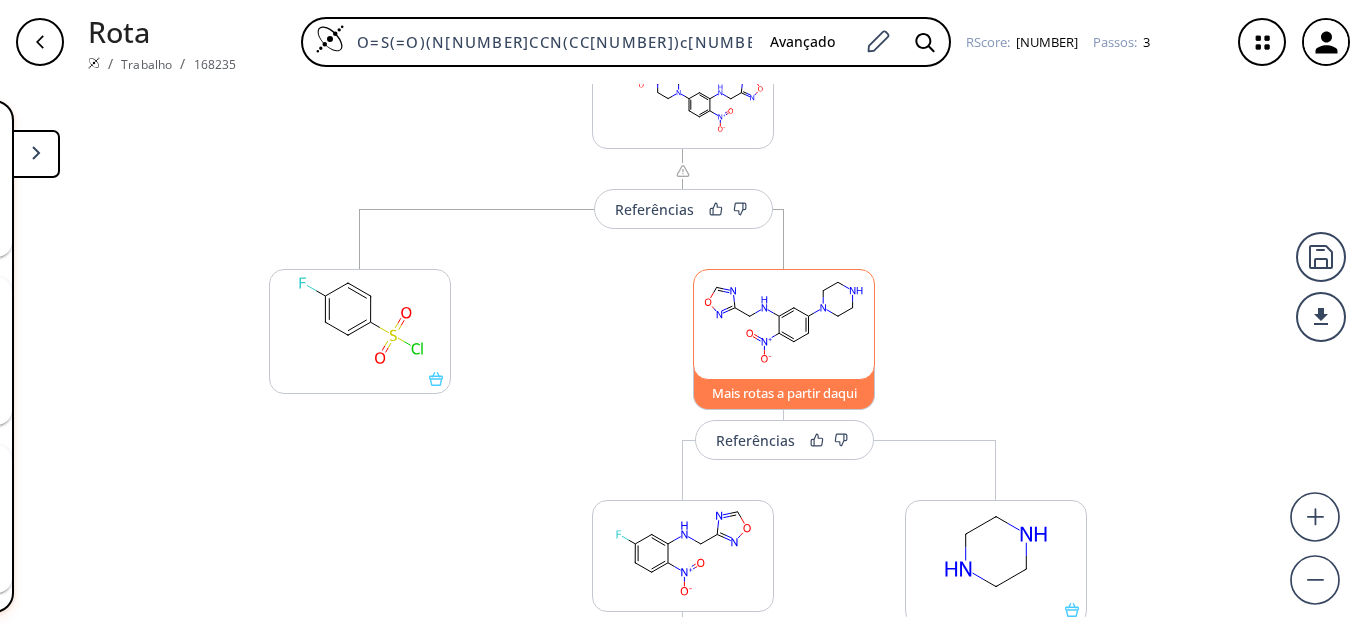 click on "Mais rotas a partir daqui" at bounding box center [784, 393] 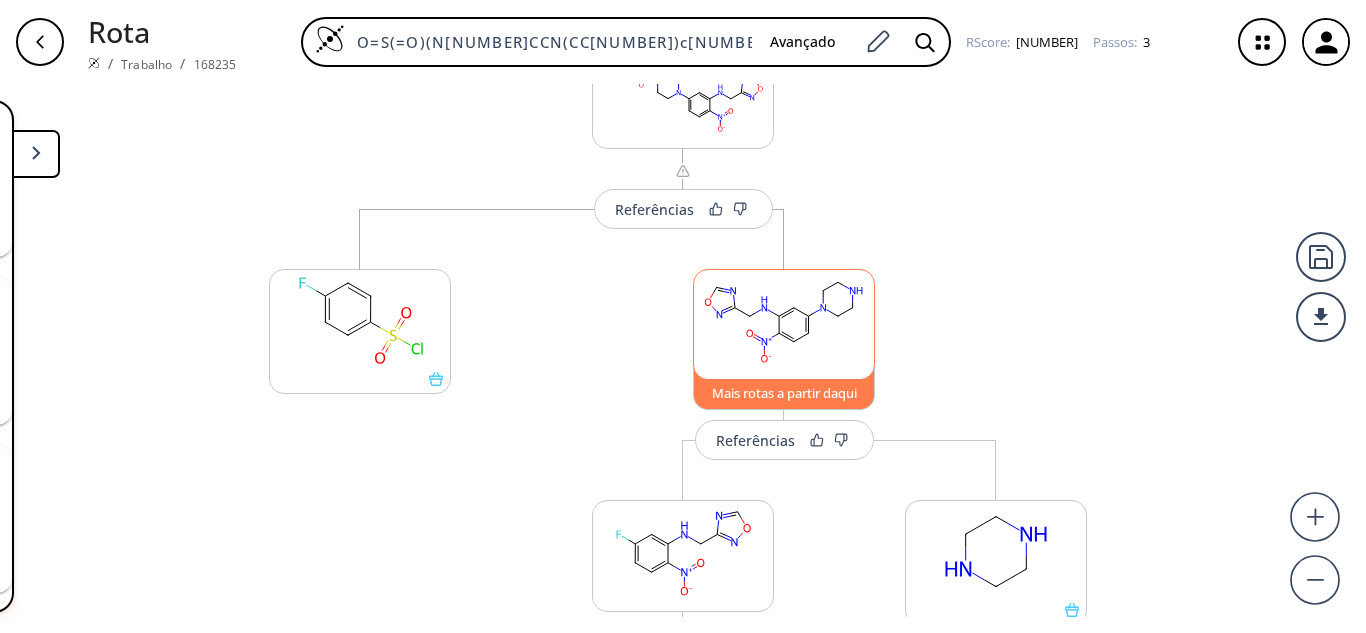 scroll, scrollTop: 0, scrollLeft: 0, axis: both 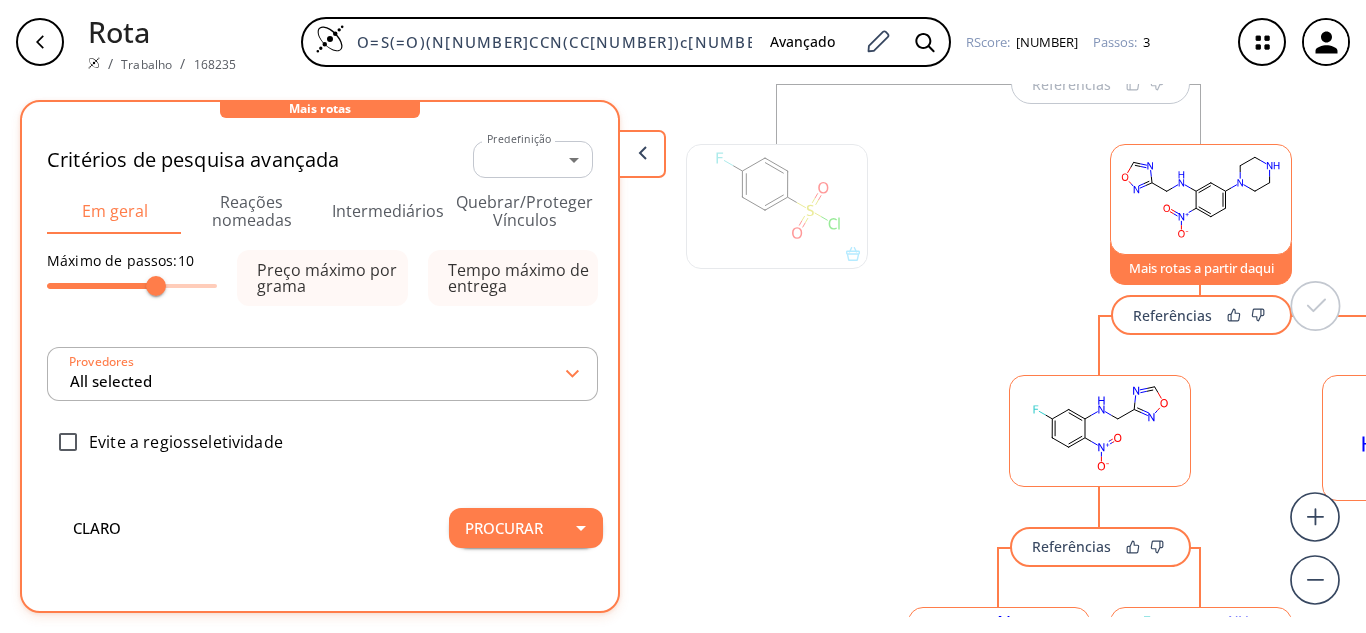 type on "All selected" 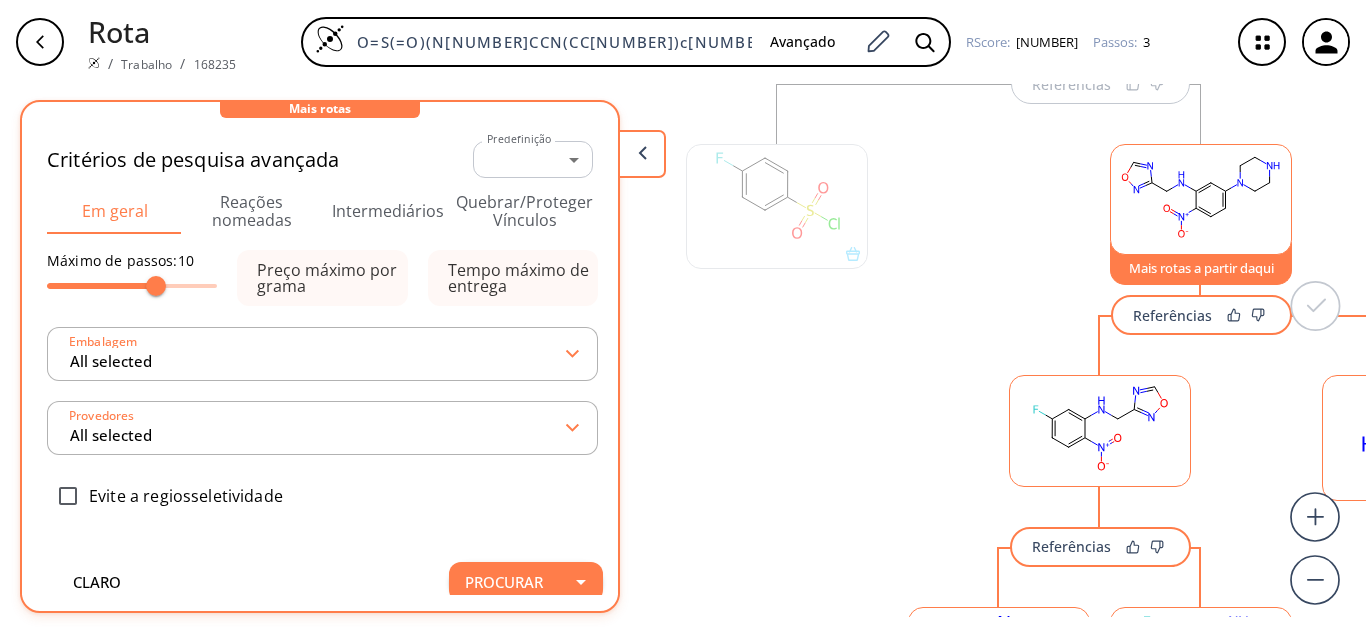 click on "Reações nomeadas" at bounding box center [252, 211] 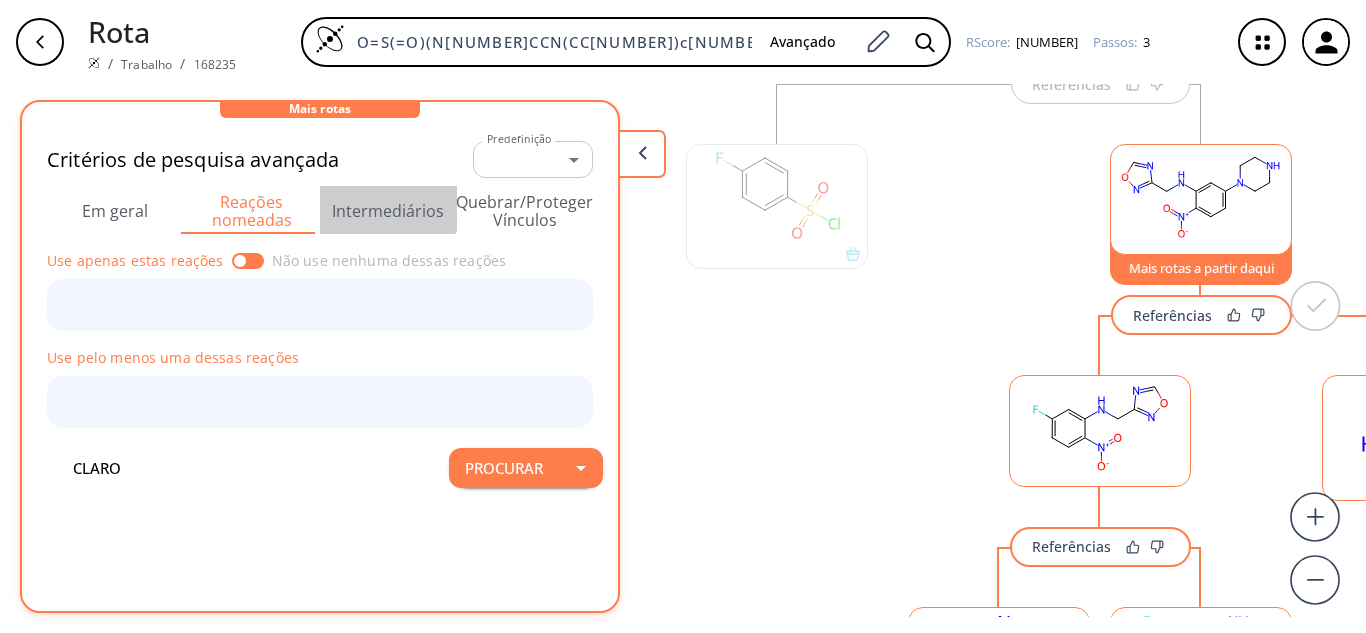 click on "Intermediários" at bounding box center (388, 210) 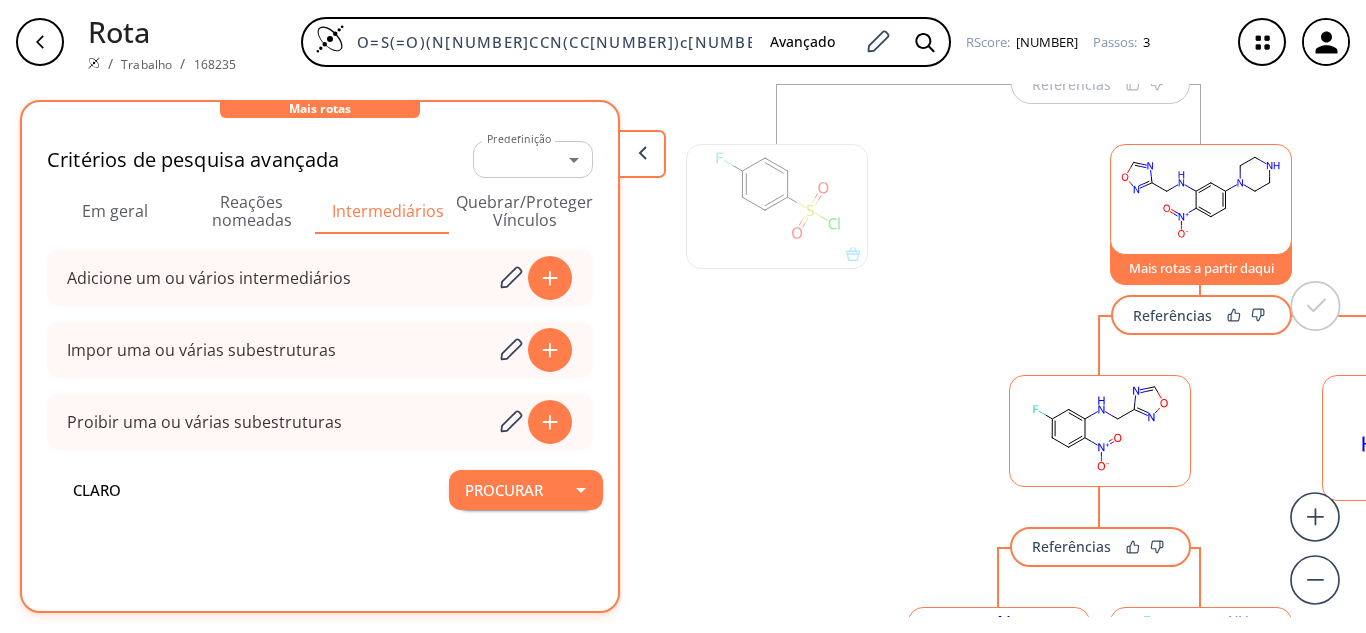 click at bounding box center (642, 154) 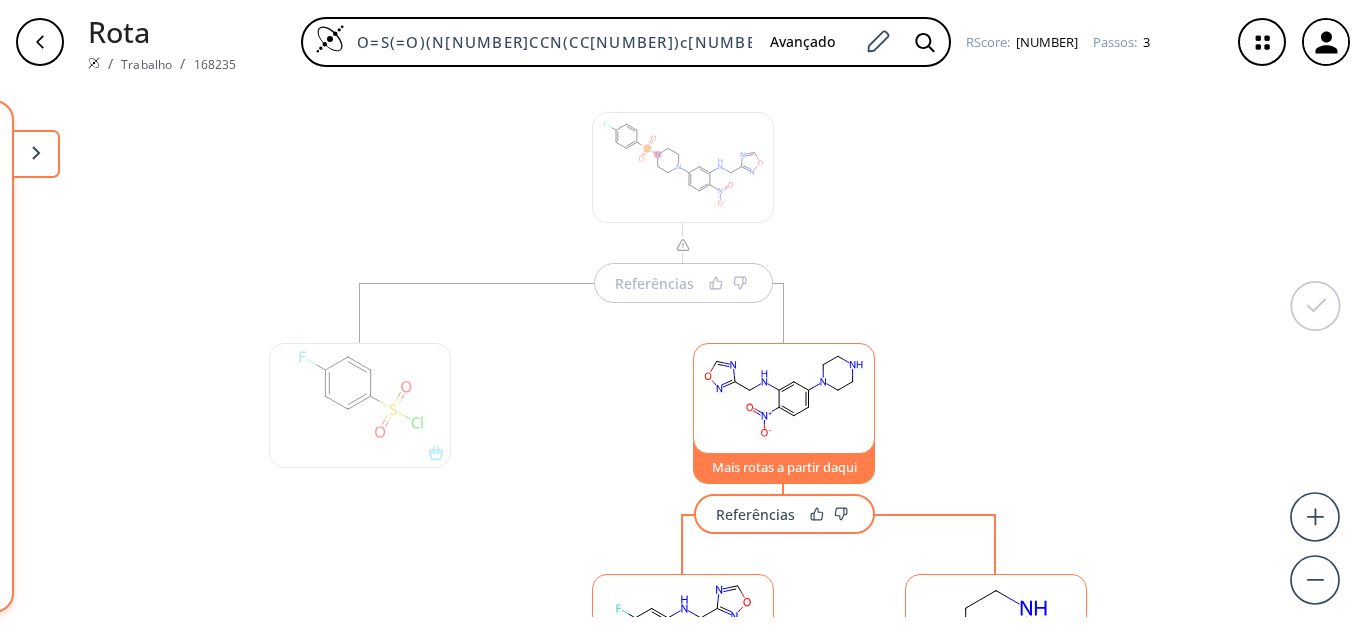 scroll, scrollTop: 41, scrollLeft: 0, axis: vertical 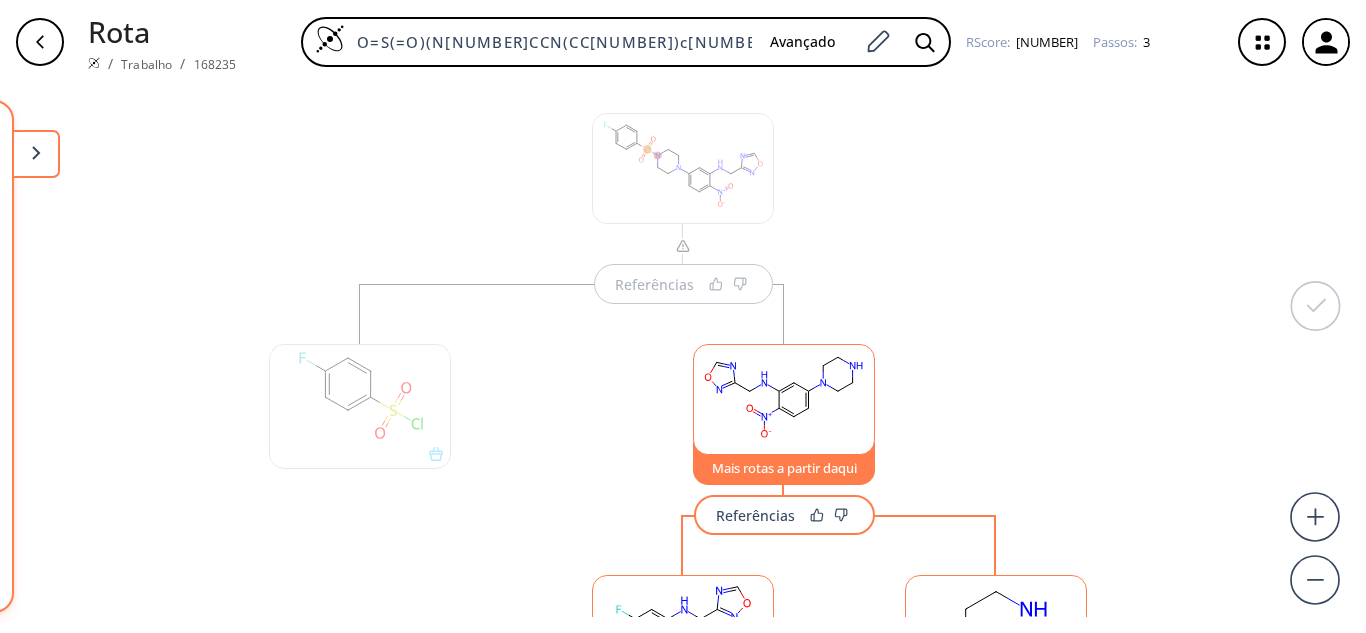 click on "Mais rotas a partir daqui Referências Referências" at bounding box center [784, 668] 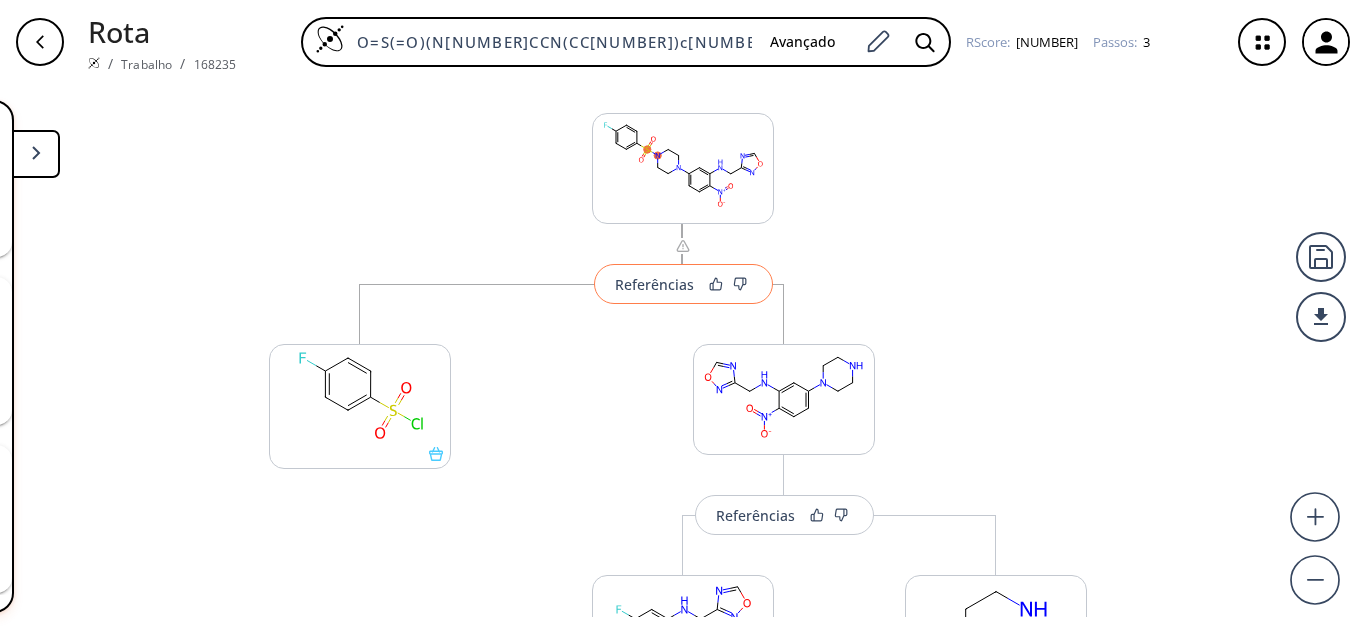 scroll, scrollTop: 2340, scrollLeft: 0, axis: vertical 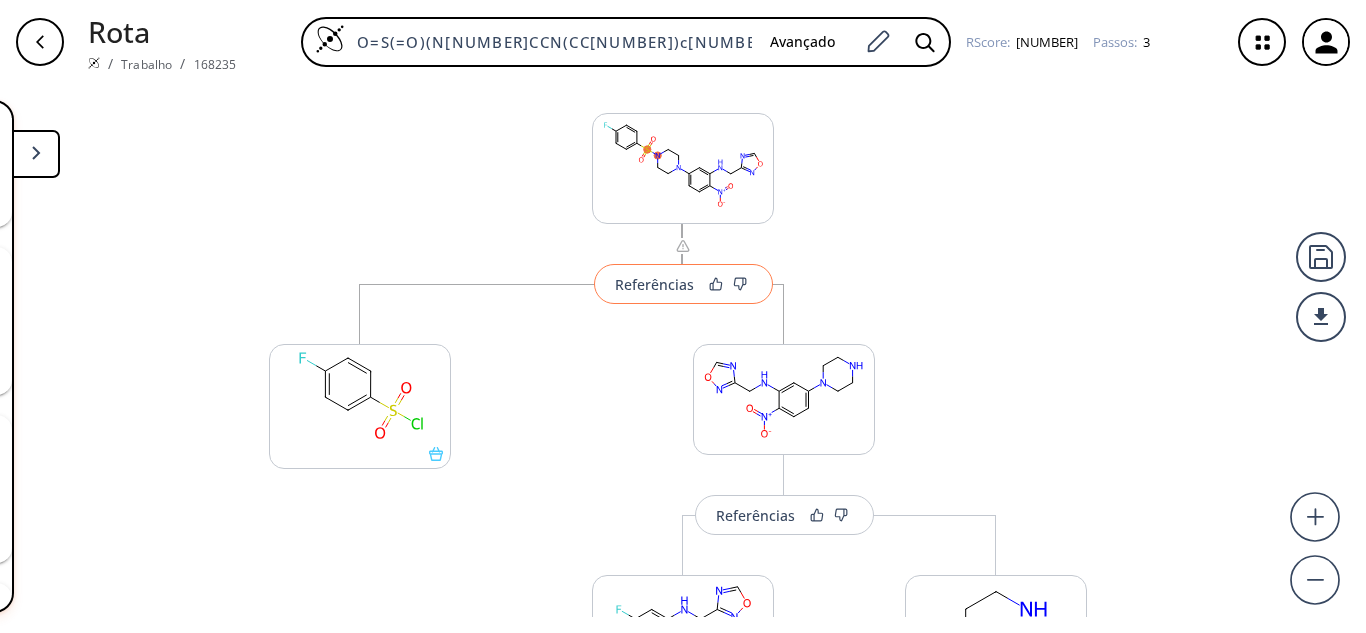 click on "Referências" at bounding box center [654, 284] 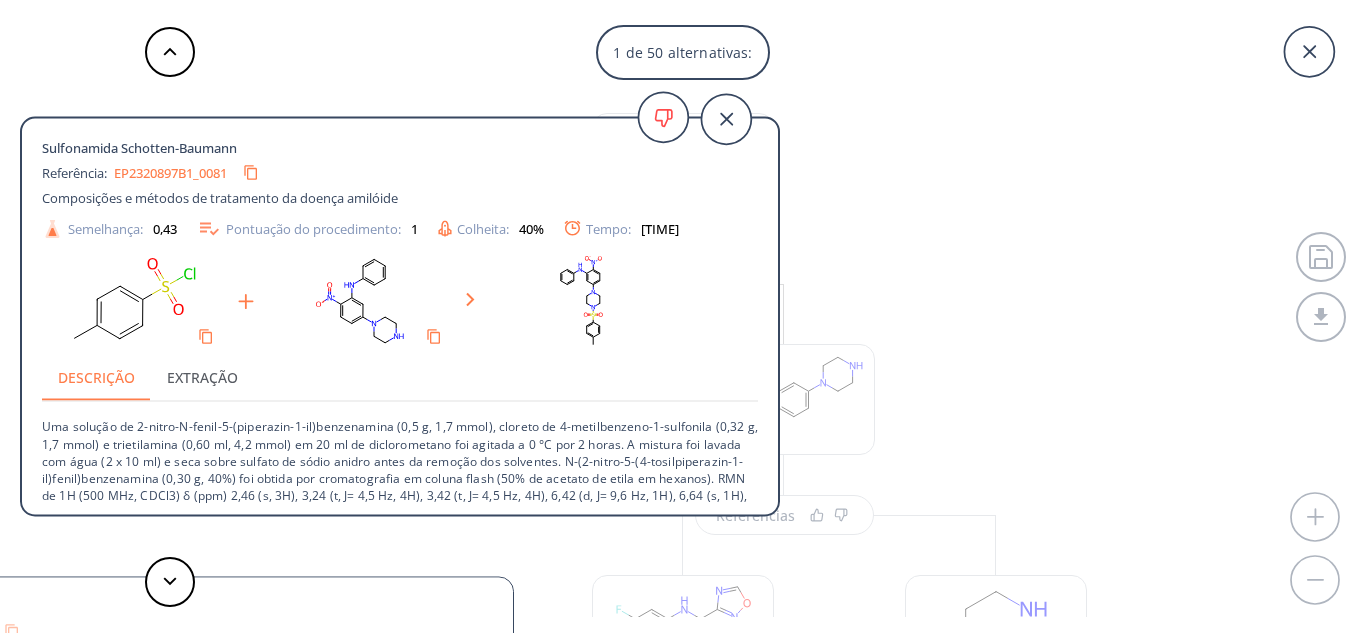 click on "EP2320897B1_0081" at bounding box center (170, 172) 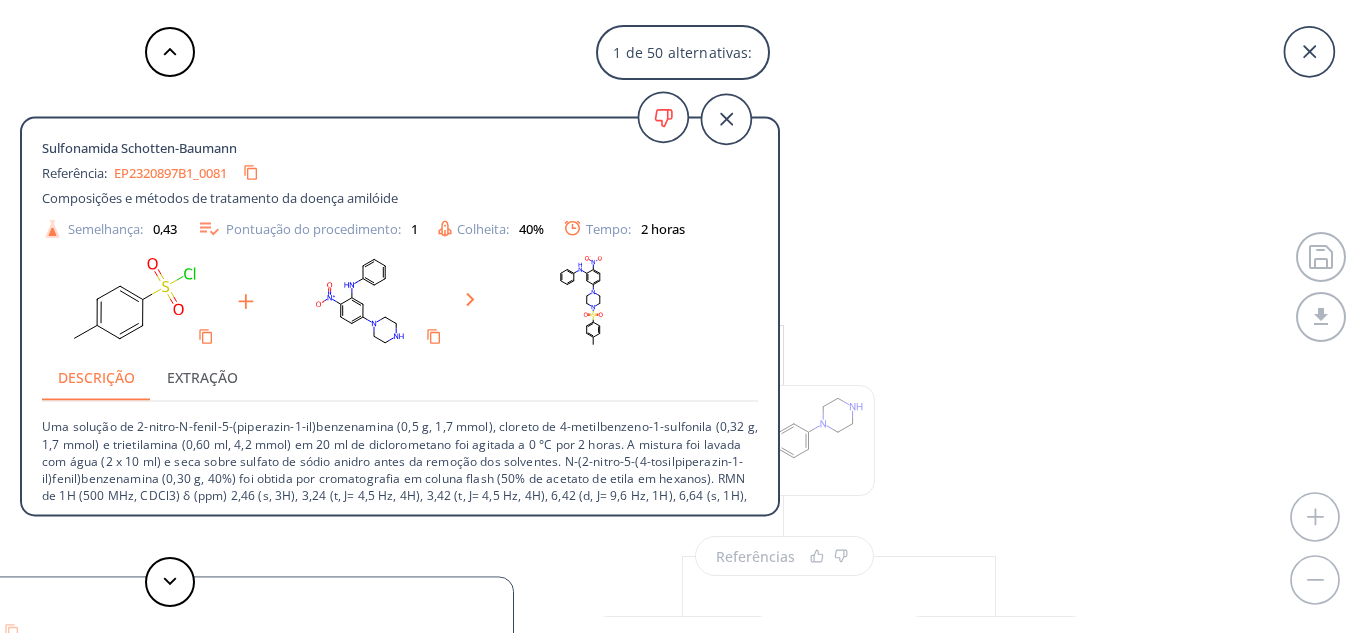 scroll, scrollTop: 0, scrollLeft: 0, axis: both 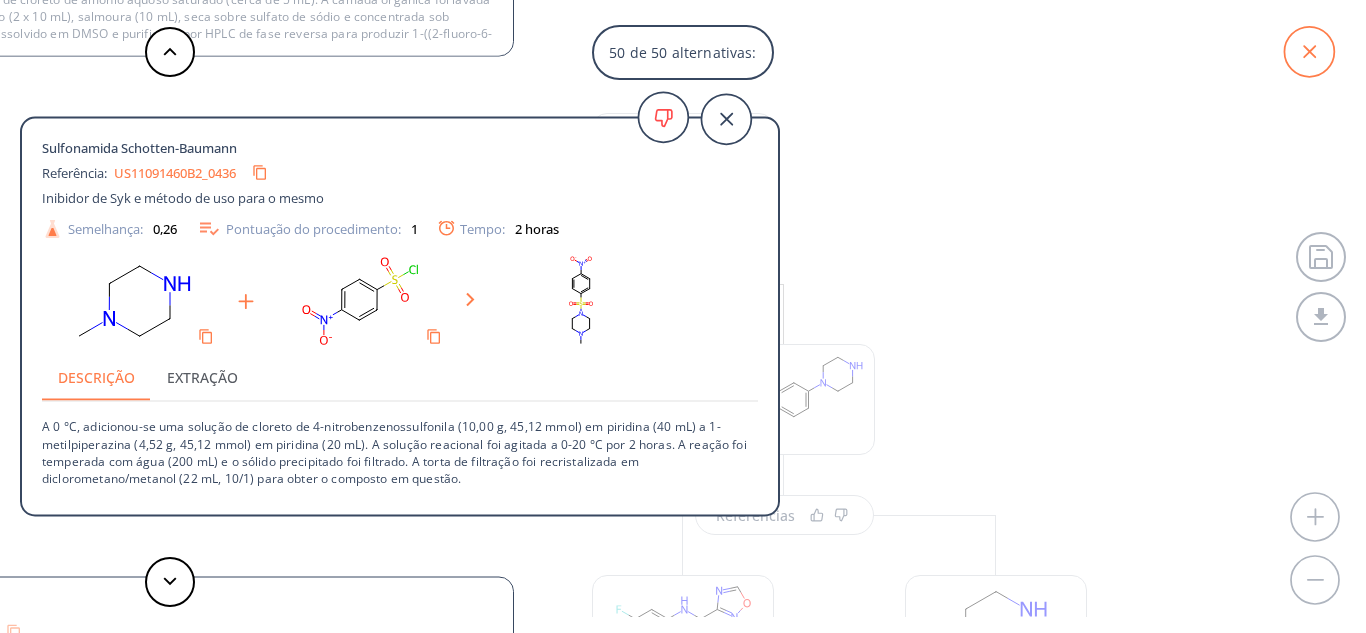 click 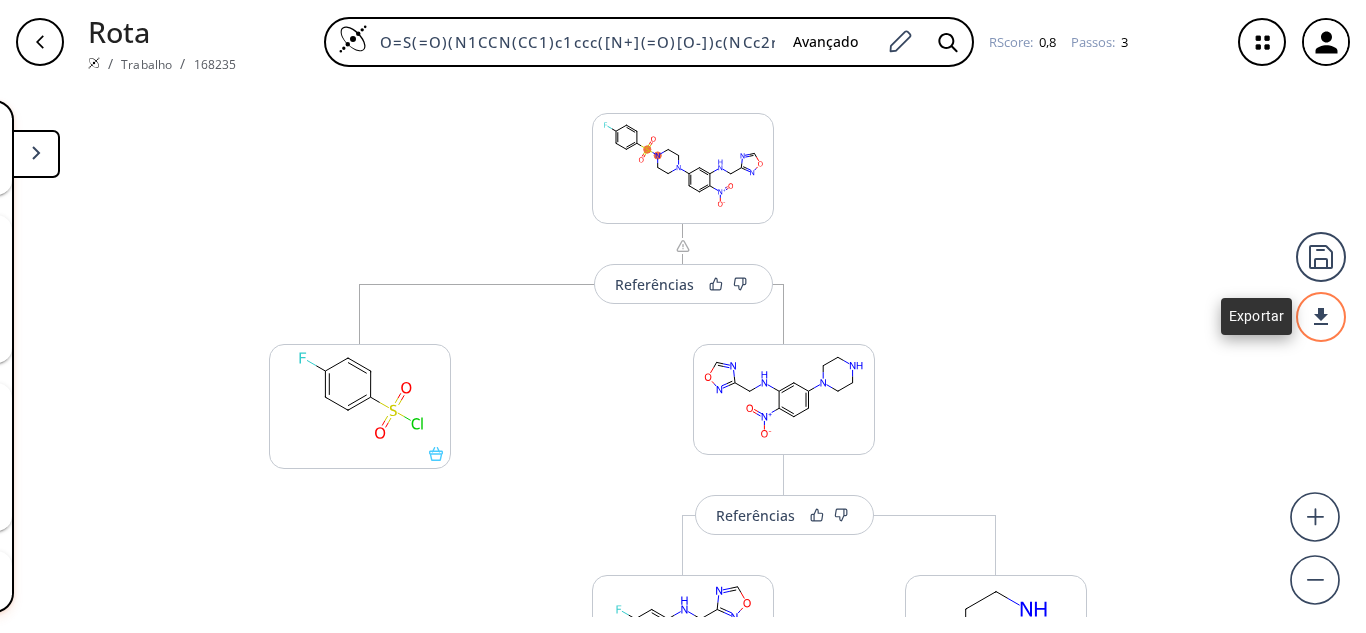 click at bounding box center (1321, 317) 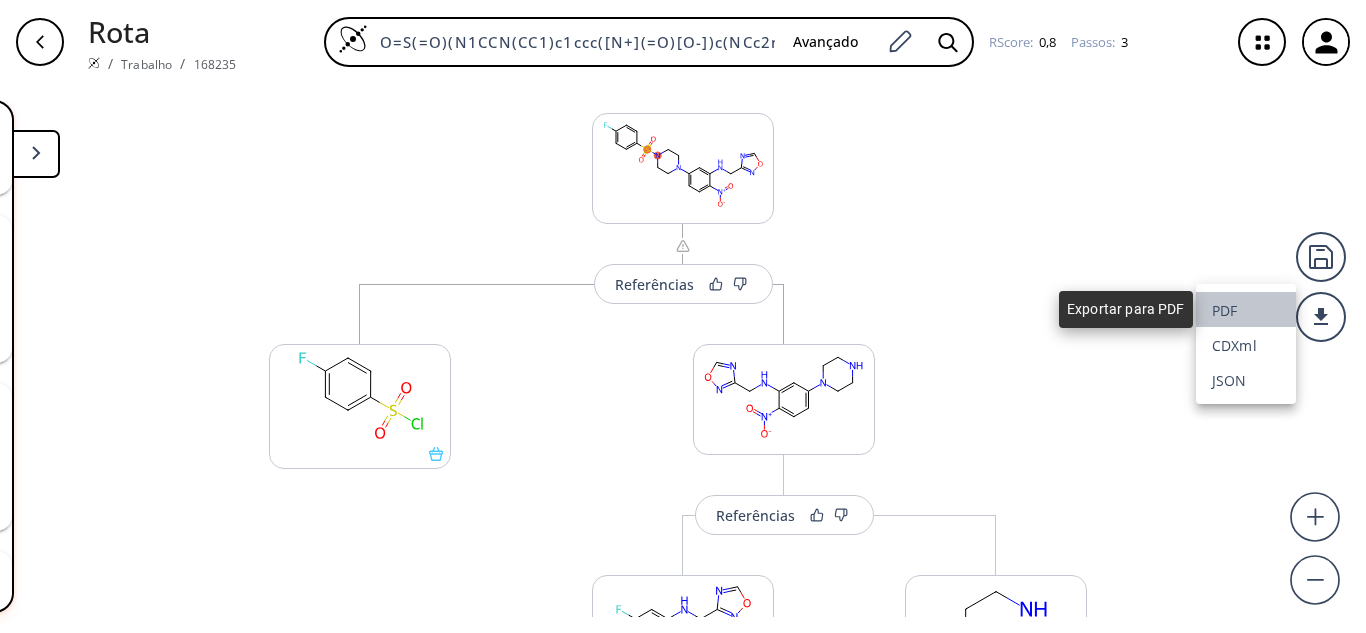 click on "PDF" at bounding box center (1224, 310) 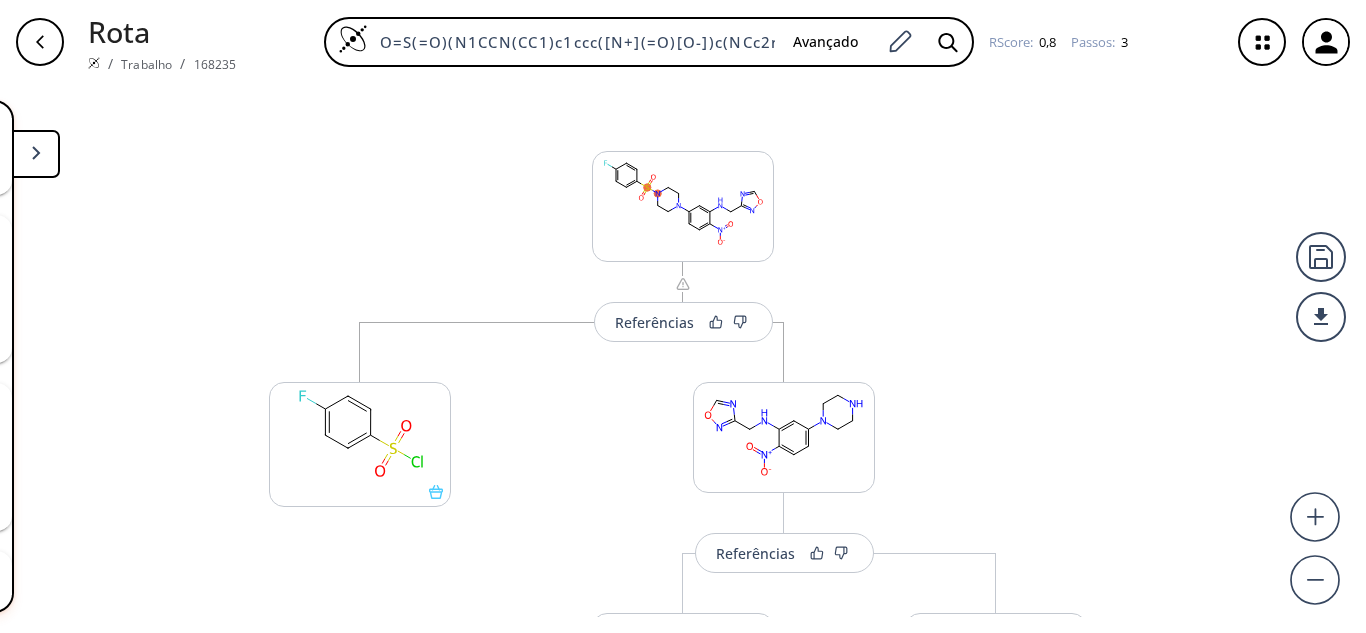 scroll, scrollTop: 0, scrollLeft: 0, axis: both 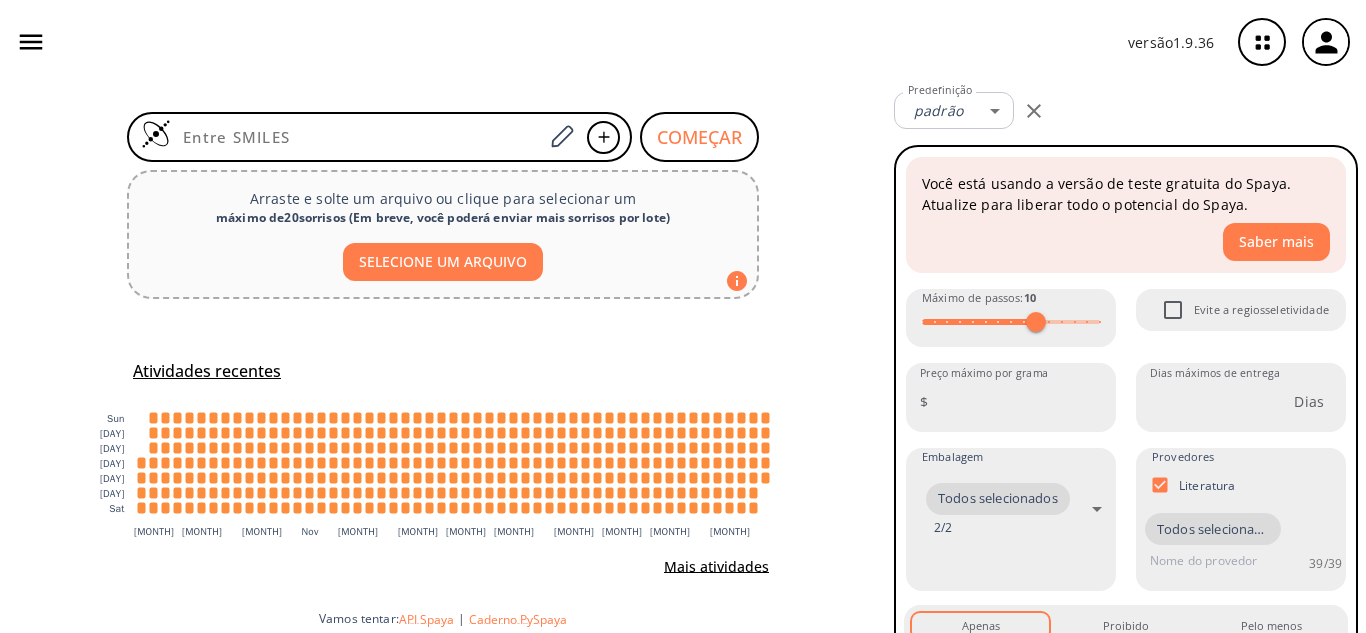 click 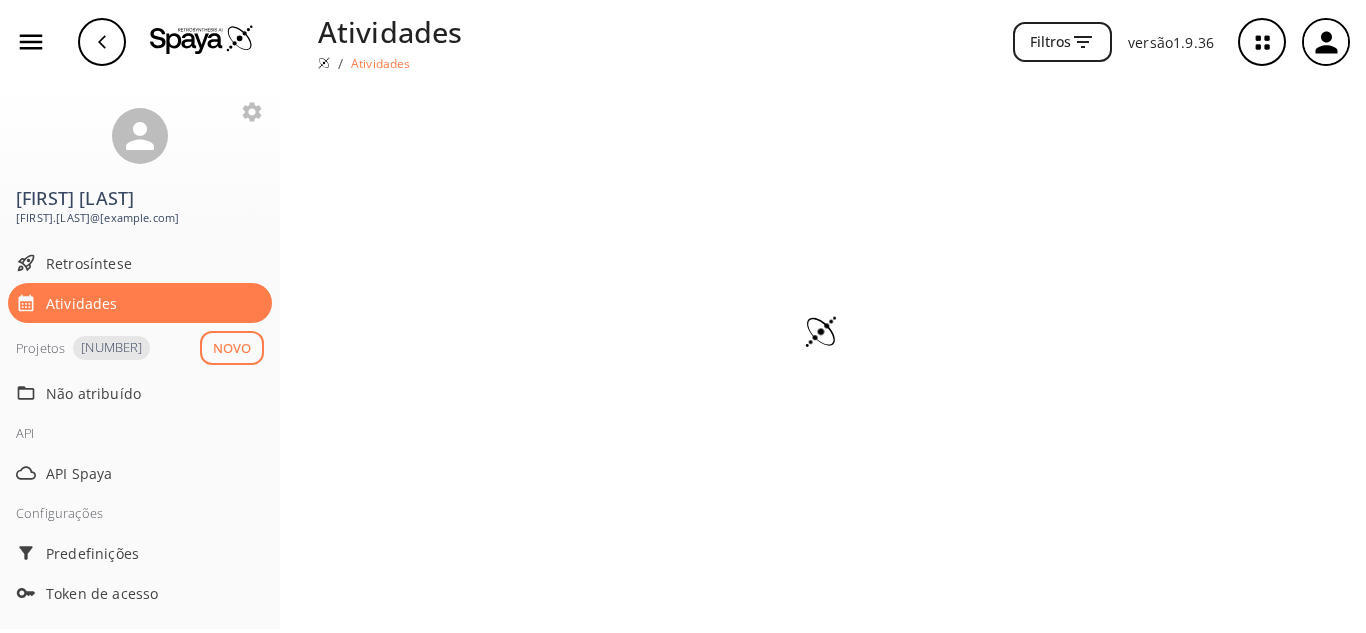 scroll, scrollTop: 0, scrollLeft: 0, axis: both 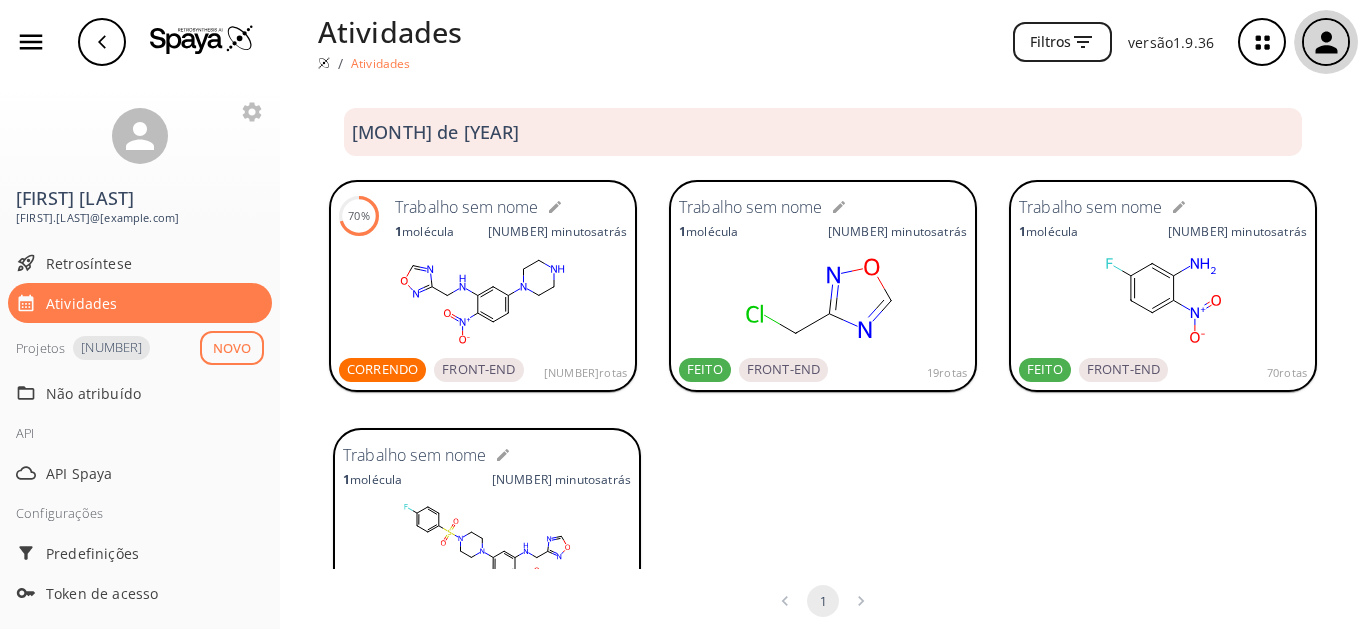 click 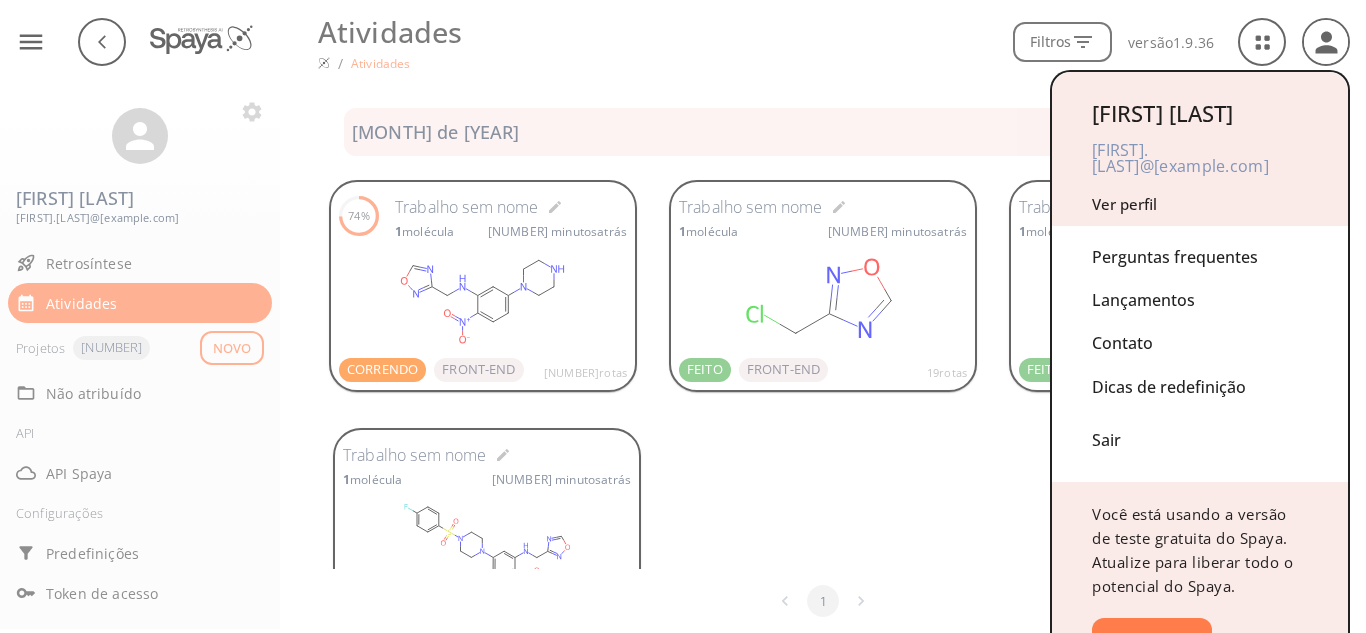 drag, startPoint x: 1359, startPoint y: 402, endPoint x: 1354, endPoint y: 535, distance: 133.09395 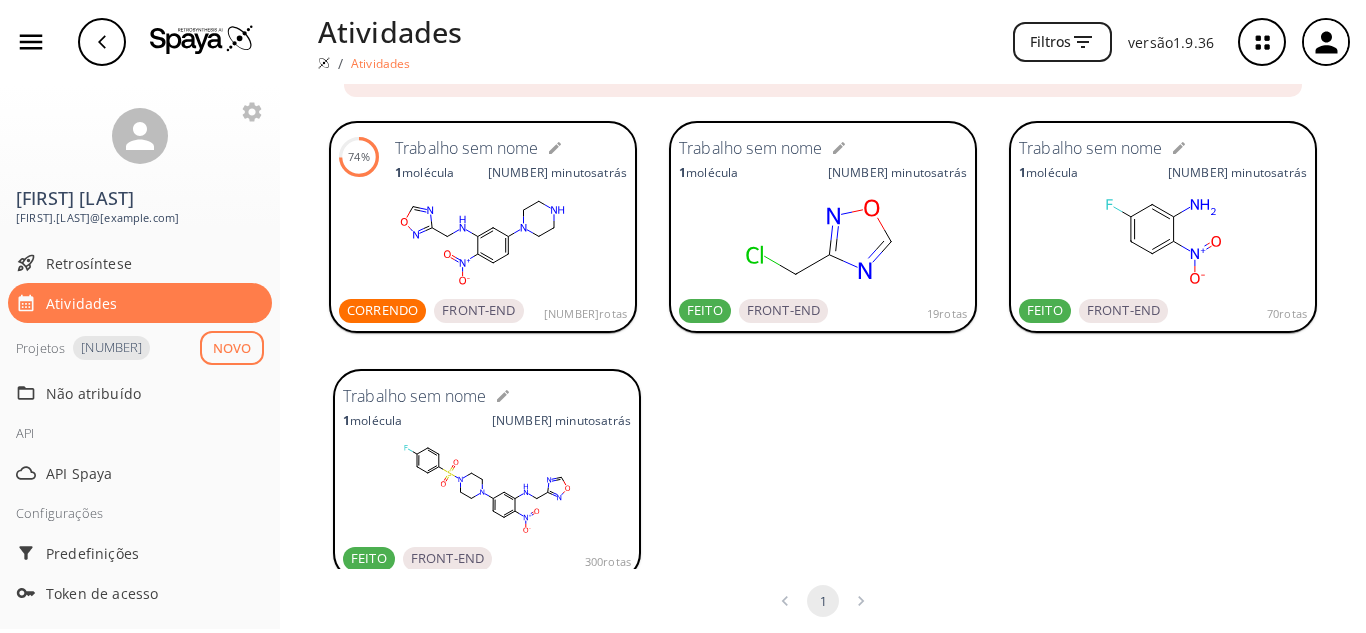 scroll, scrollTop: 91, scrollLeft: 0, axis: vertical 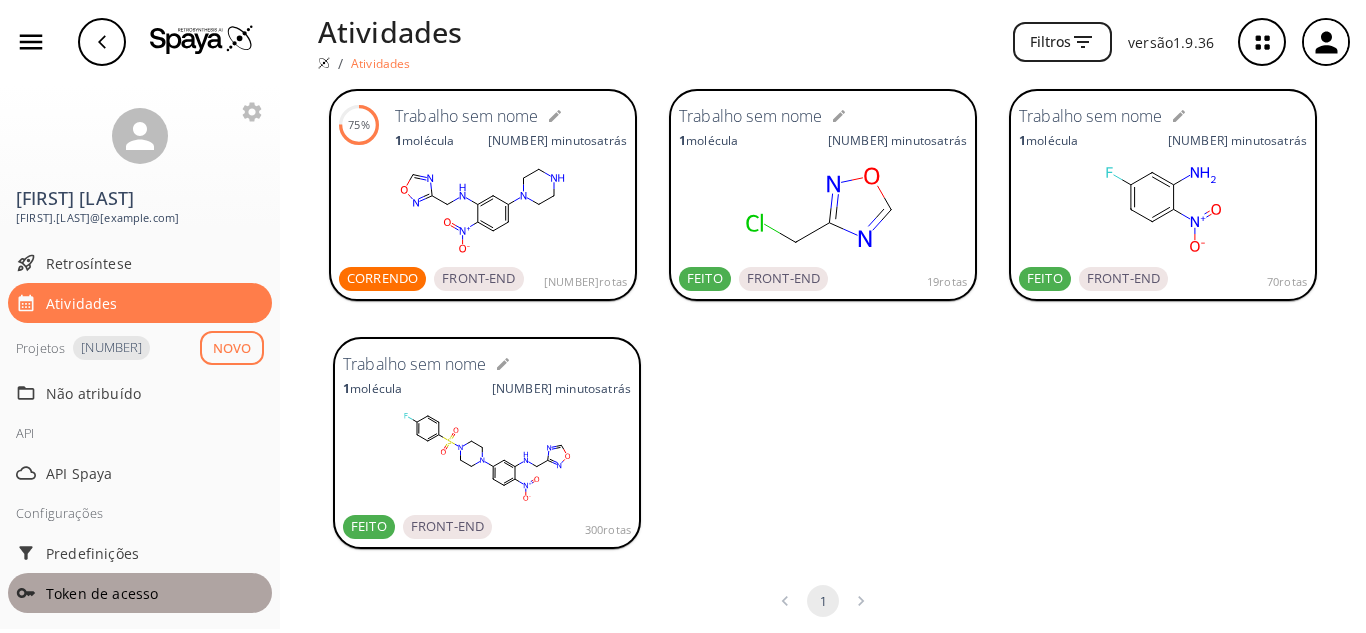 click on "Token de acesso" at bounding box center [102, 593] 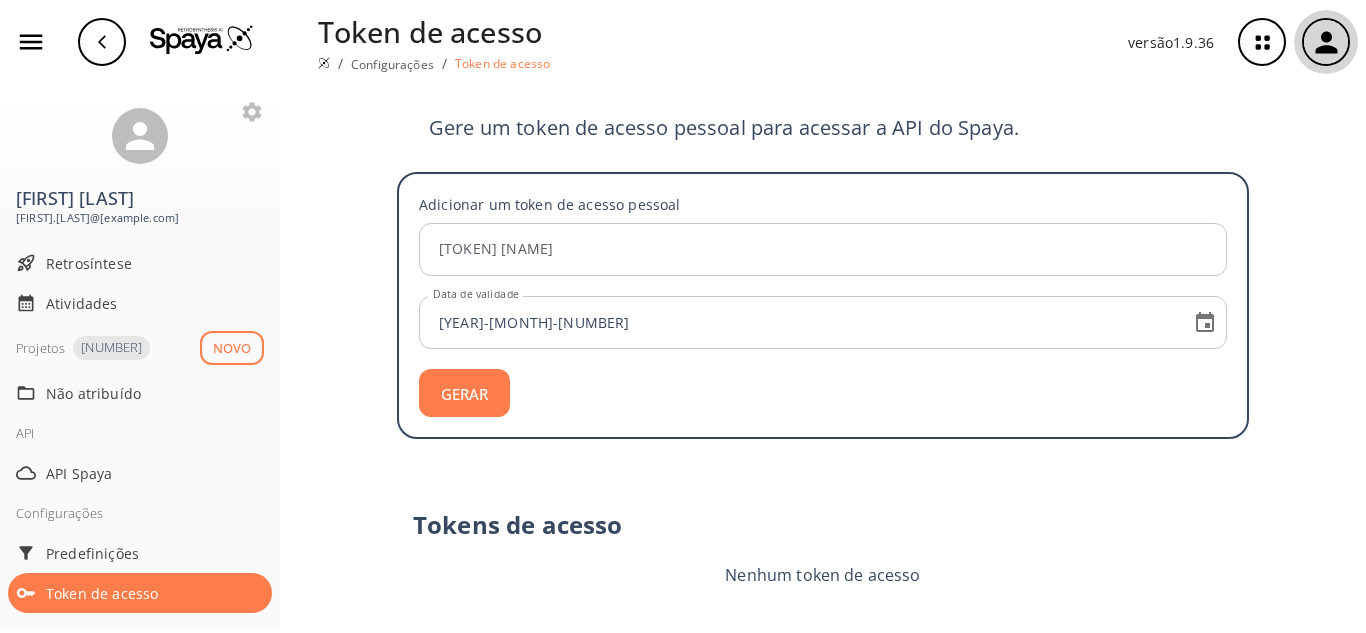 click 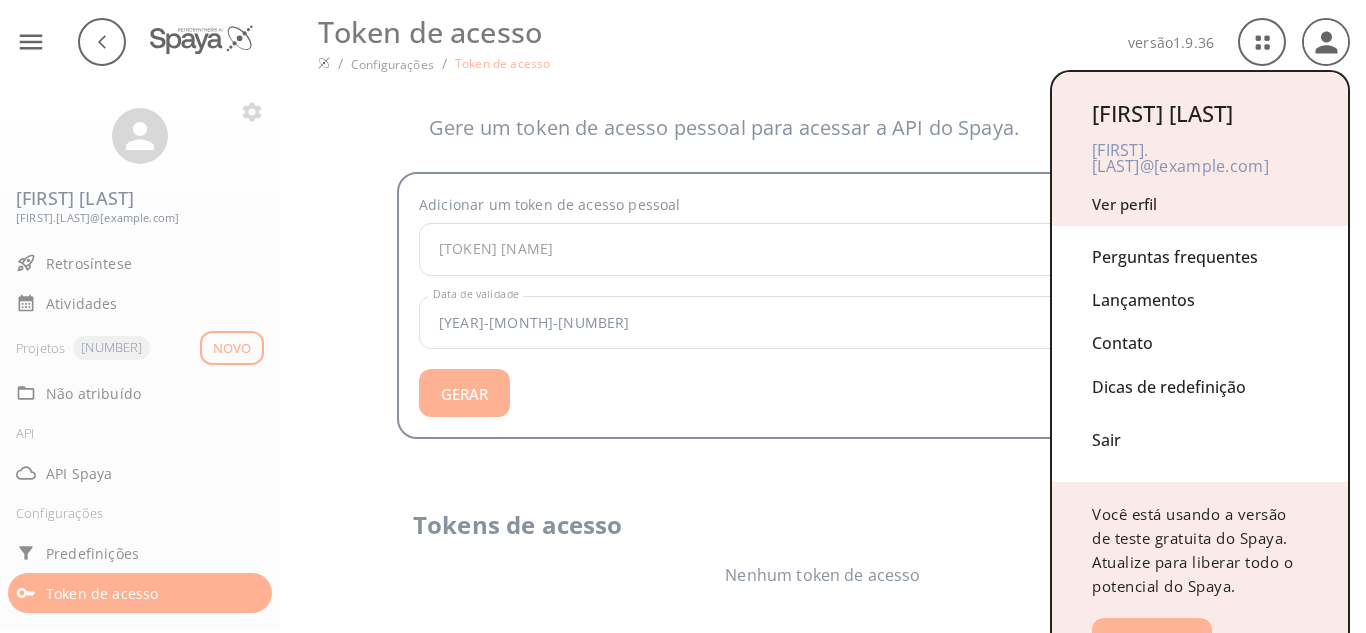 click on "Saber mais" at bounding box center (1152, 642) 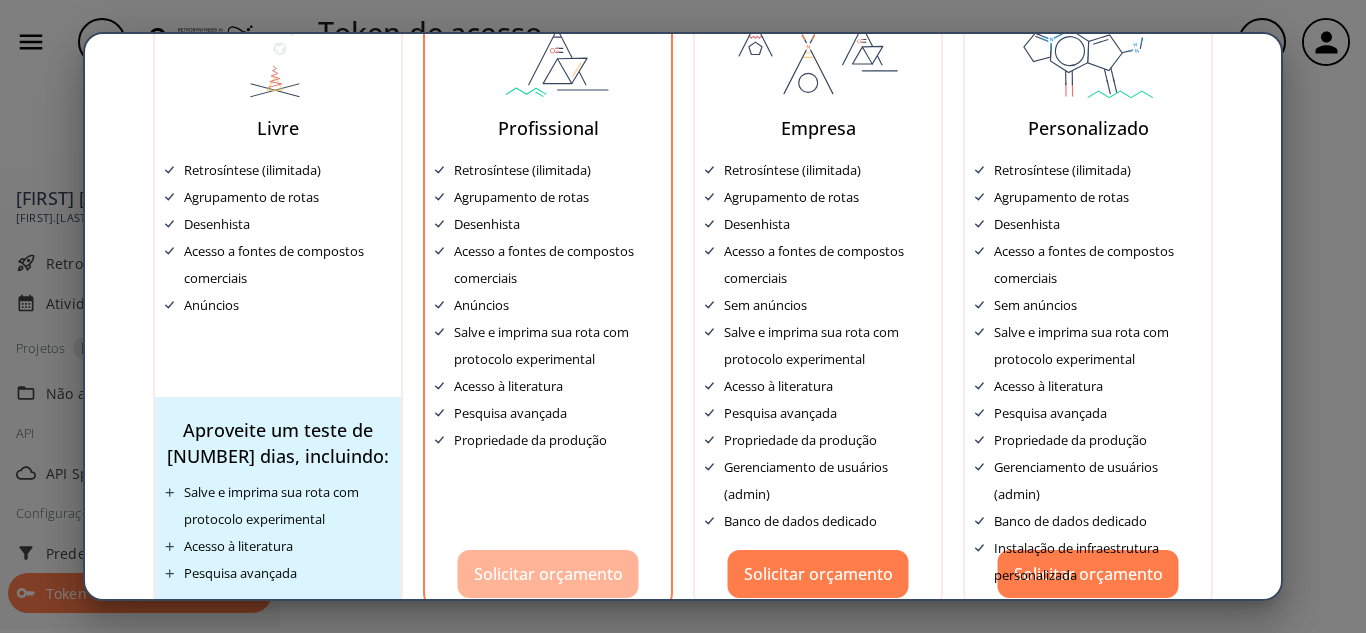 scroll, scrollTop: 185, scrollLeft: 0, axis: vertical 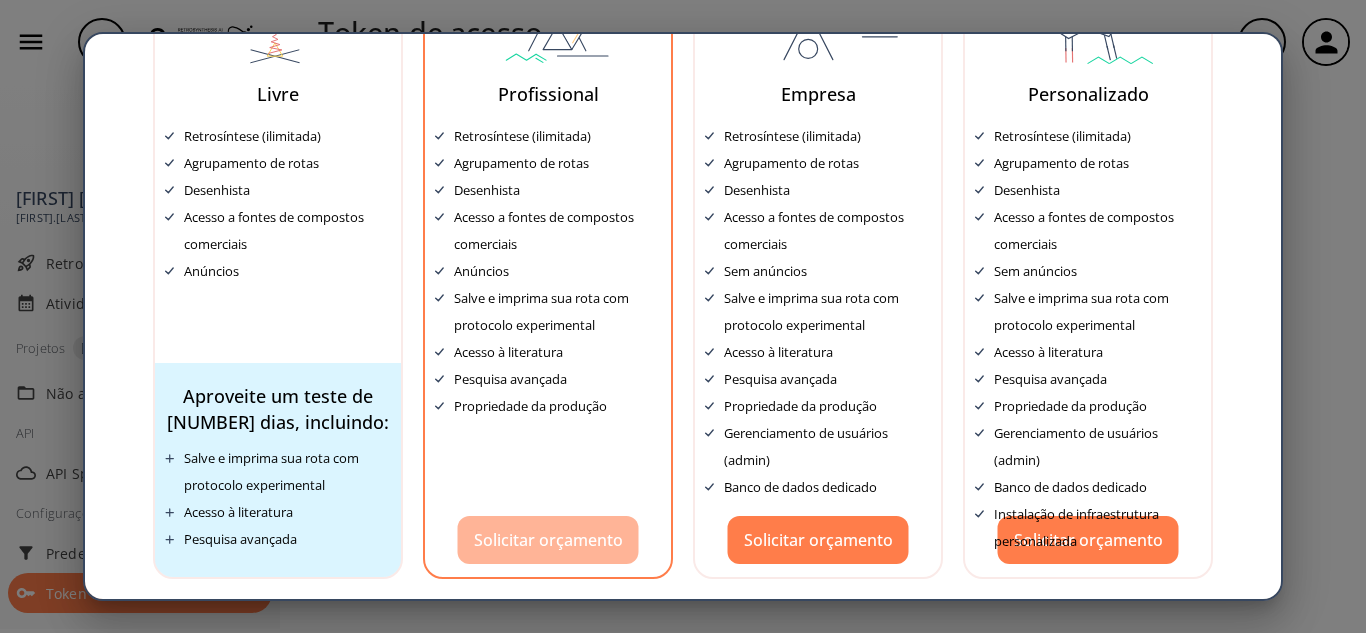 click on "Solicitar orçamento" at bounding box center [548, 540] 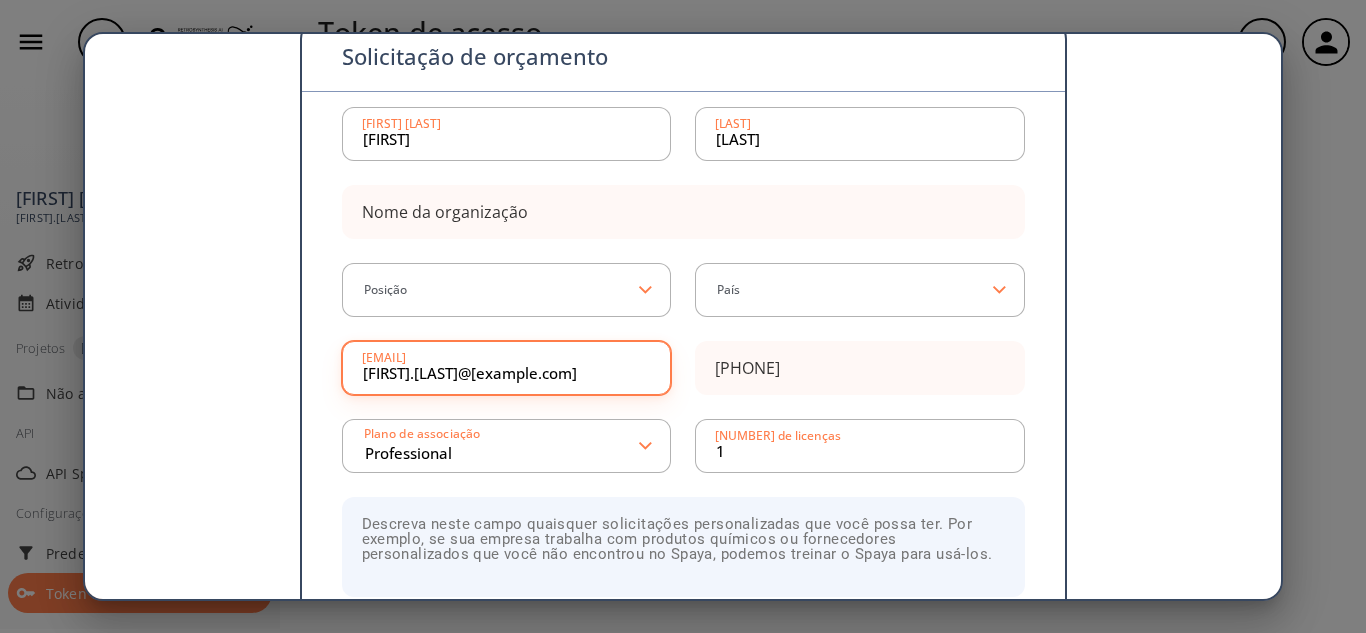 scroll, scrollTop: 85, scrollLeft: 0, axis: vertical 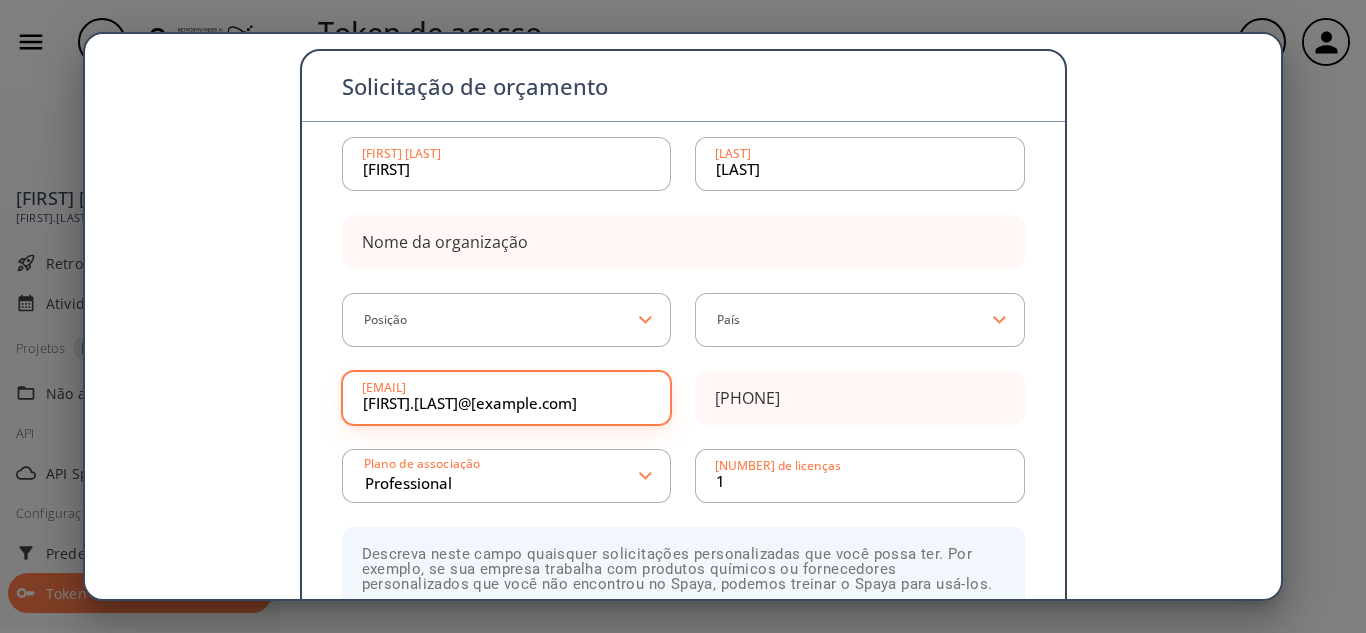 click on "Posição" at bounding box center (507, 320) 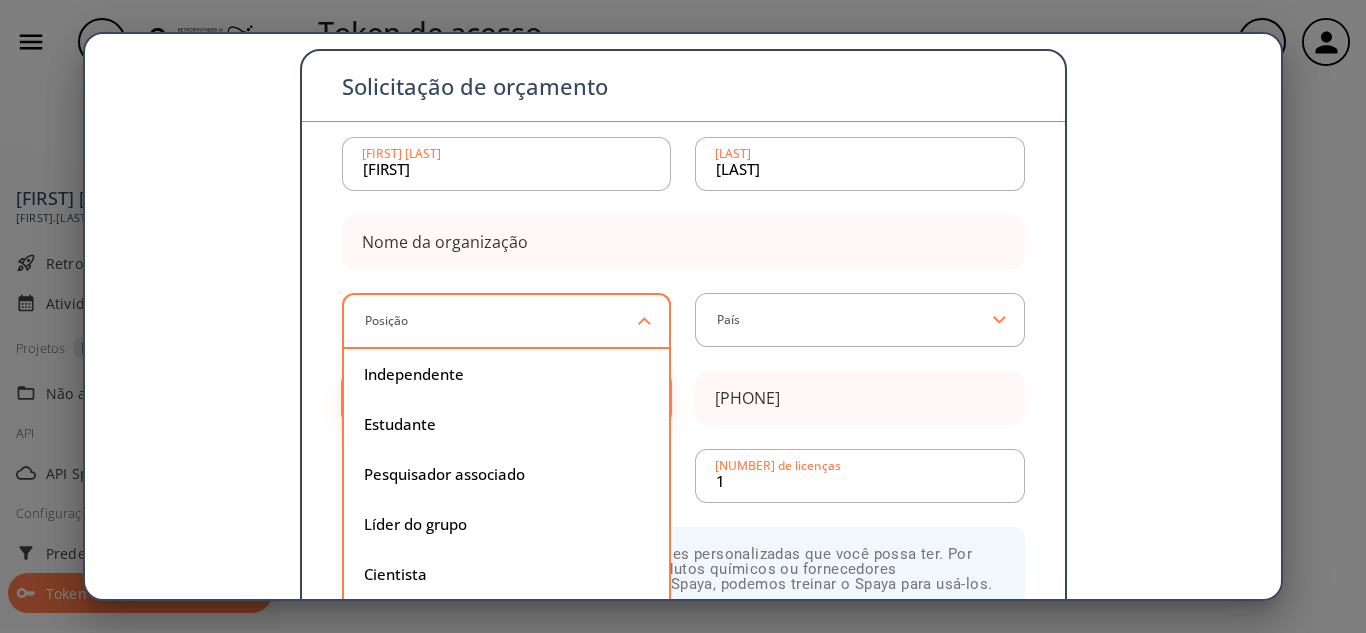 click on "Posição" at bounding box center (507, 320) 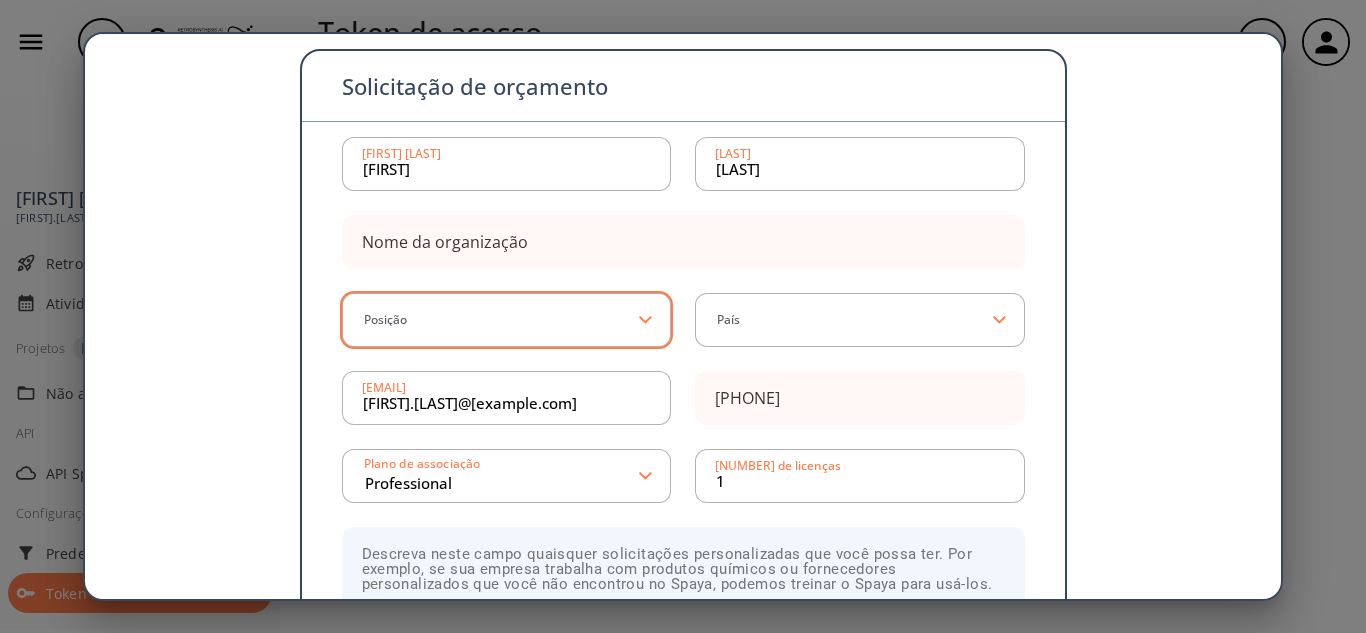 click on "Posição" at bounding box center (507, 320) 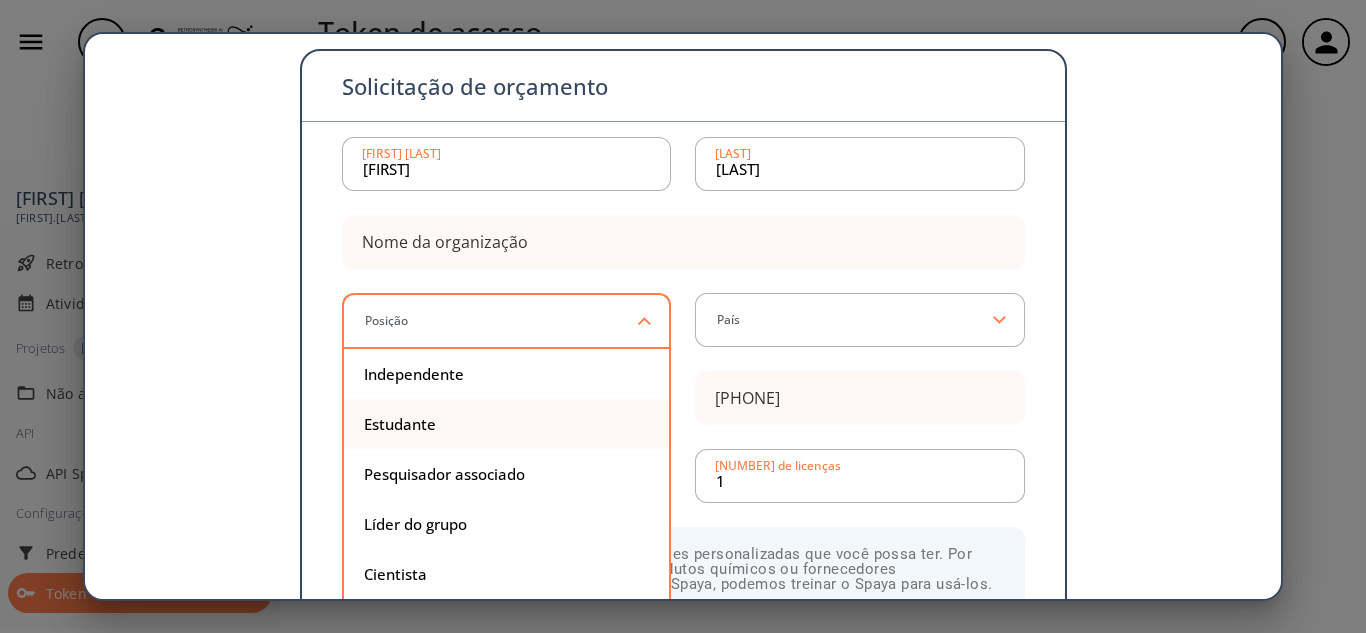 click on "Estudante" at bounding box center [507, 424] 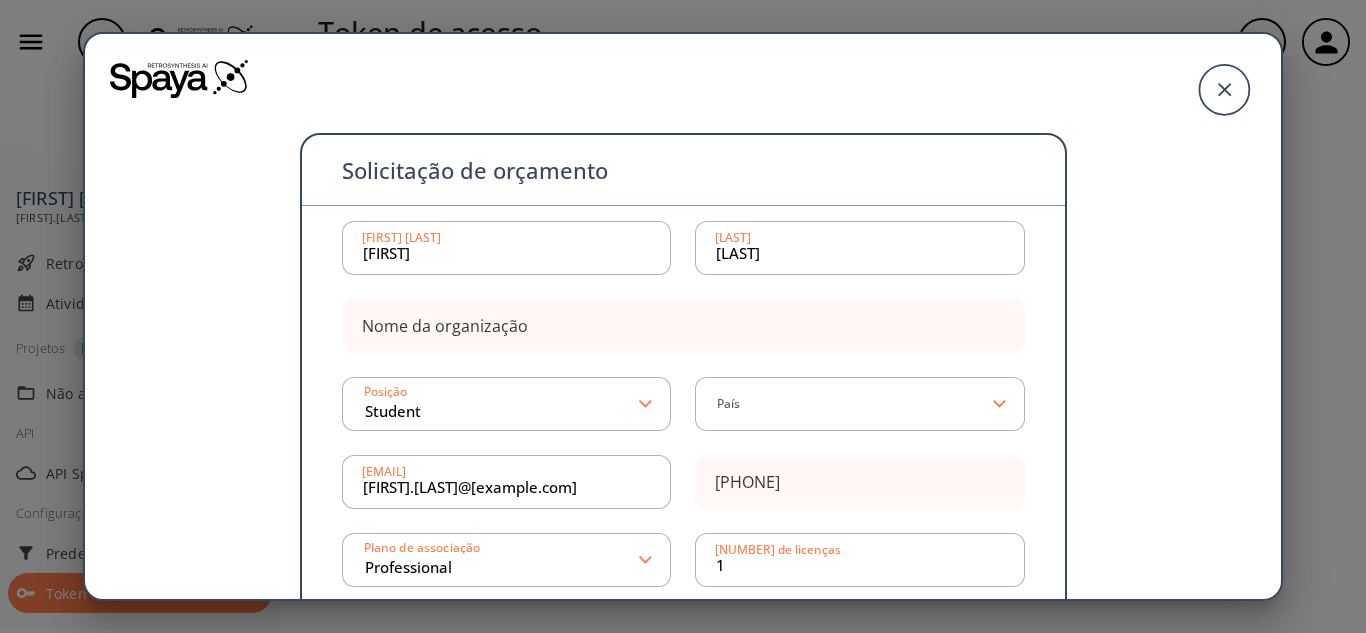 scroll, scrollTop: 0, scrollLeft: 0, axis: both 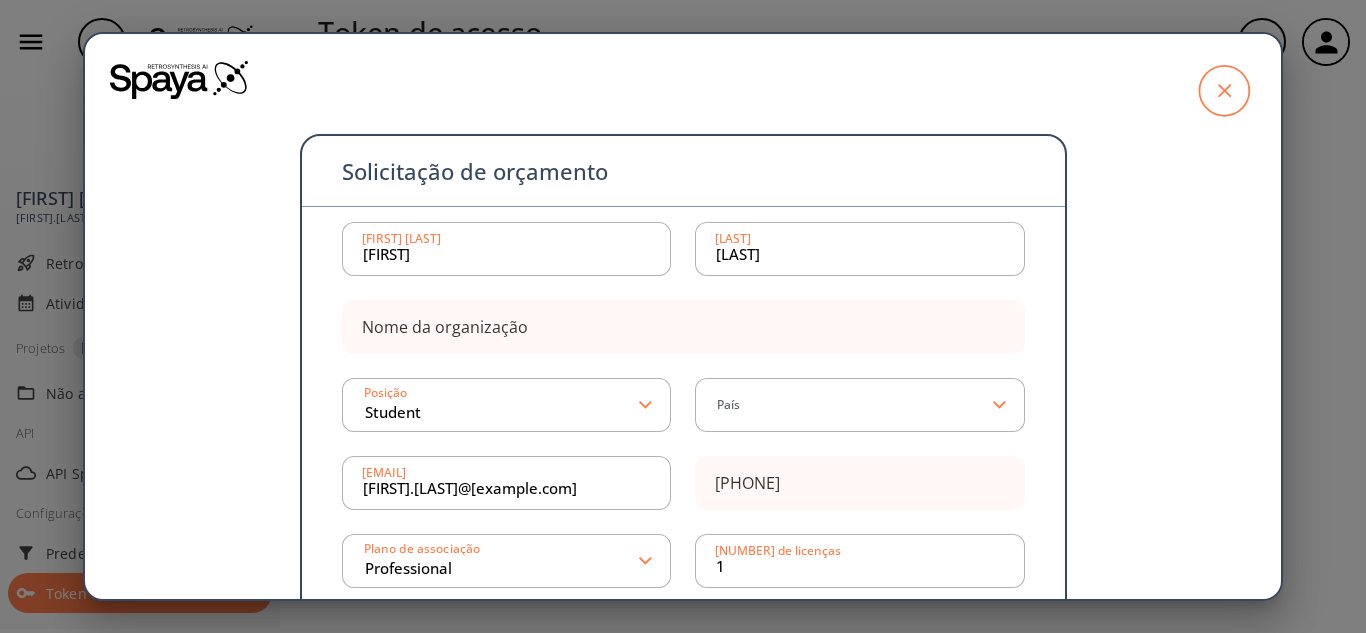 click 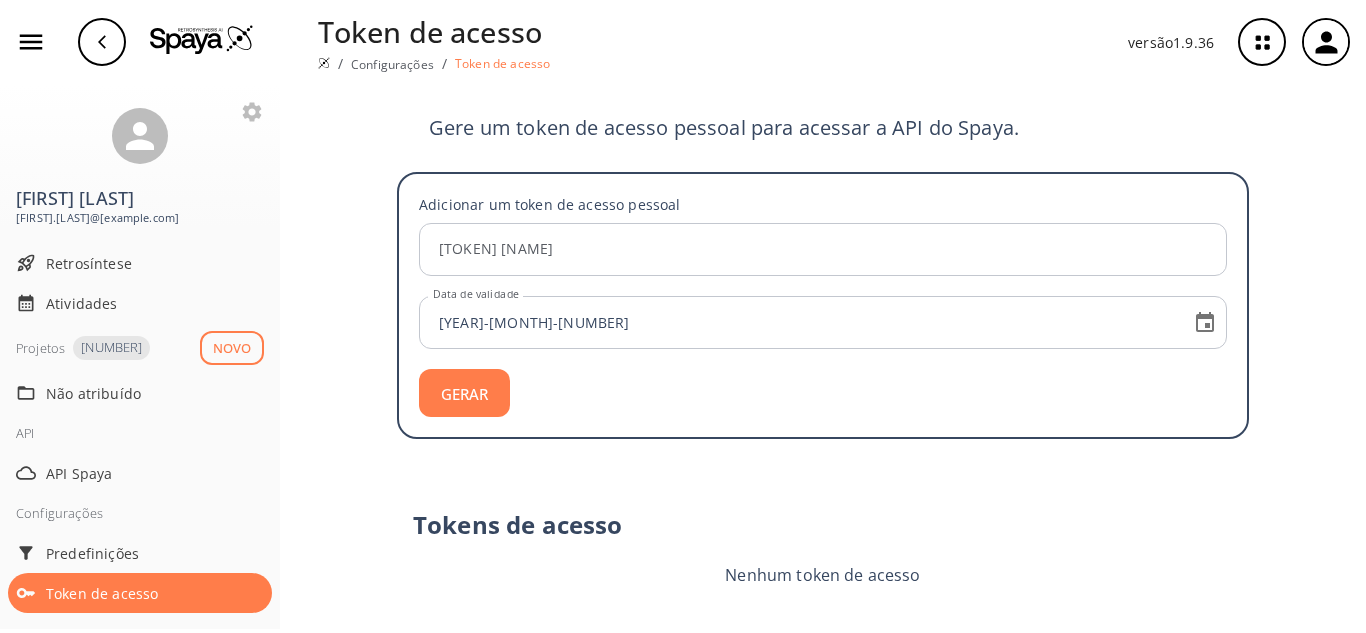 click on "Token de acesso / Configurações / Token de acesso versão  1.9.36" at bounding box center (683, 42) 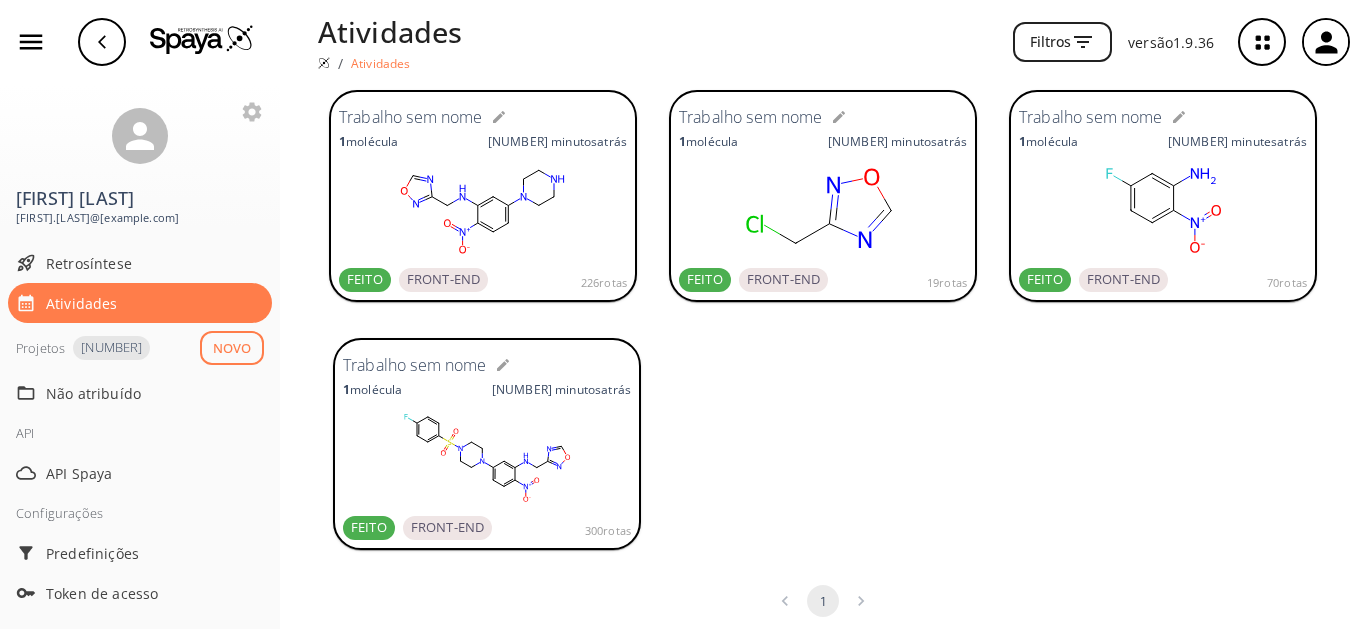 scroll, scrollTop: 91, scrollLeft: 0, axis: vertical 